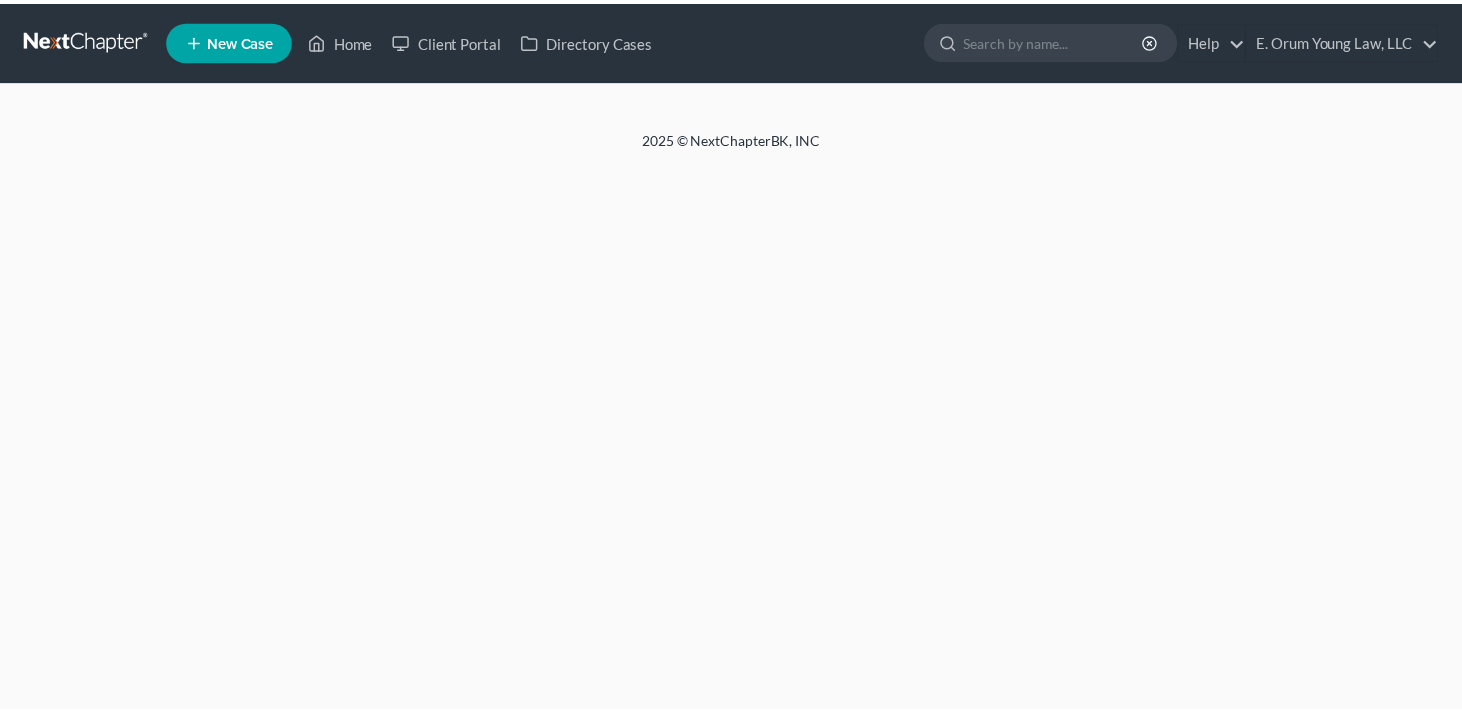 scroll, scrollTop: 0, scrollLeft: 0, axis: both 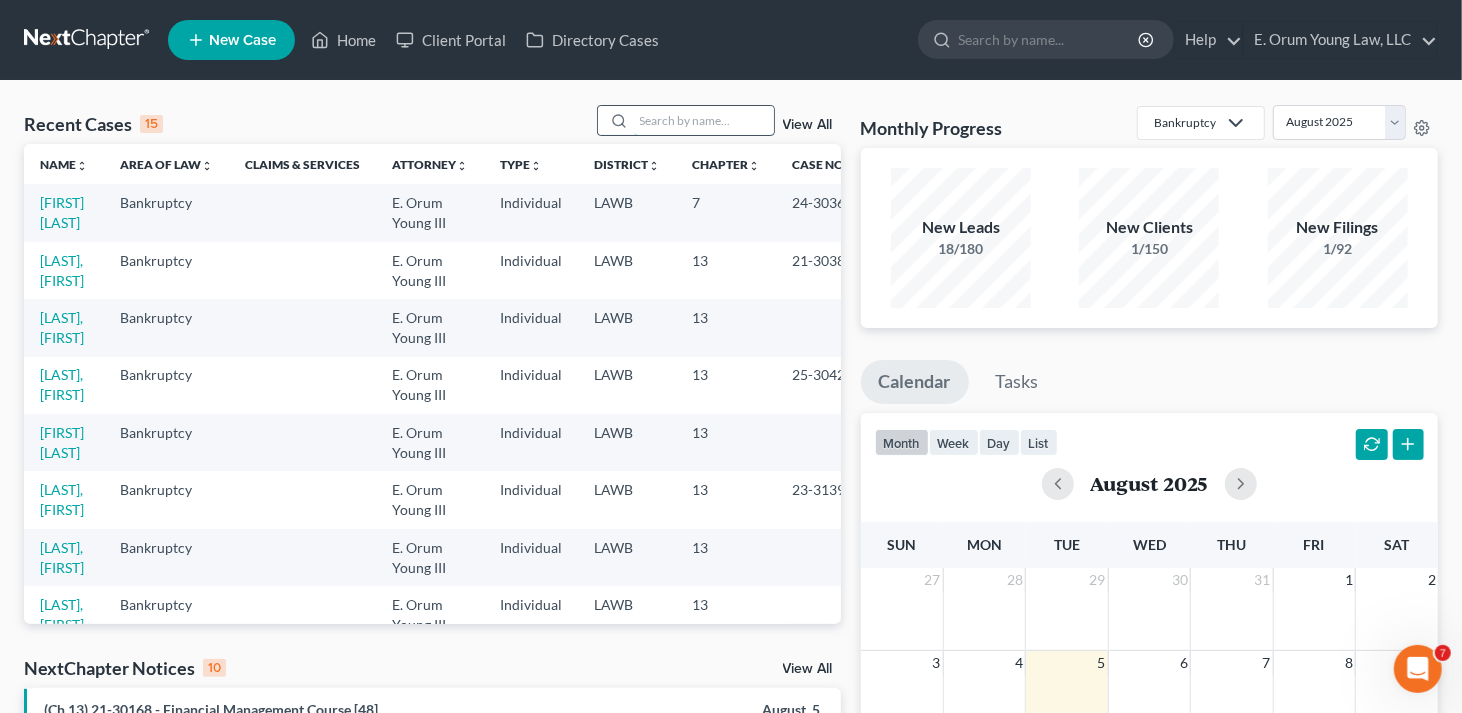 click at bounding box center (704, 120) 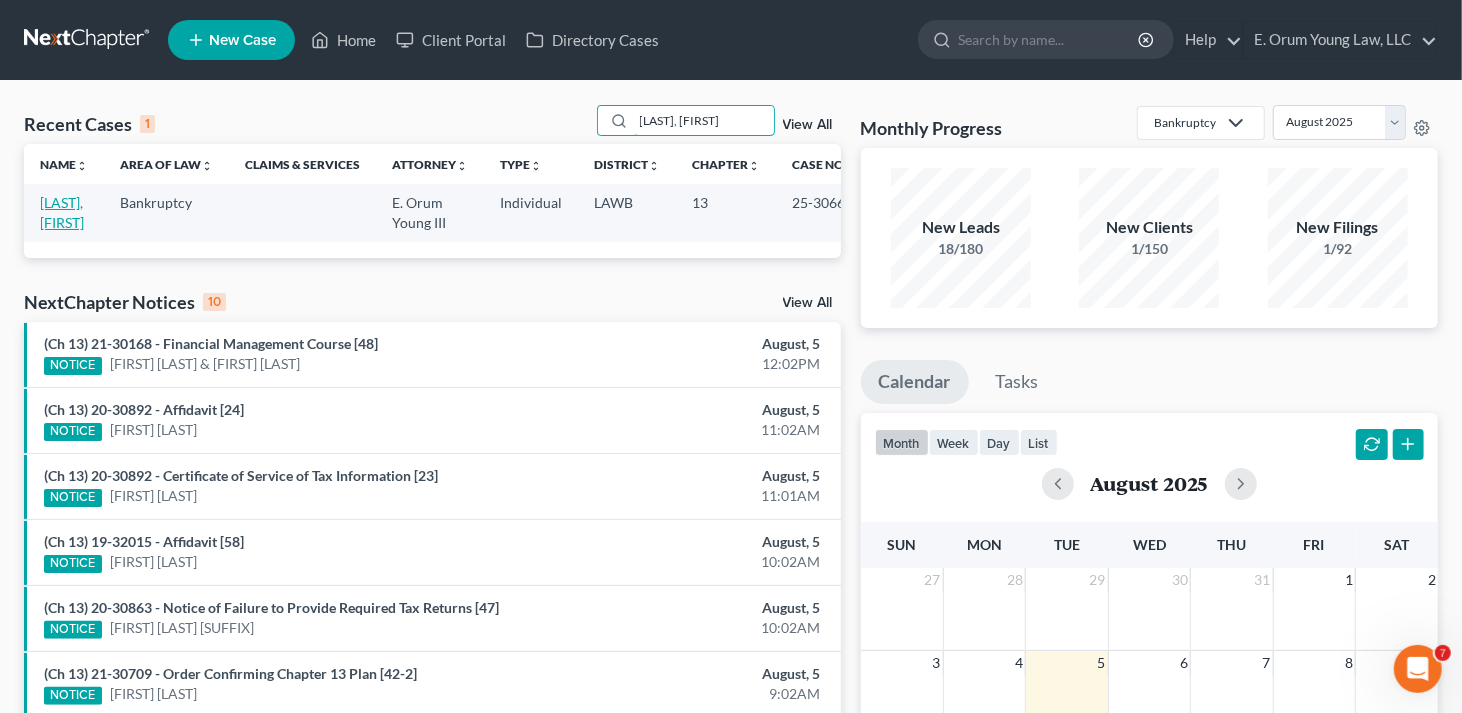 type on "[LAST], [FIRST]" 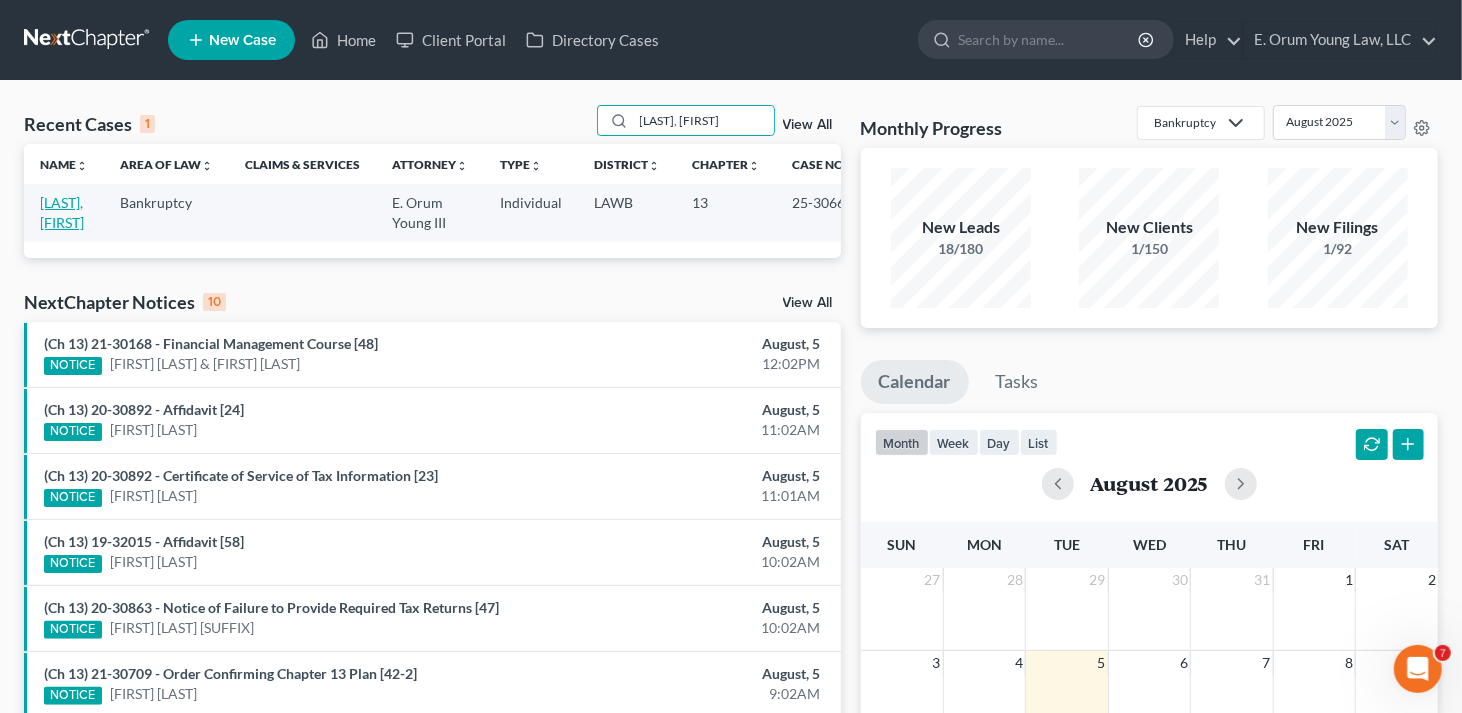 click on "[LAST], [FIRST]" at bounding box center (62, 212) 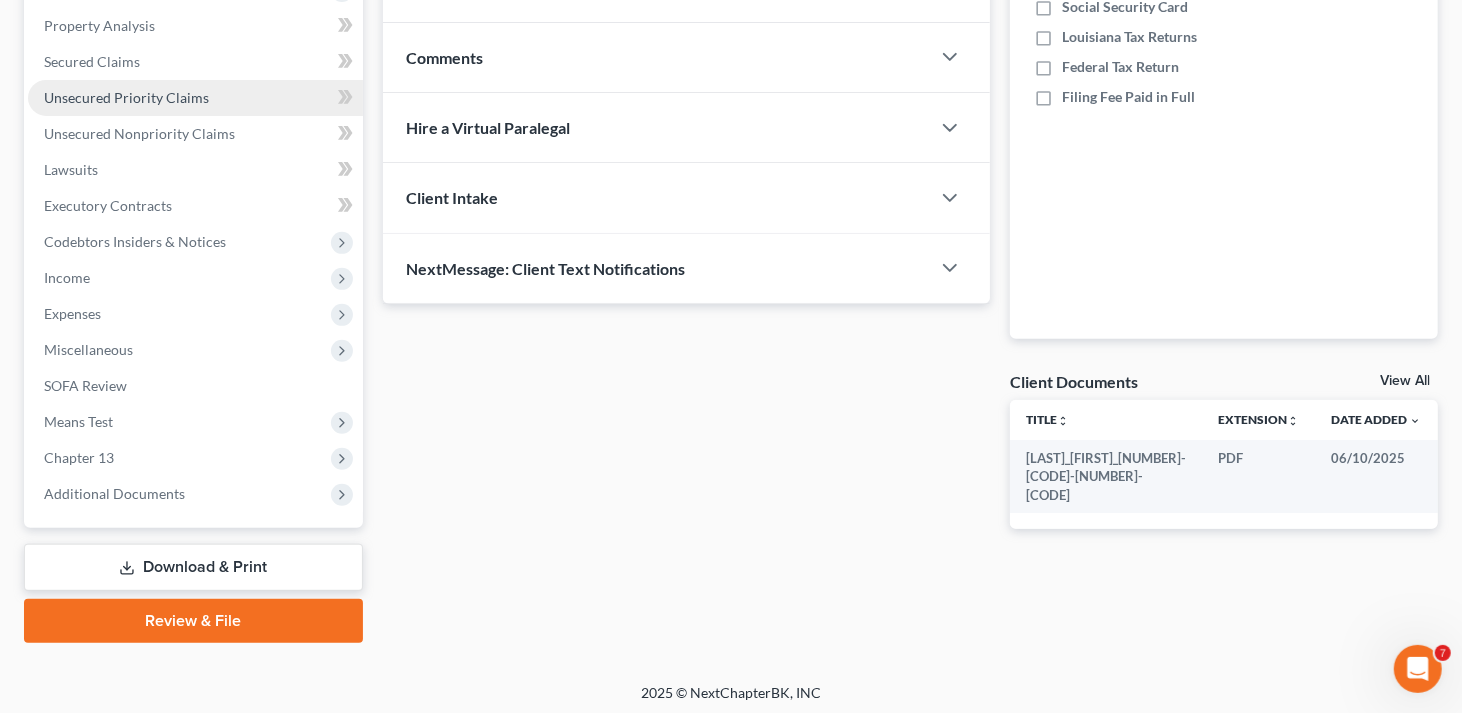 scroll, scrollTop: 383, scrollLeft: 0, axis: vertical 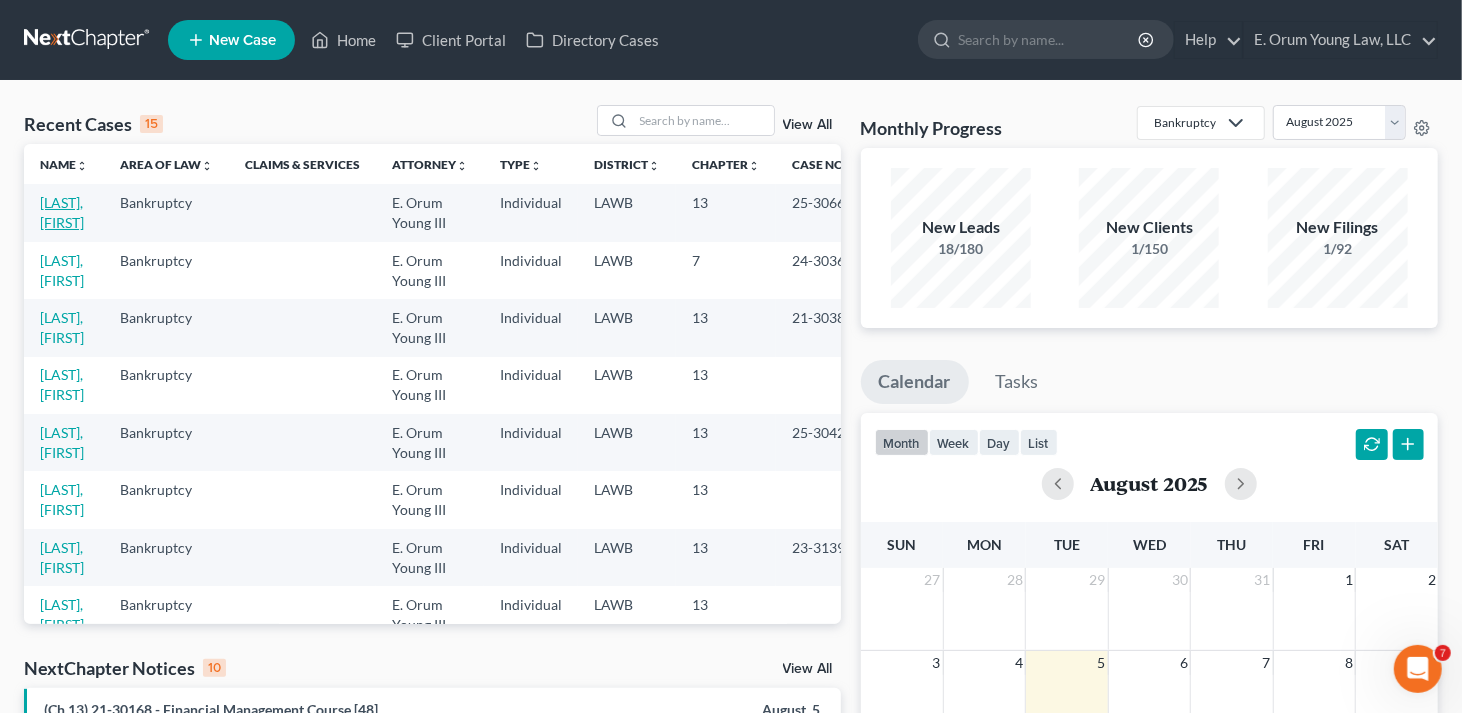 click on "[LAST], [FIRST]" at bounding box center [62, 212] 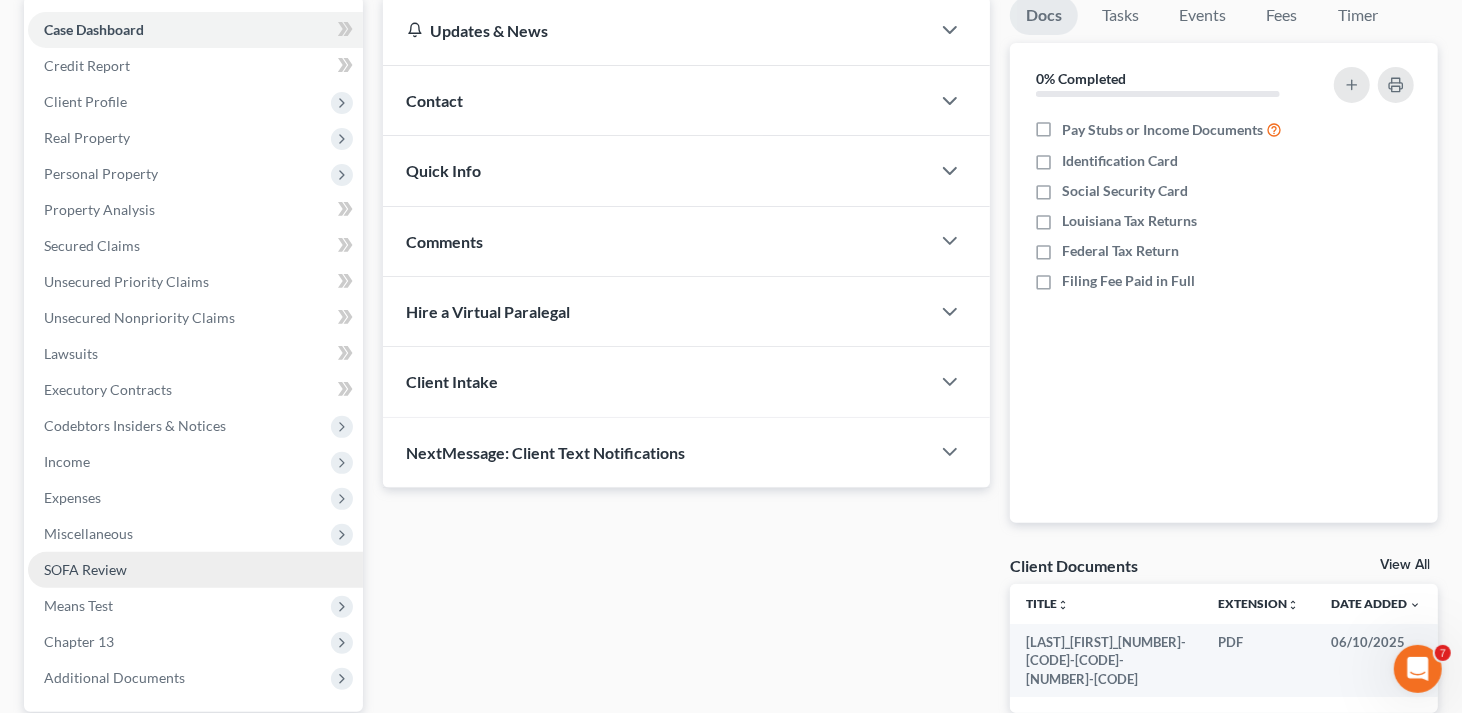 scroll, scrollTop: 200, scrollLeft: 0, axis: vertical 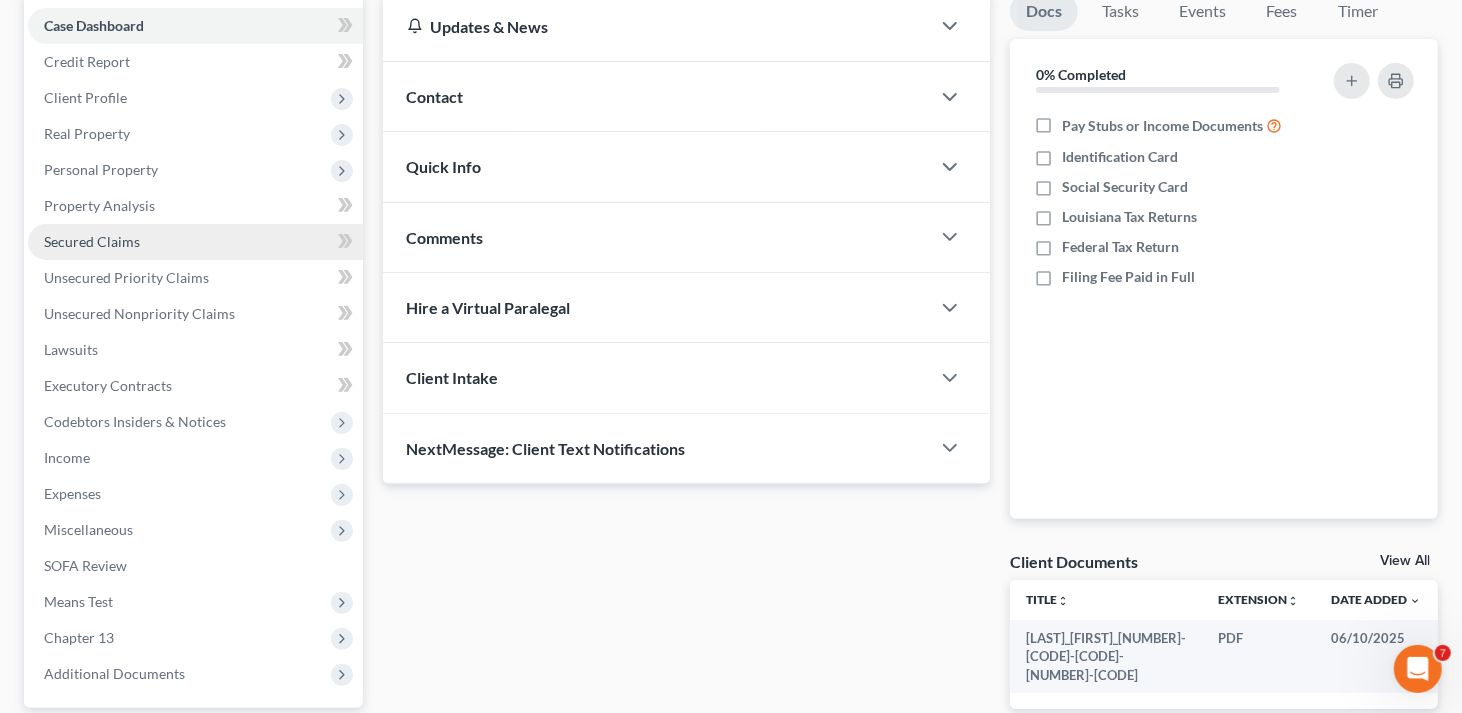 click on "Secured Claims" at bounding box center [92, 241] 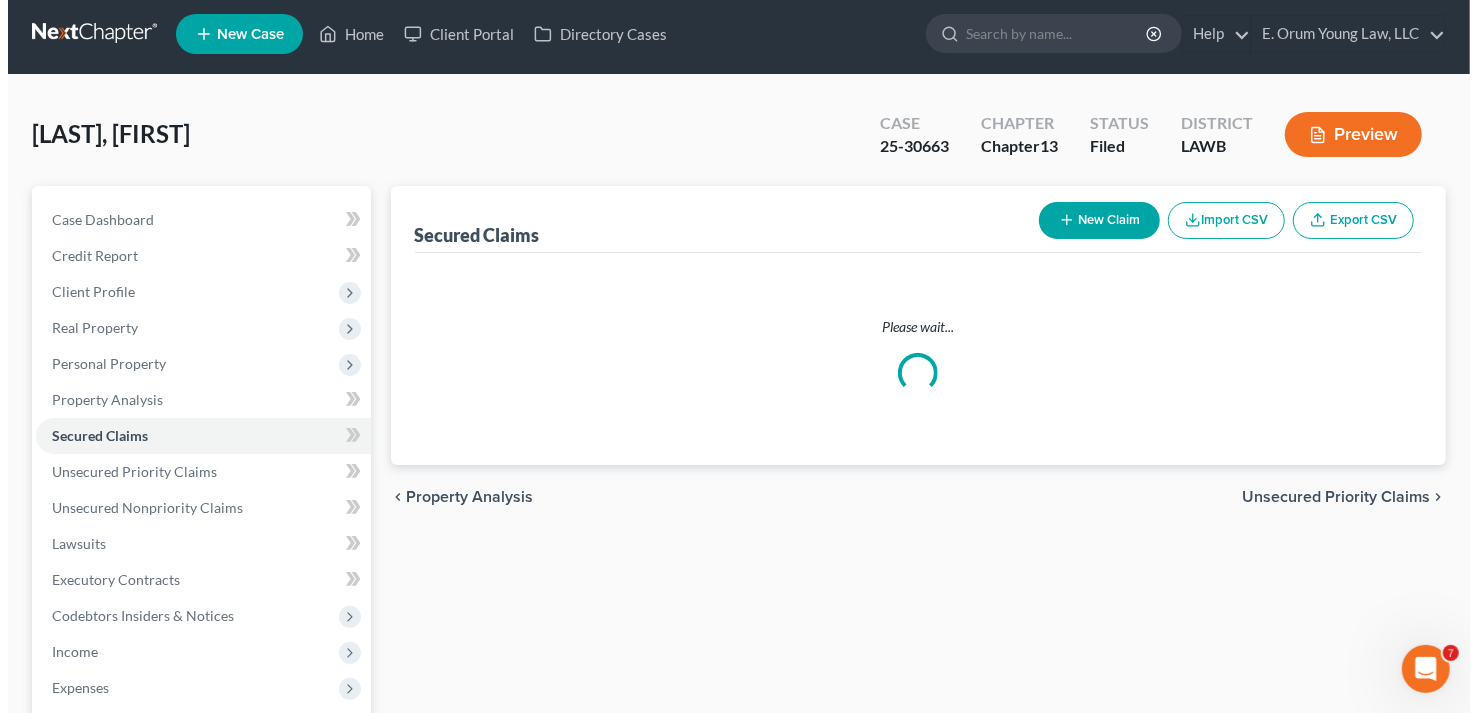 scroll, scrollTop: 0, scrollLeft: 0, axis: both 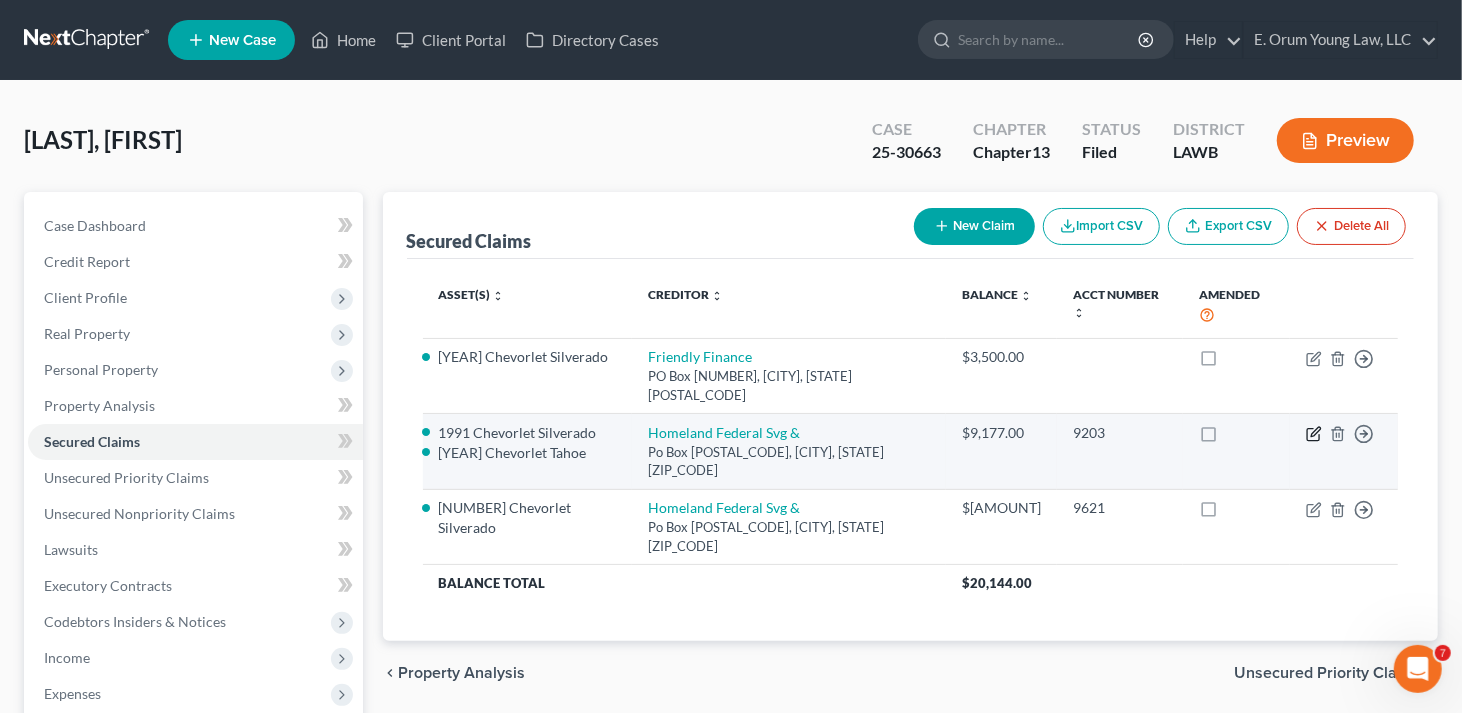 click 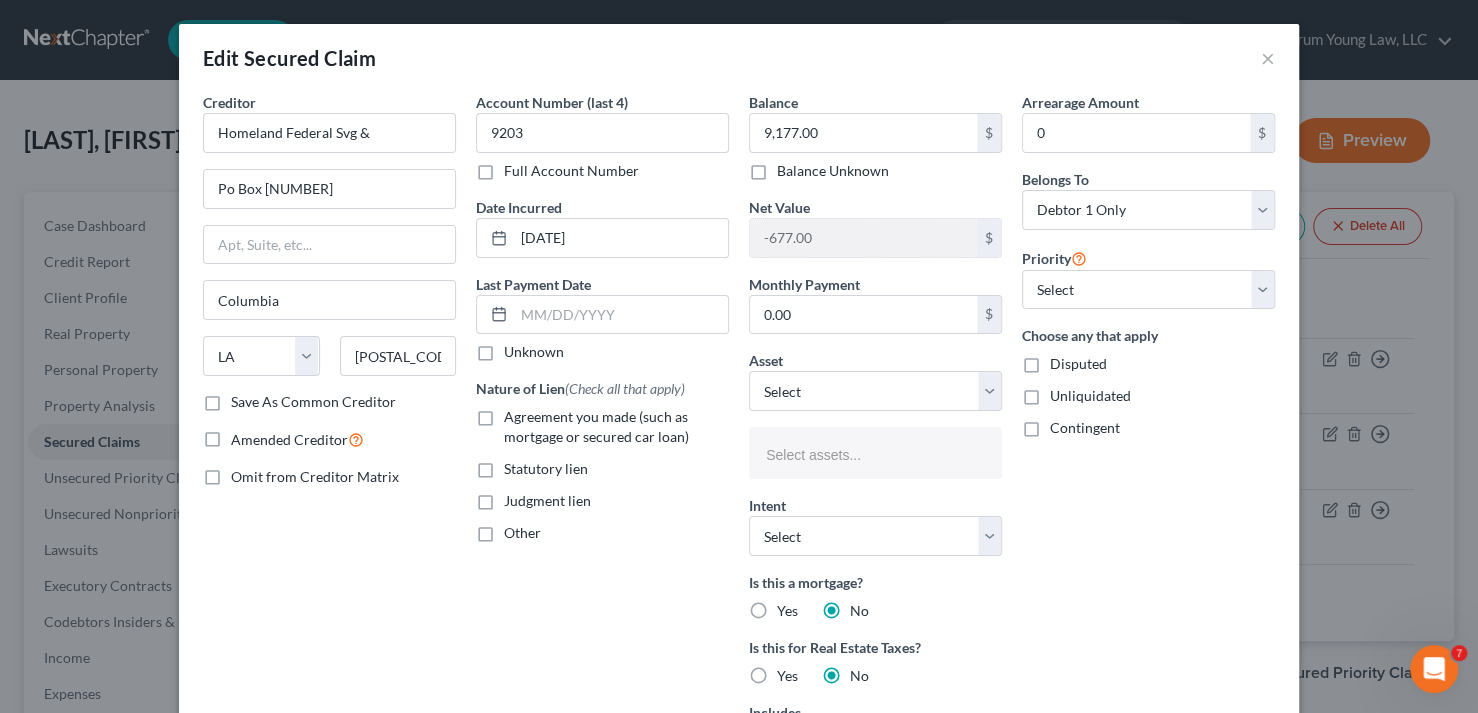 type 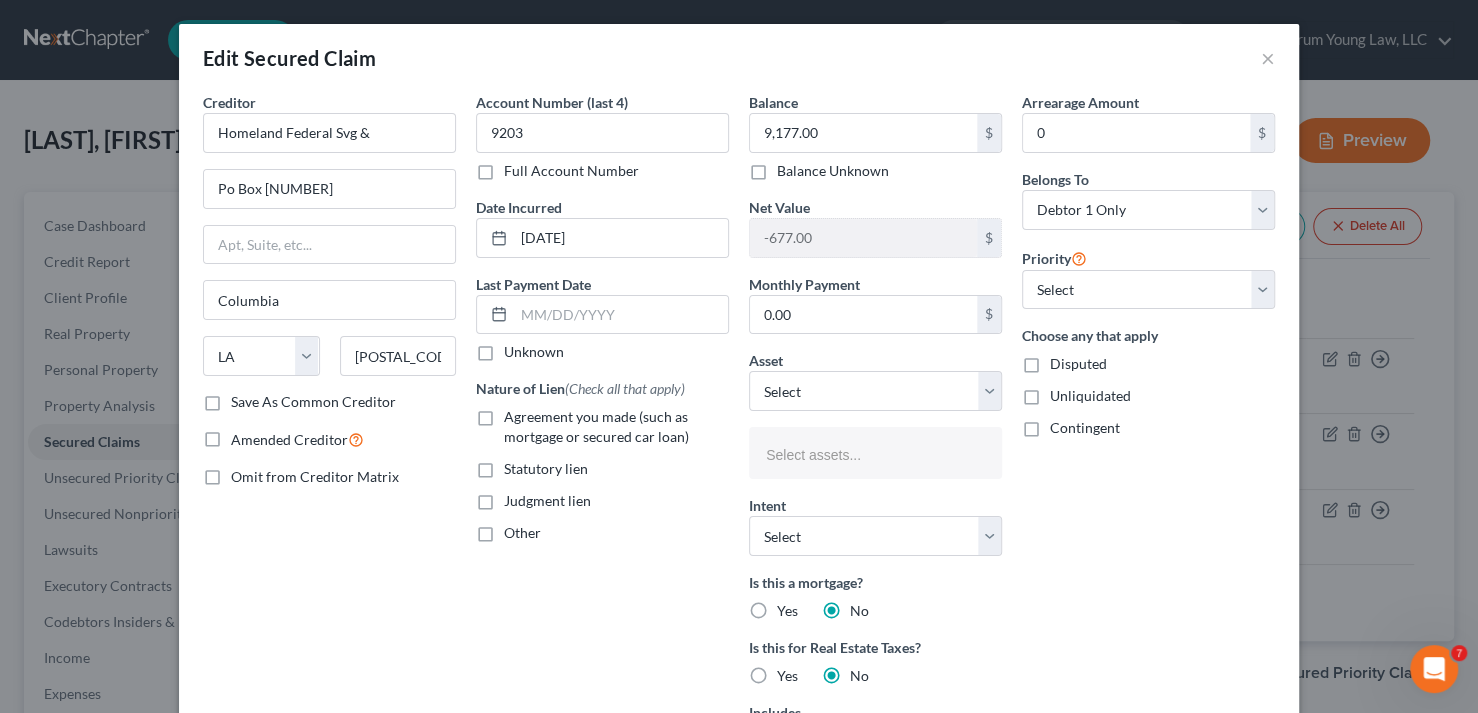select on "[NUMBER]" 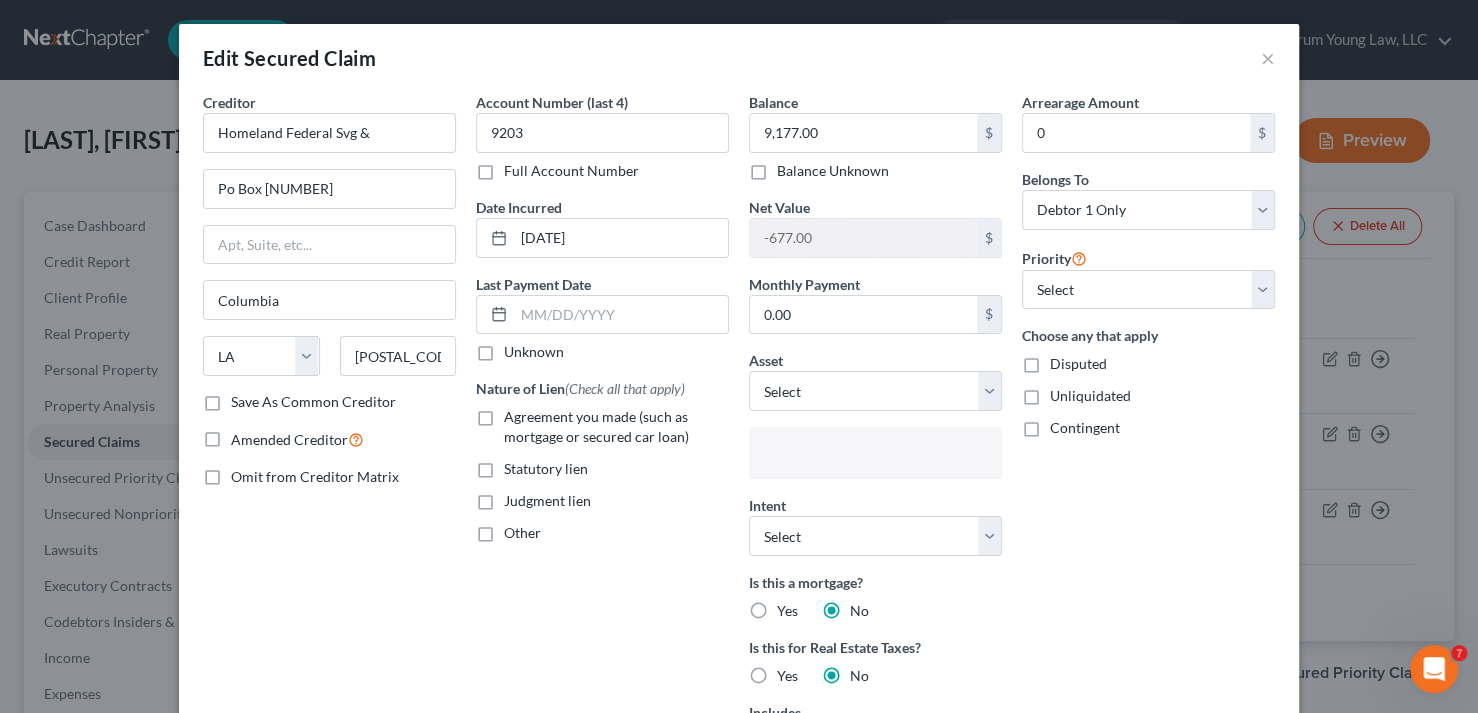 scroll, scrollTop: 215, scrollLeft: 0, axis: vertical 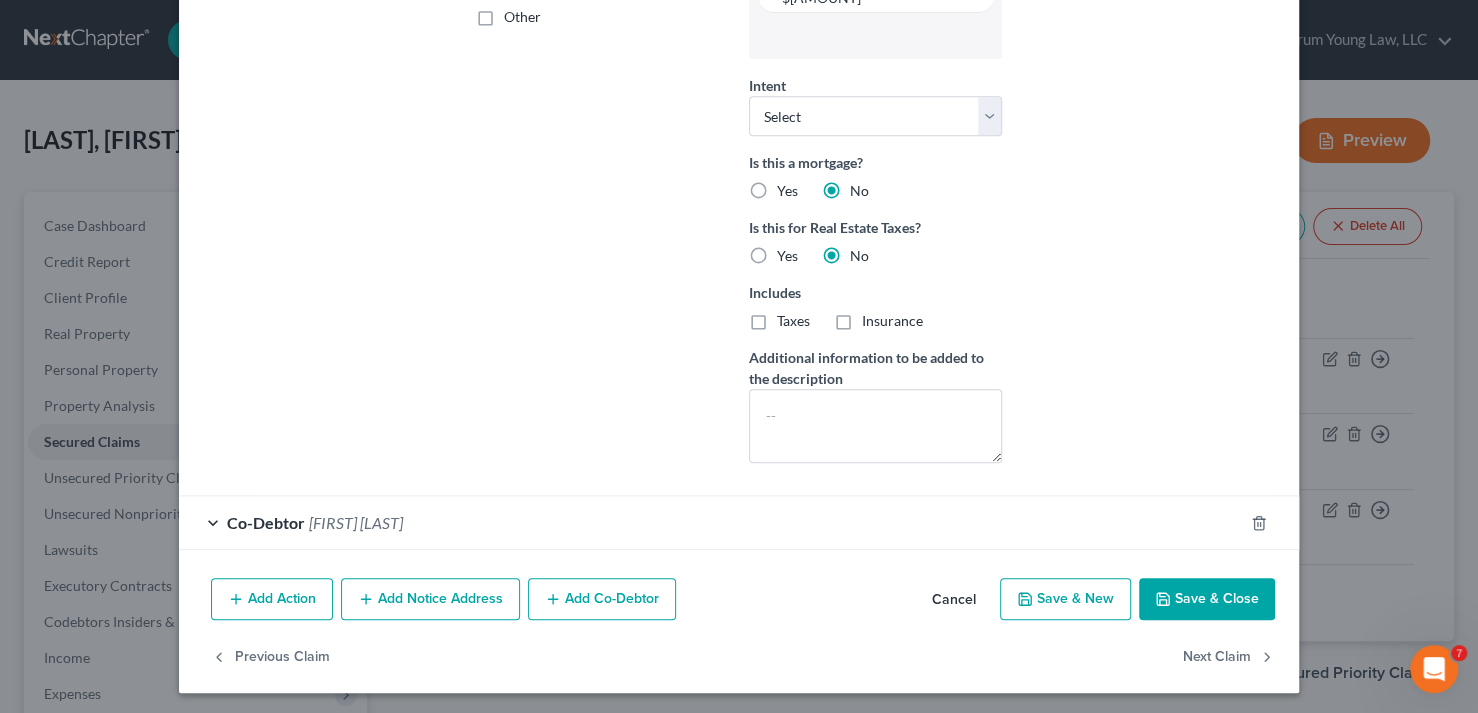 click on "Save & Close" at bounding box center [1207, 599] 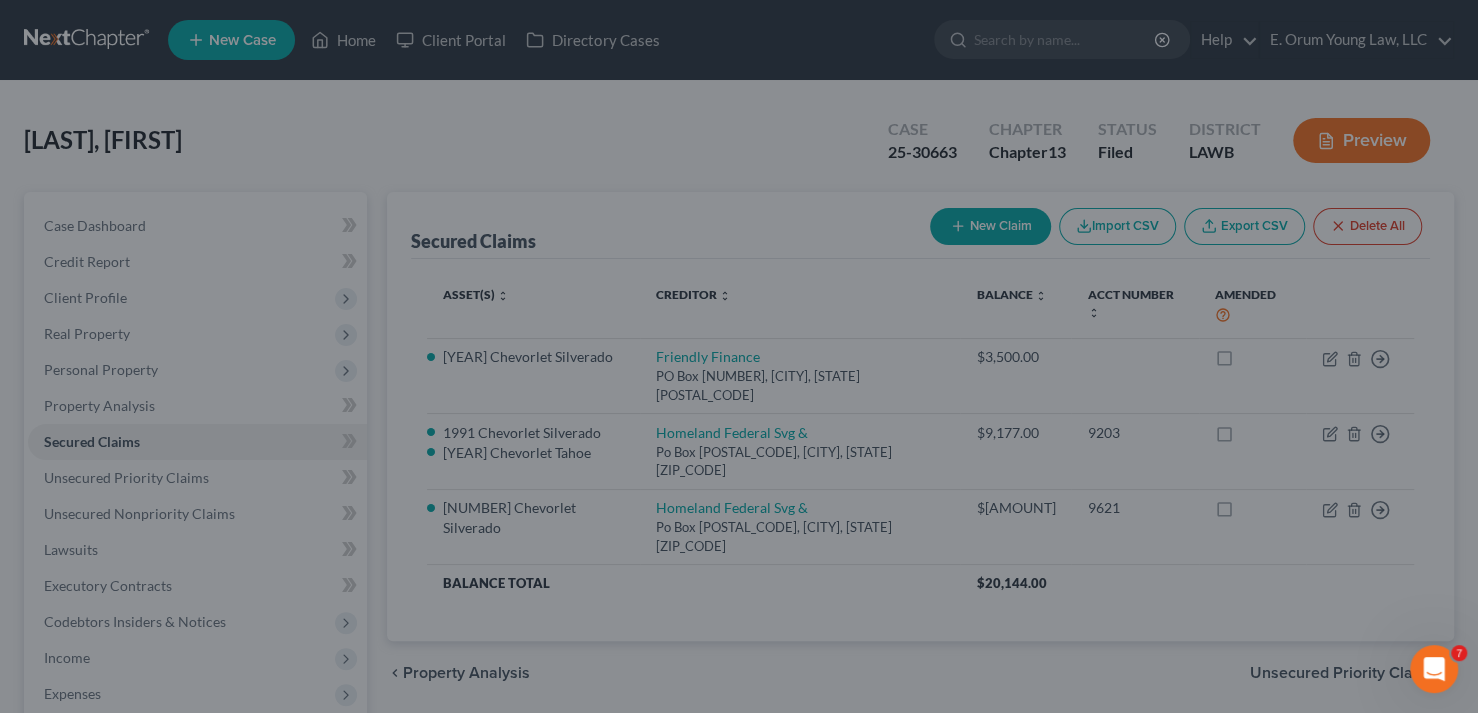 scroll, scrollTop: 353, scrollLeft: 0, axis: vertical 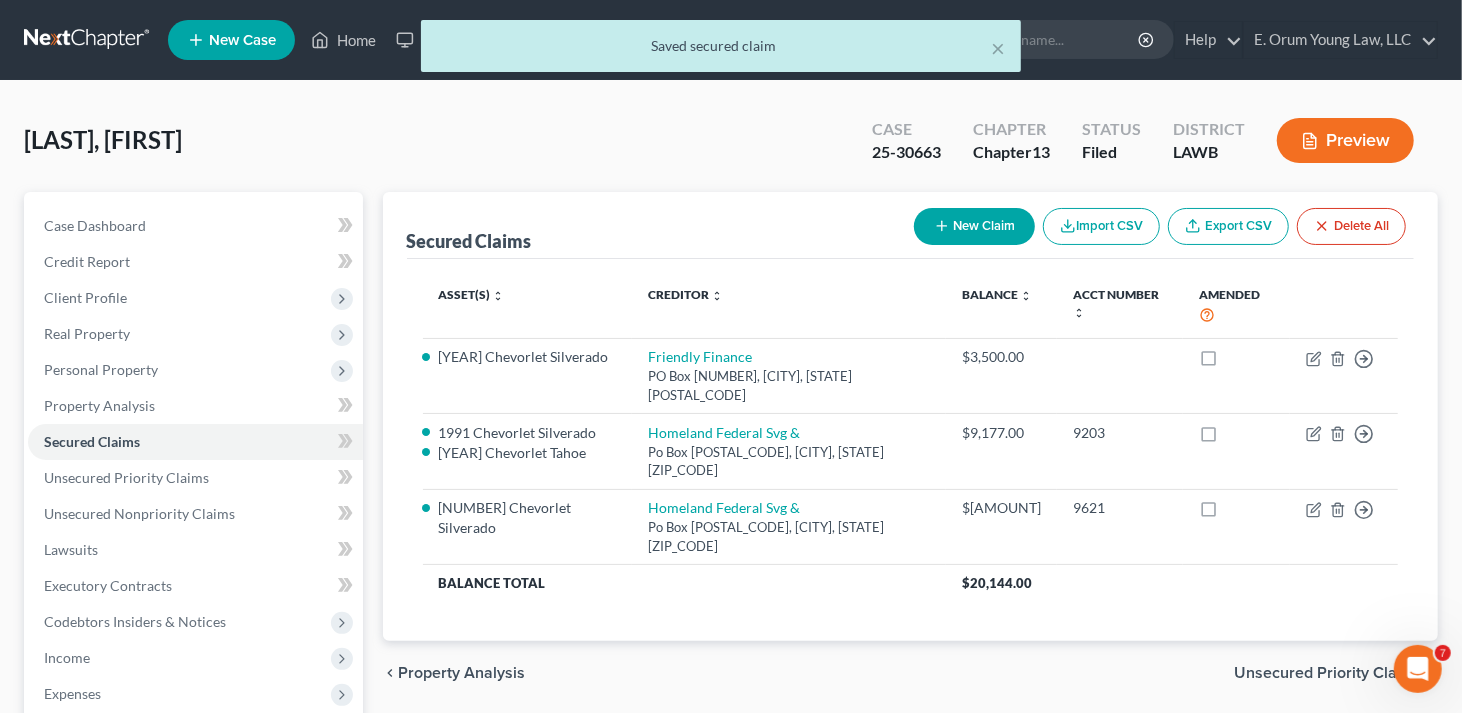 click on "Preview" at bounding box center (1345, 140) 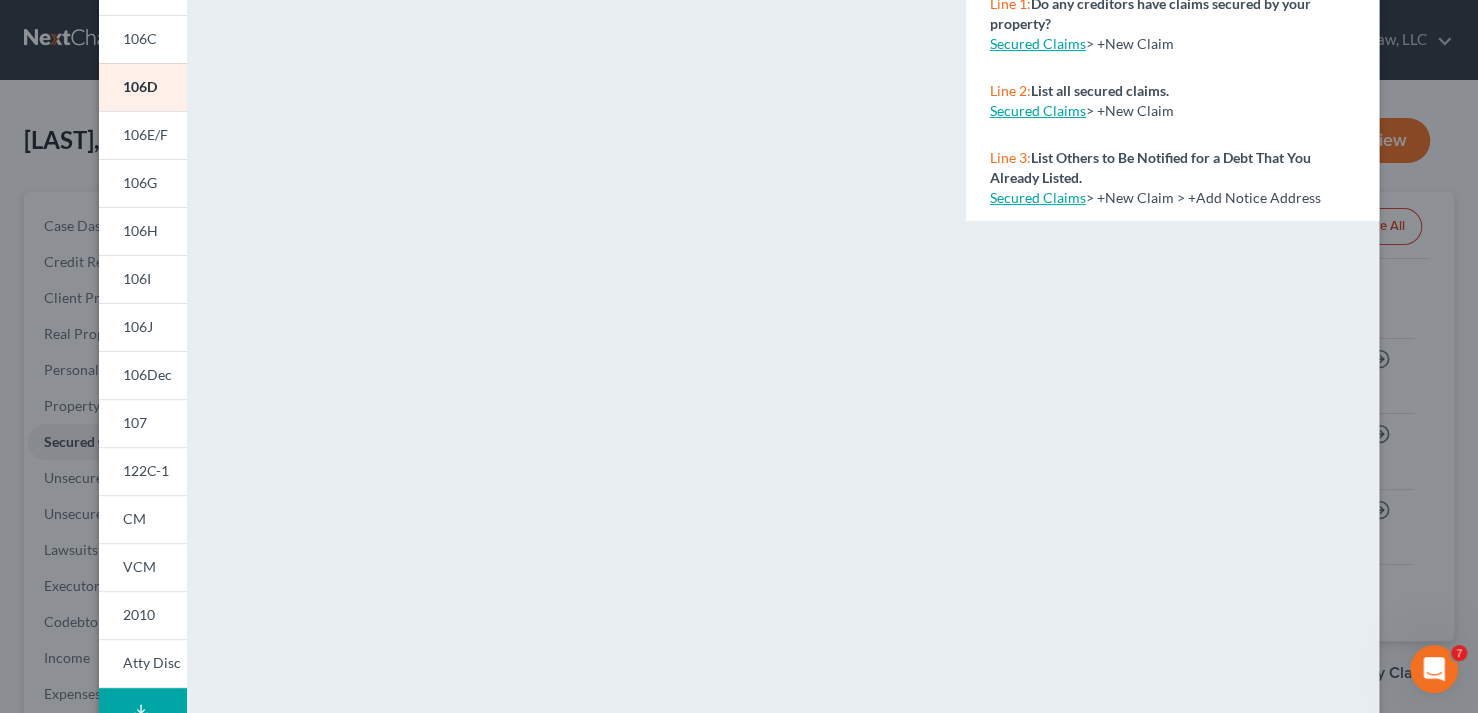 scroll, scrollTop: 300, scrollLeft: 0, axis: vertical 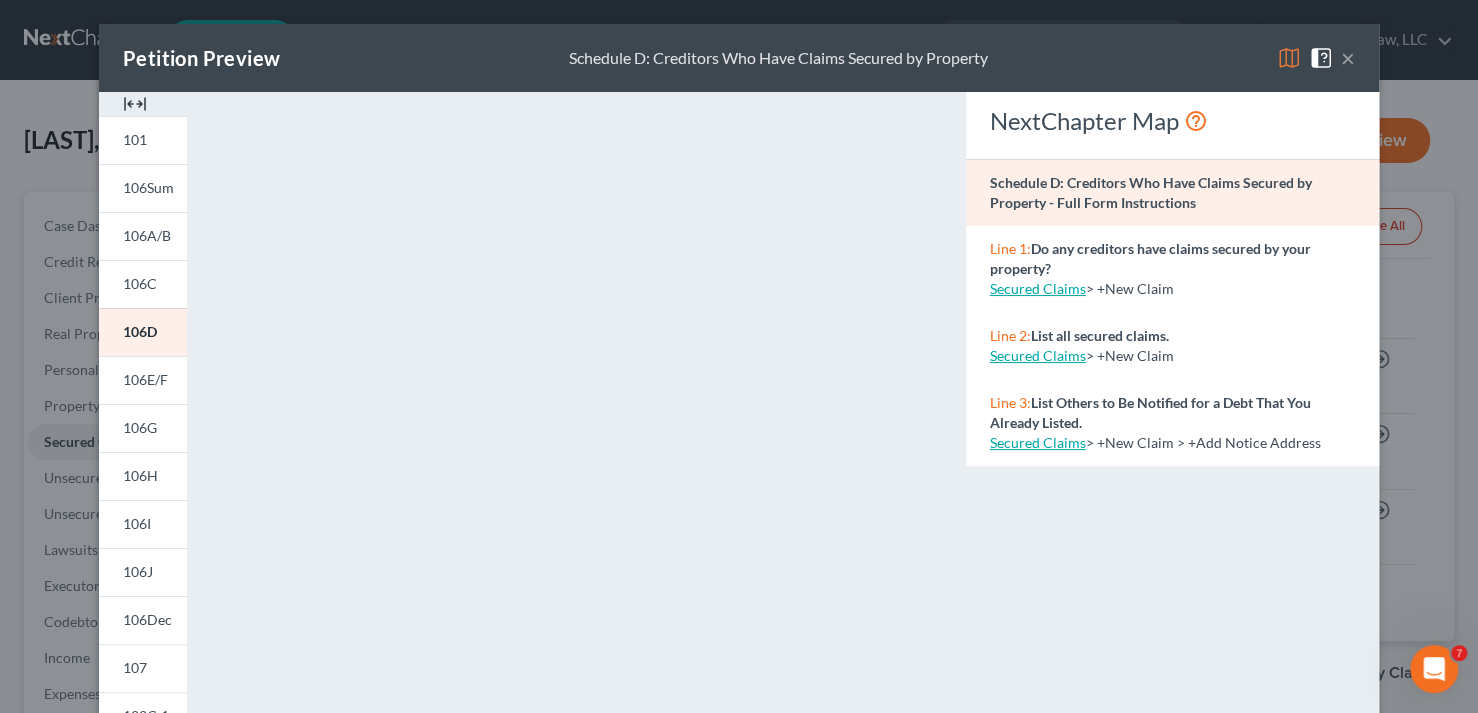 click on "×" at bounding box center [1348, 58] 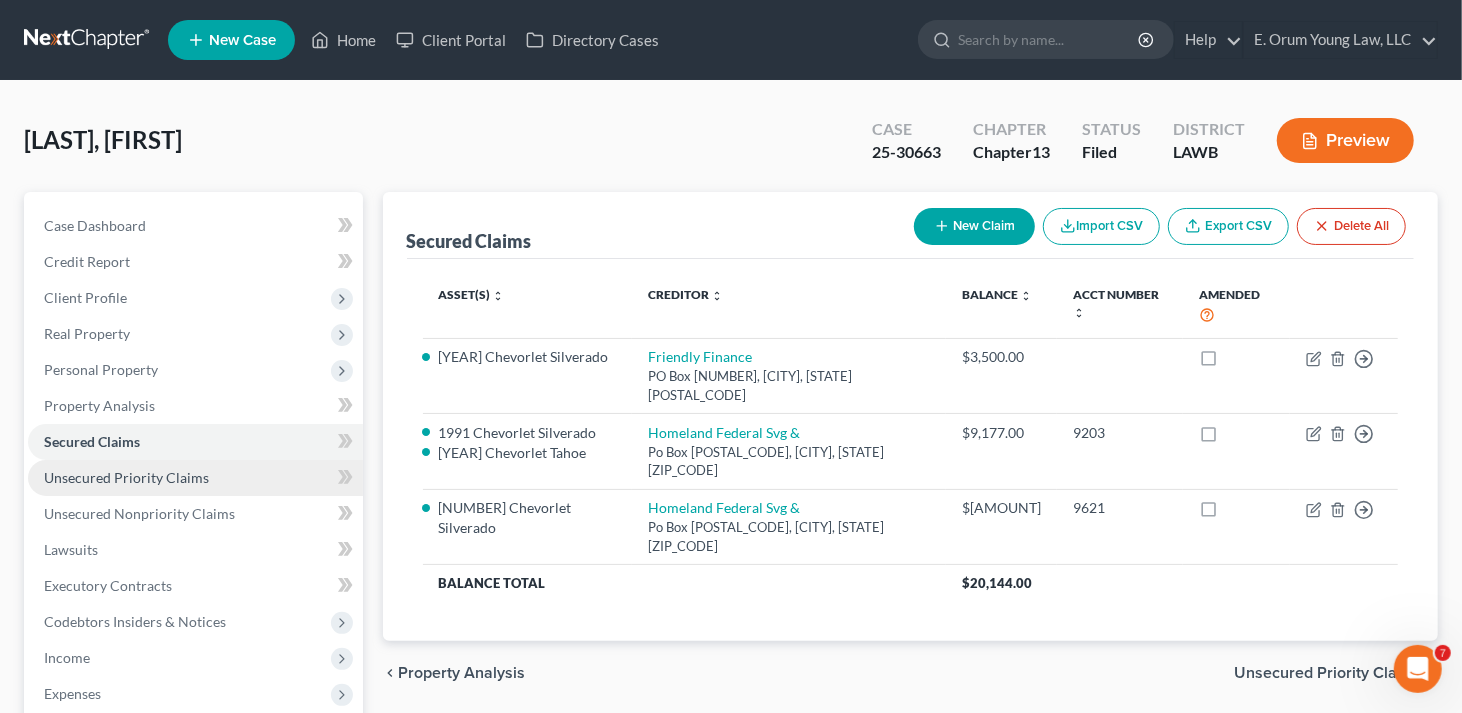click on "Unsecured Priority Claims" at bounding box center (195, 478) 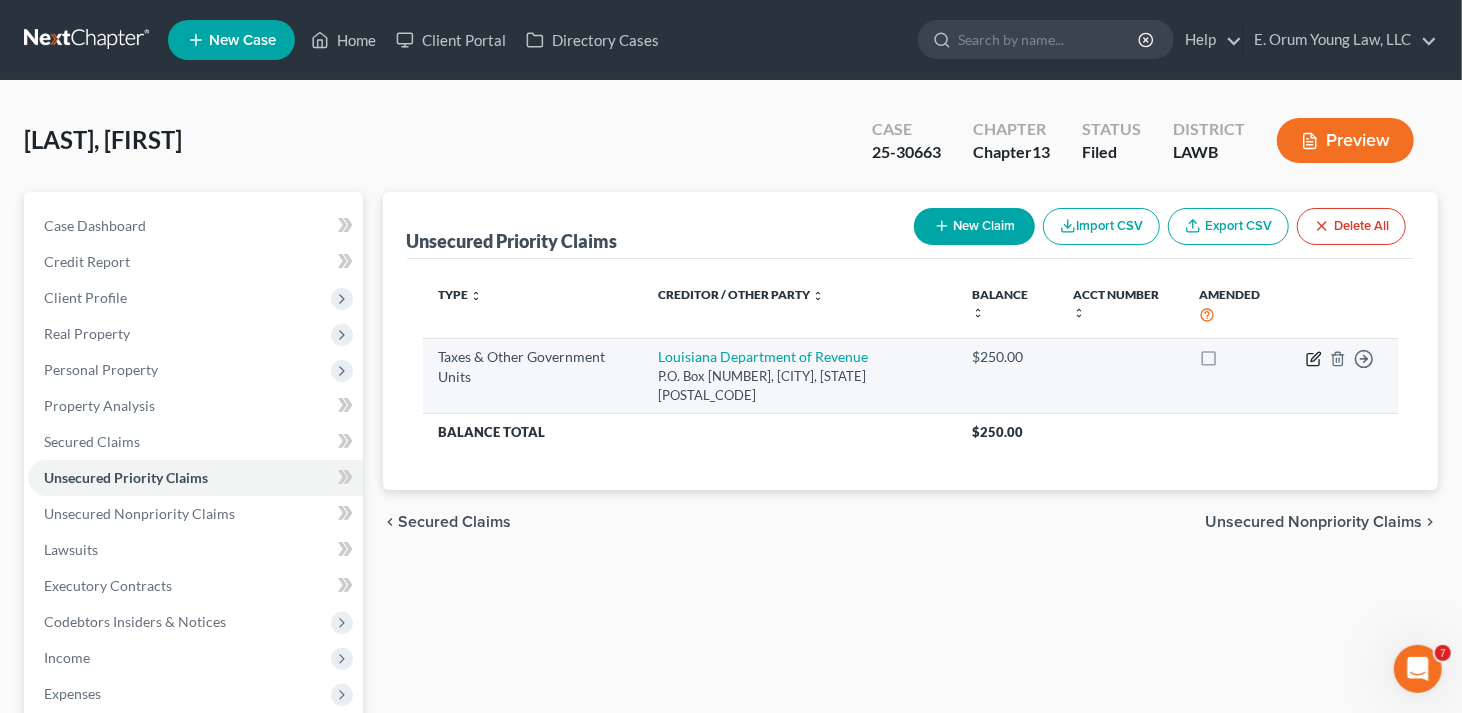 click 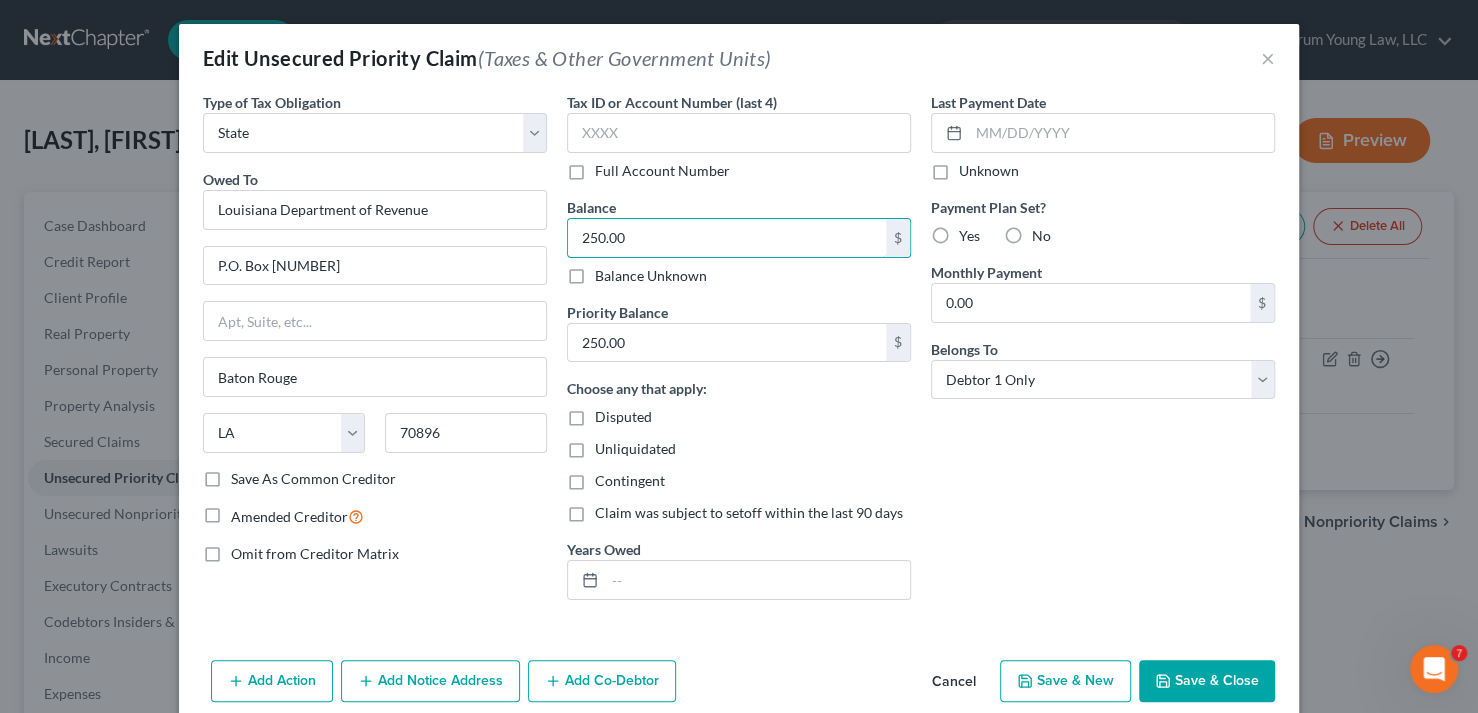 paste on "3.95" 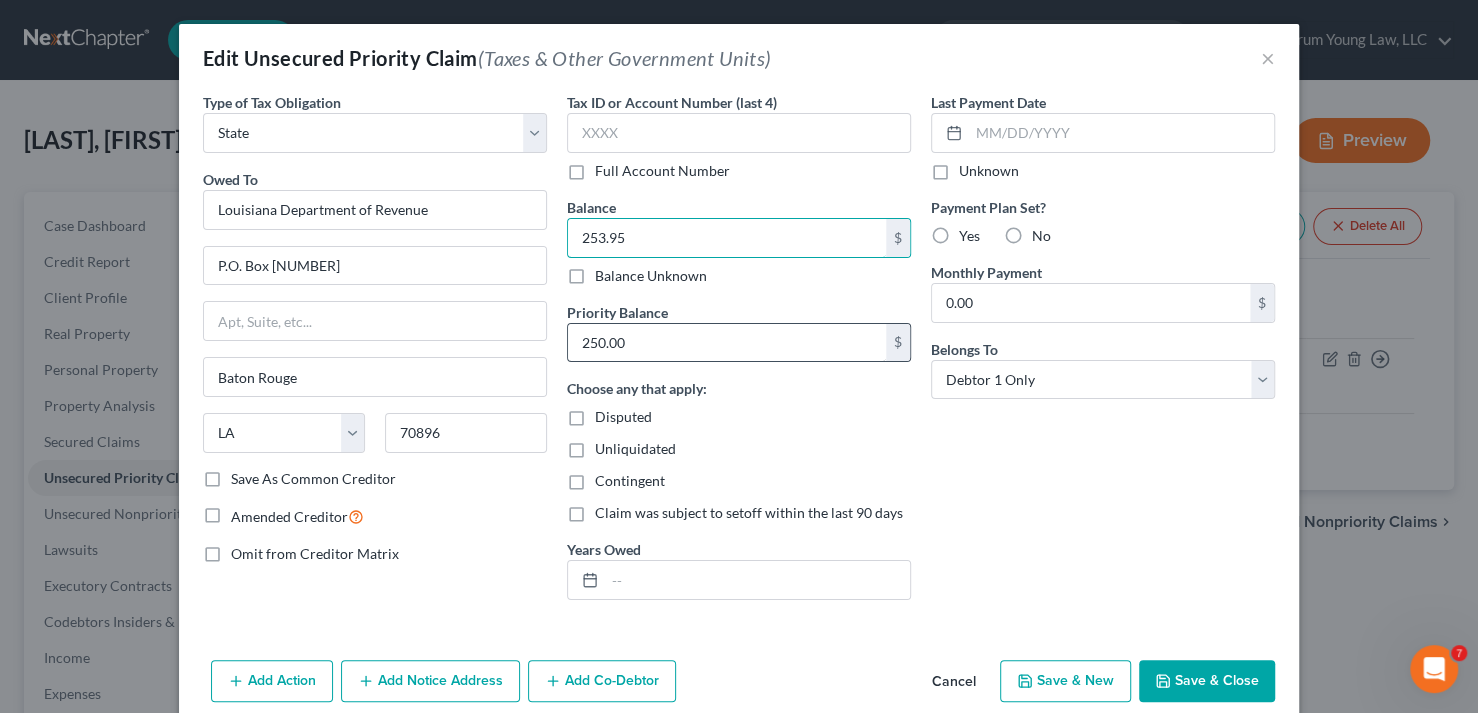 type on "253.95" 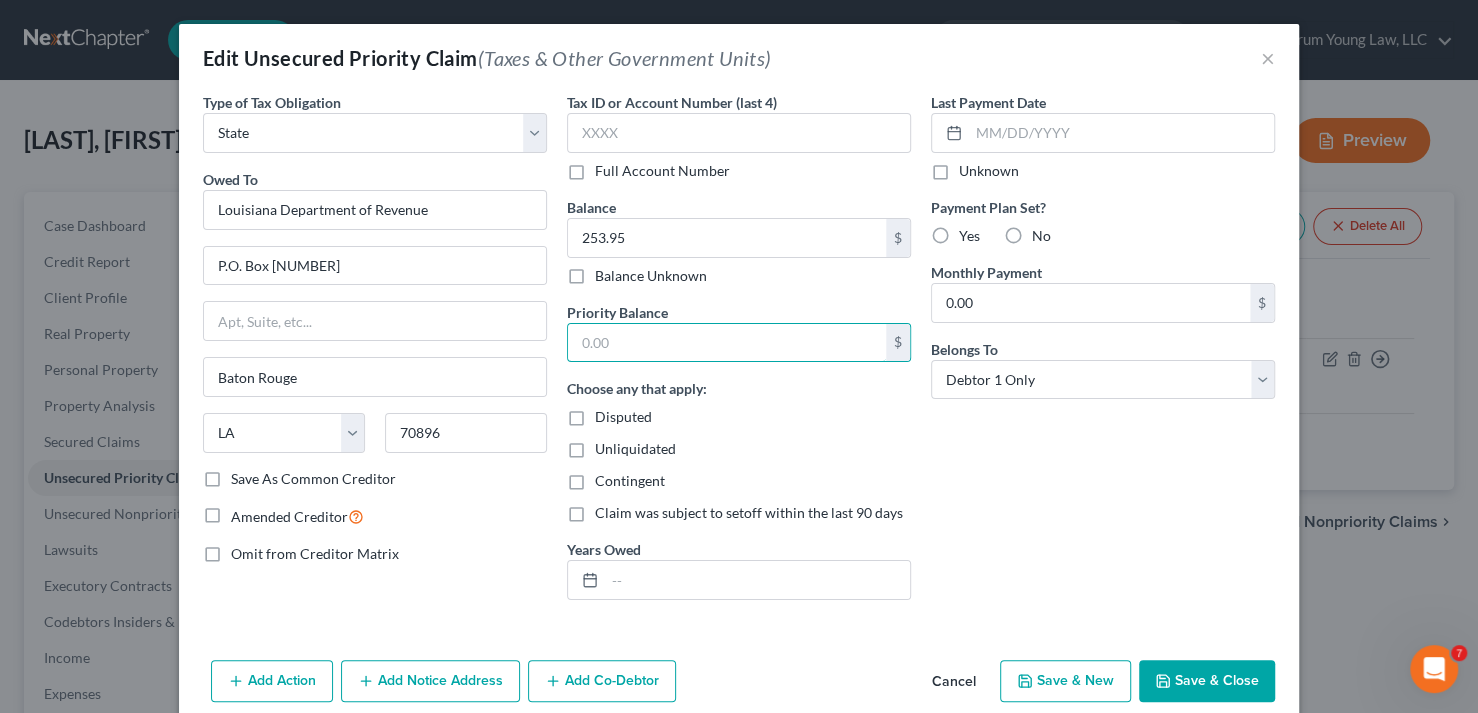 paste on "$238.95" 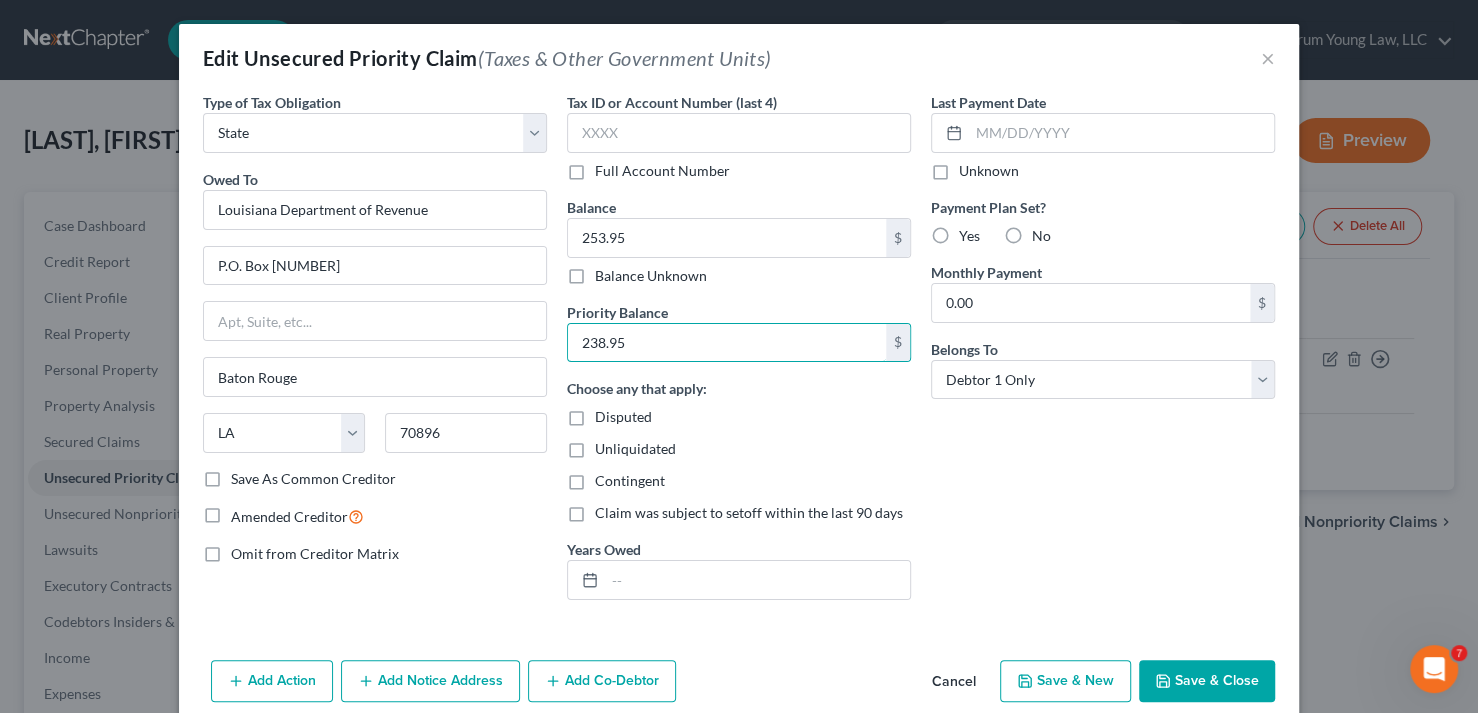 type on "238.95" 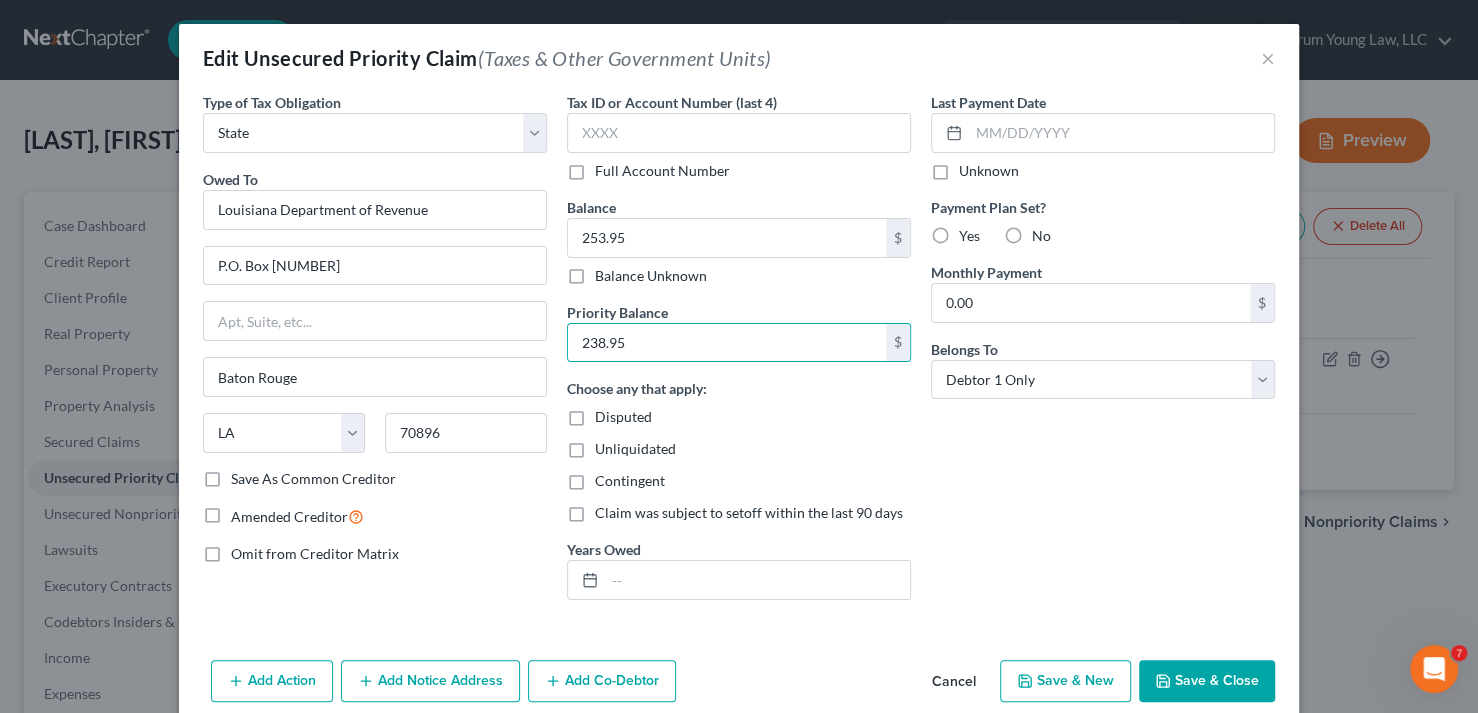 click on "Save & Close" at bounding box center [1207, 681] 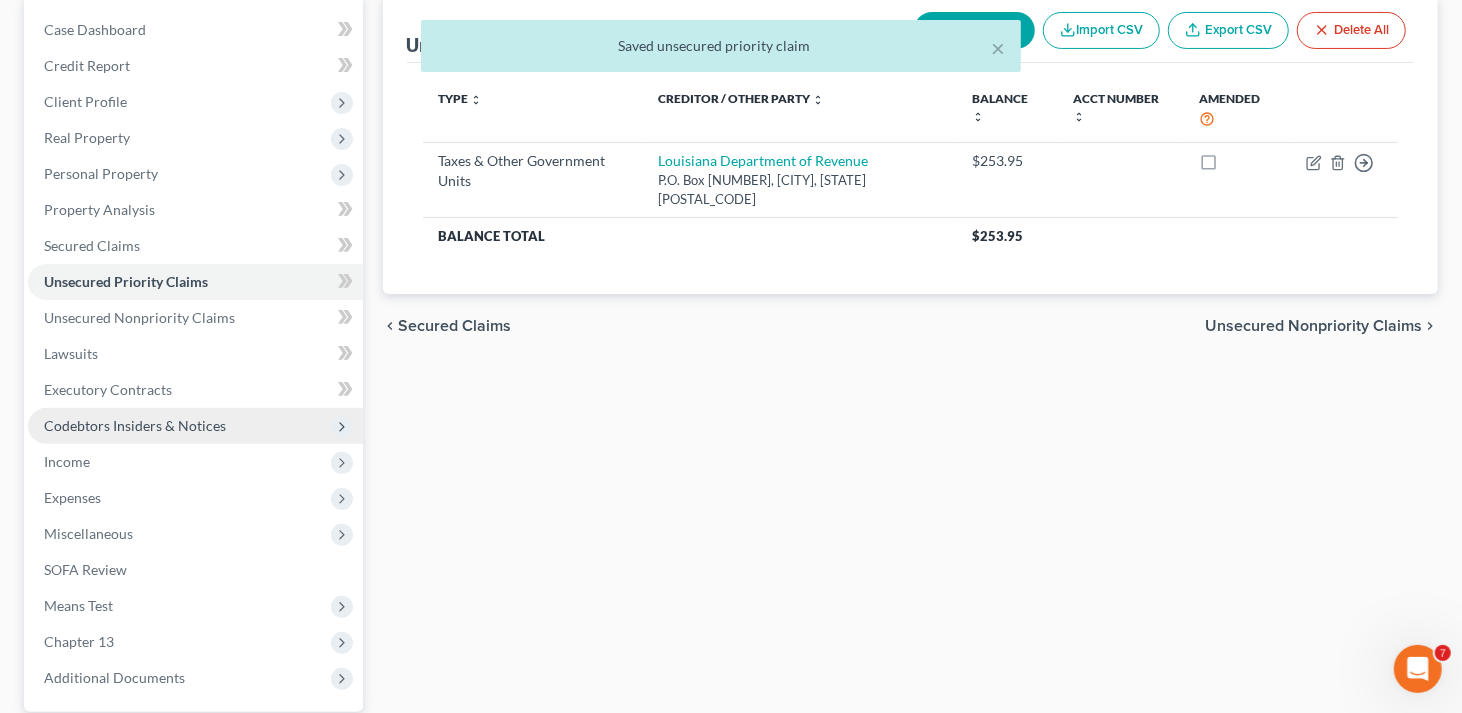scroll, scrollTop: 300, scrollLeft: 0, axis: vertical 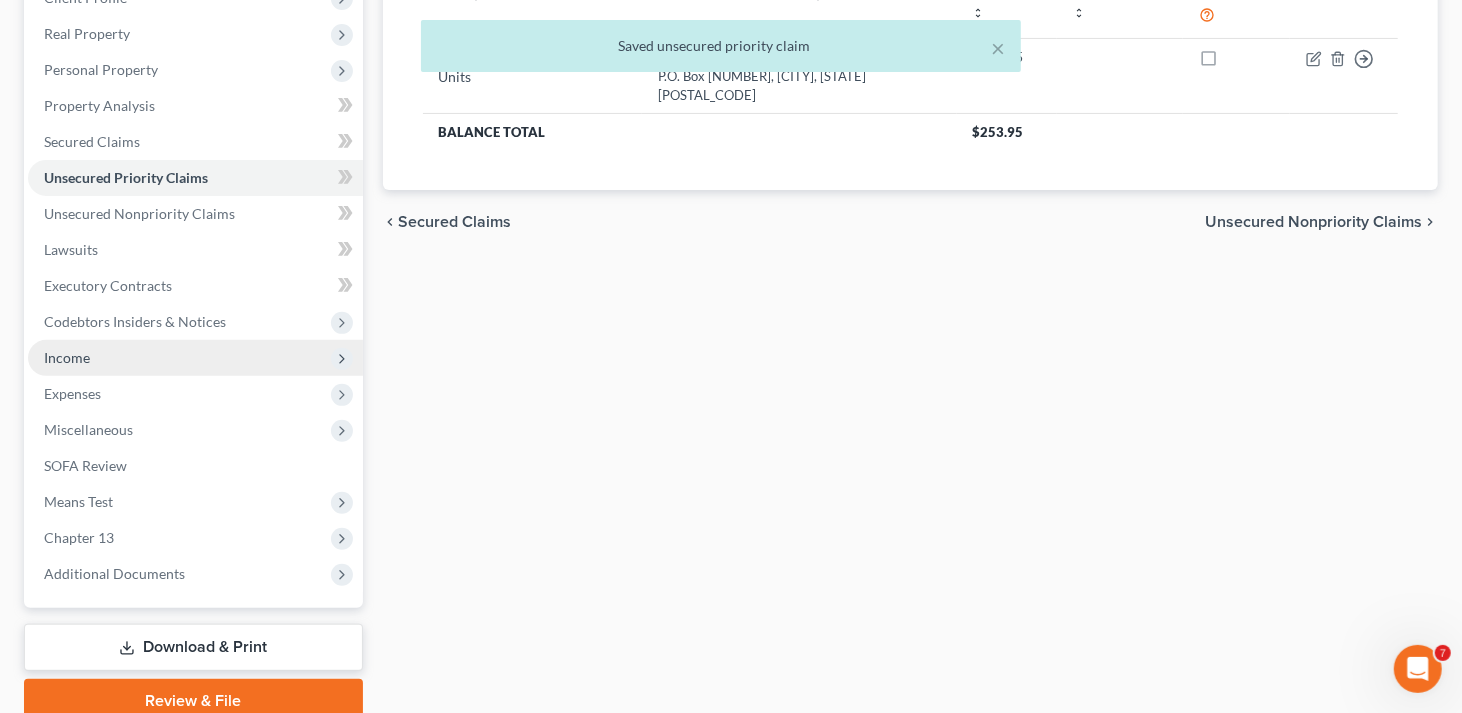 click on "Income" at bounding box center [195, 358] 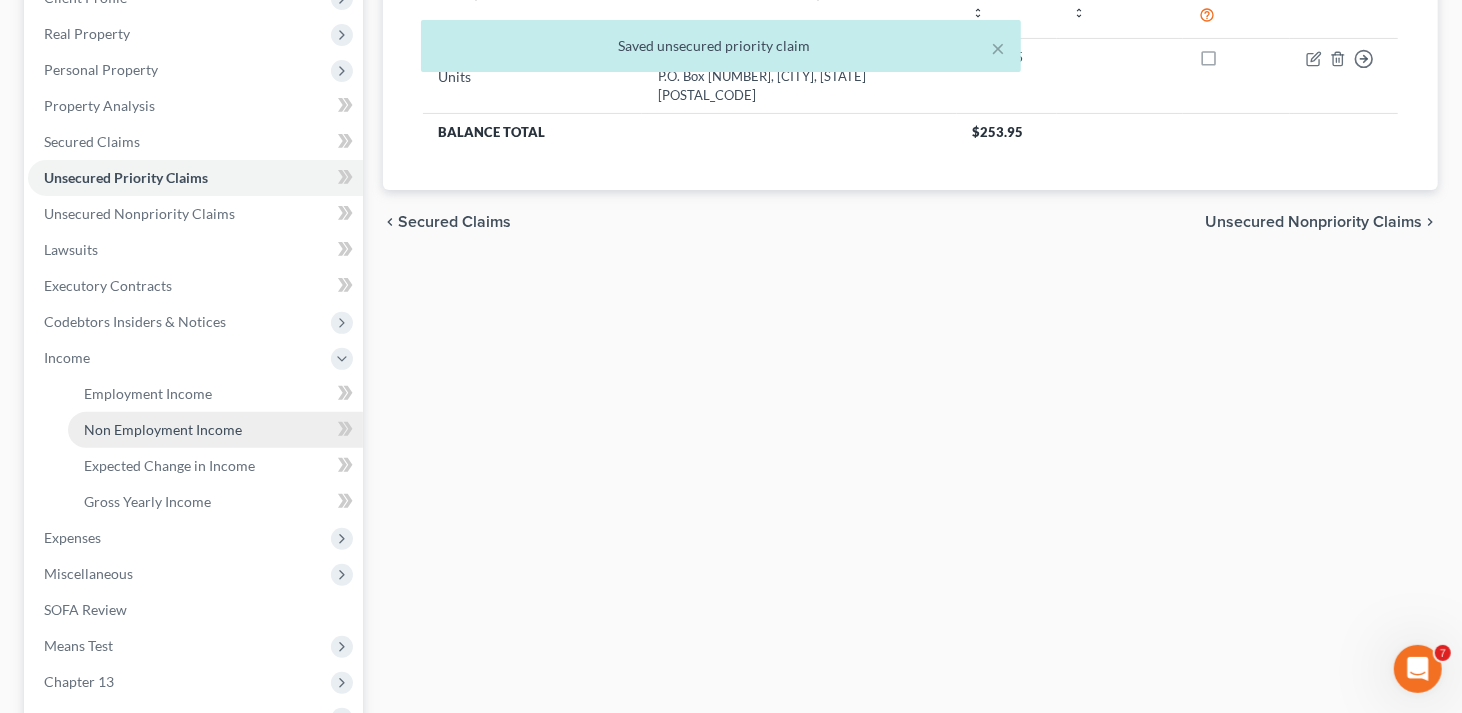 click on "Non Employment Income" at bounding box center [163, 429] 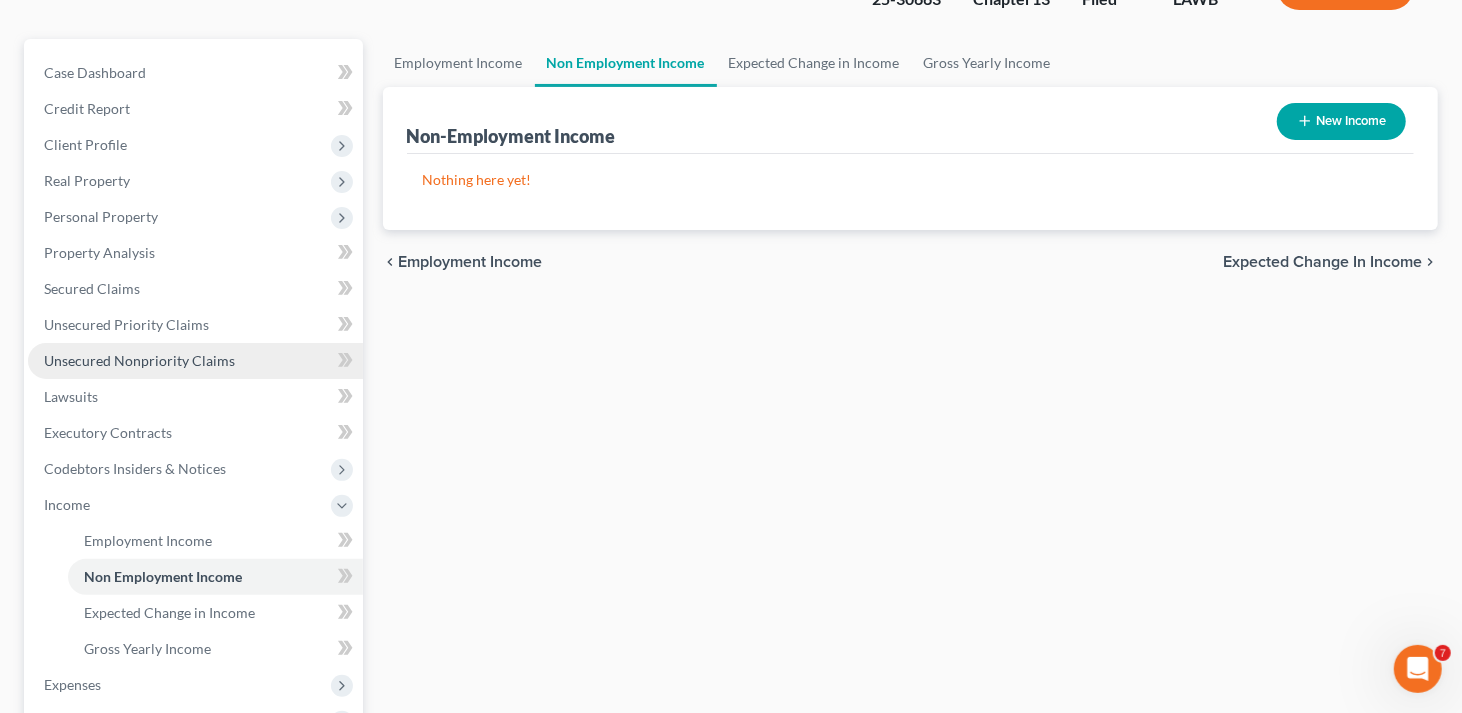 scroll, scrollTop: 300, scrollLeft: 0, axis: vertical 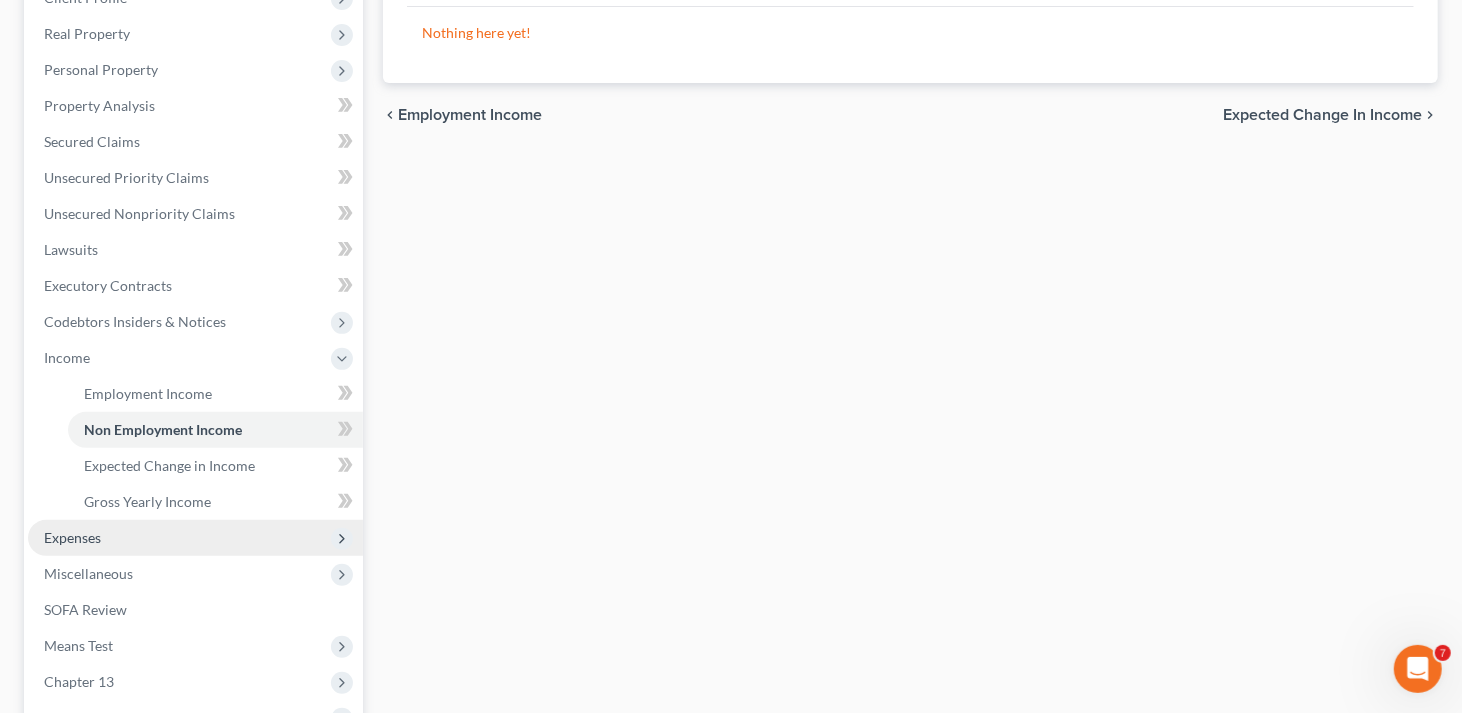 click on "Expenses" at bounding box center (195, 538) 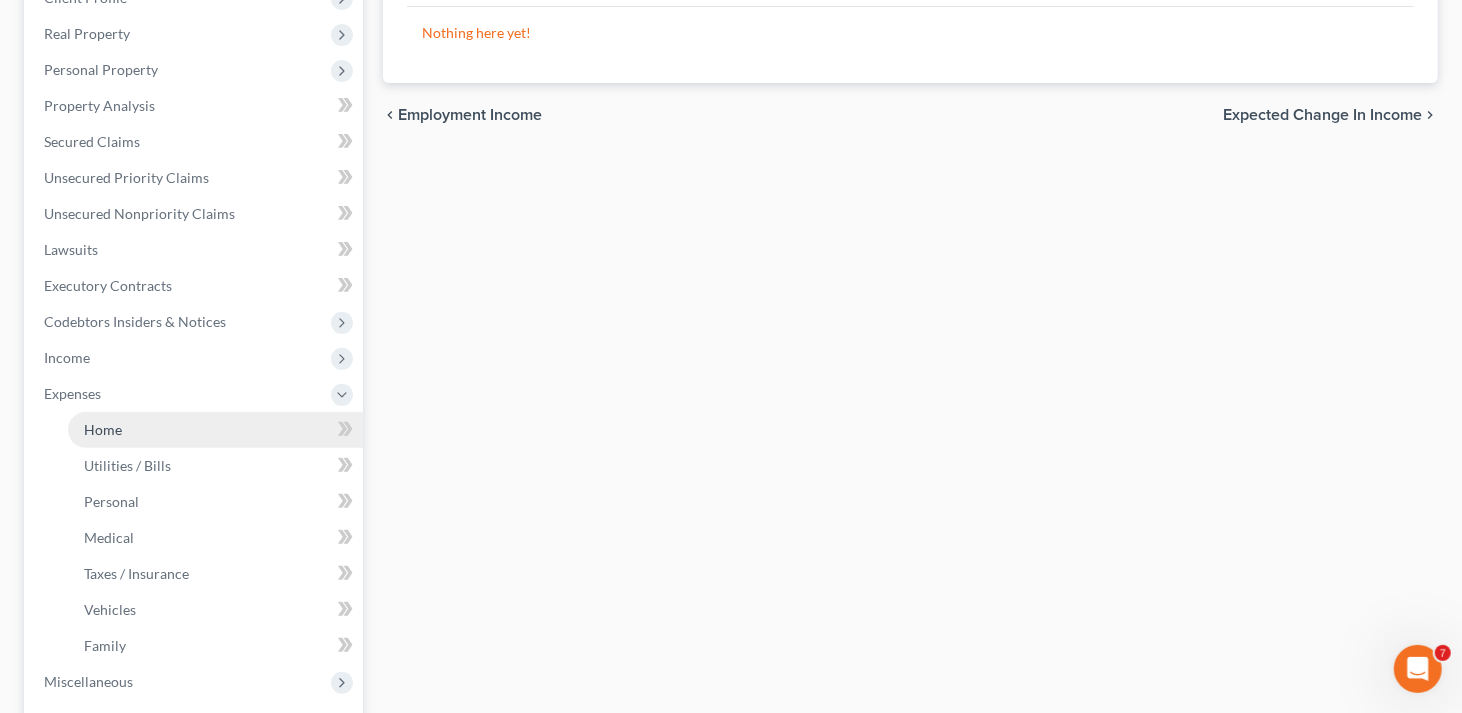 click on "Home" at bounding box center (215, 430) 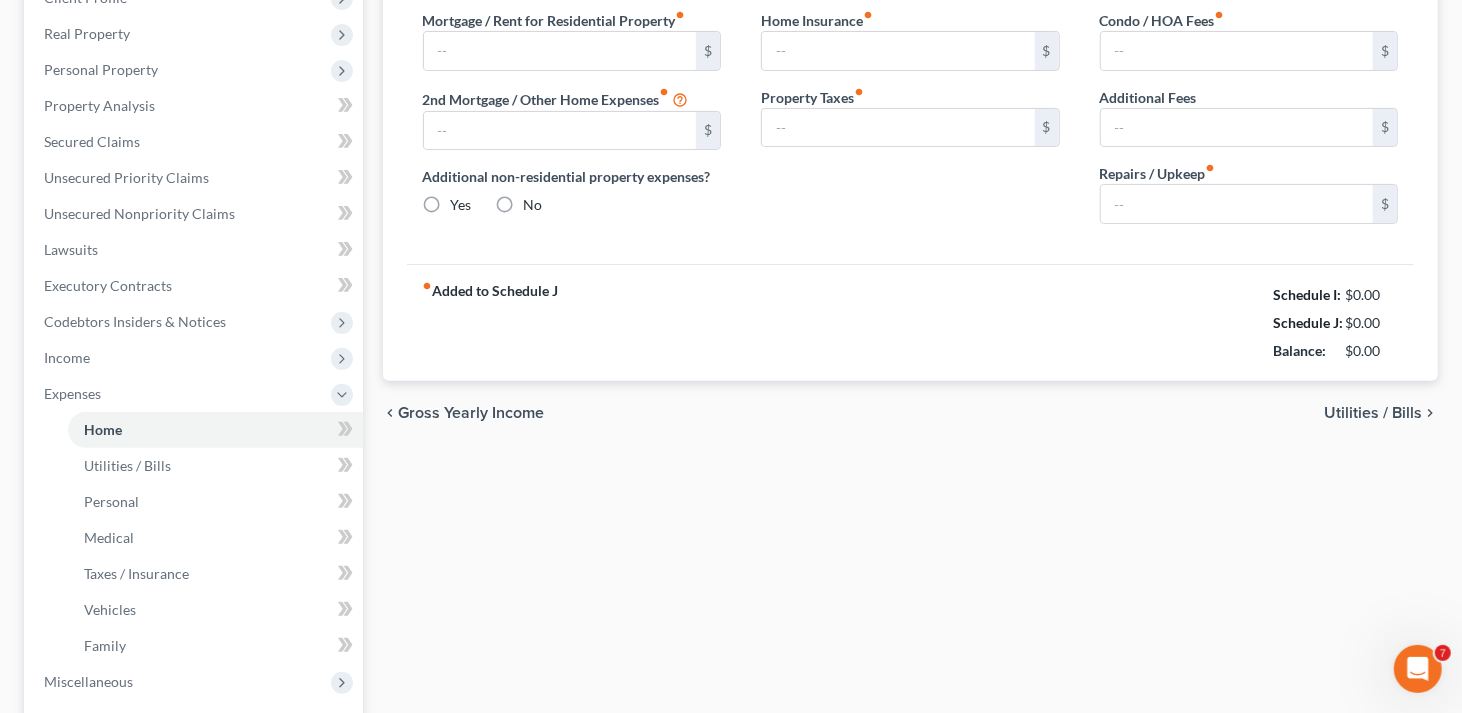 scroll, scrollTop: 197, scrollLeft: 0, axis: vertical 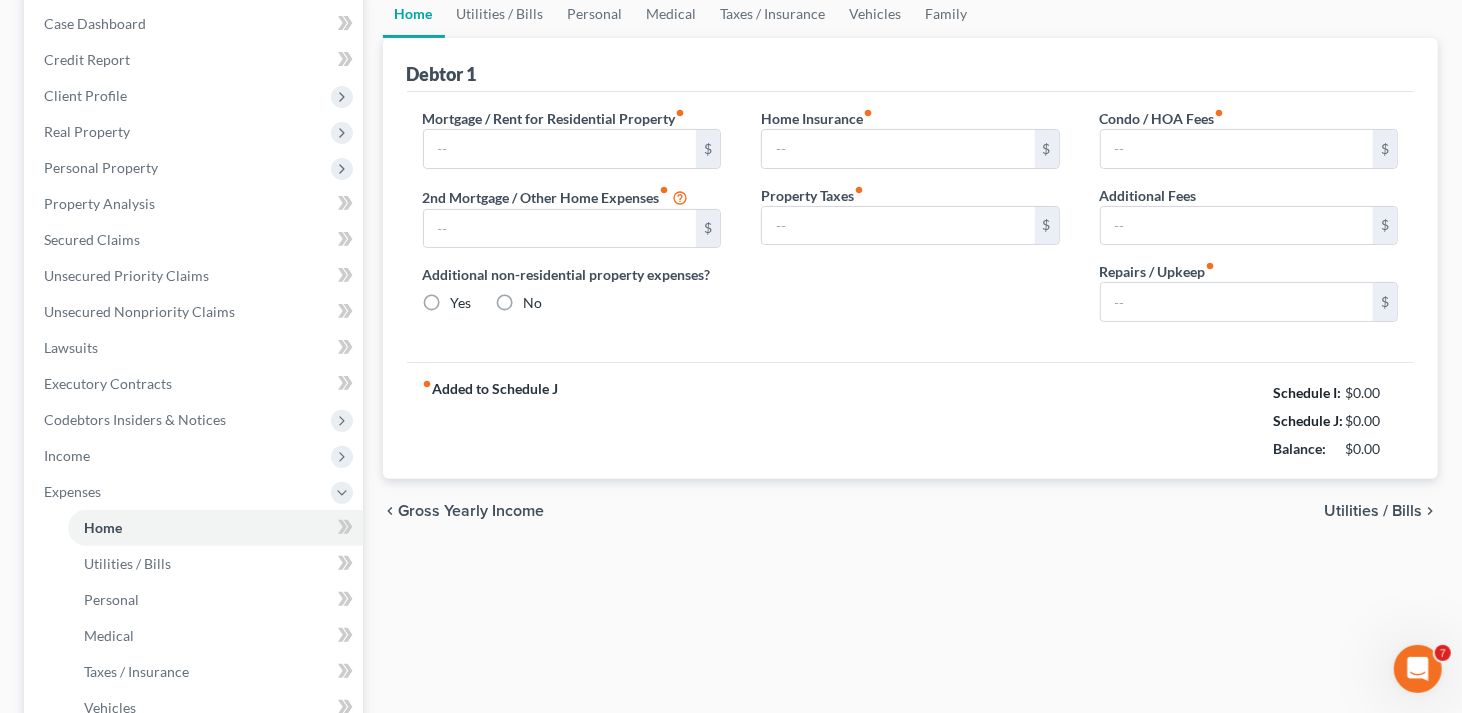 type on "500.00" 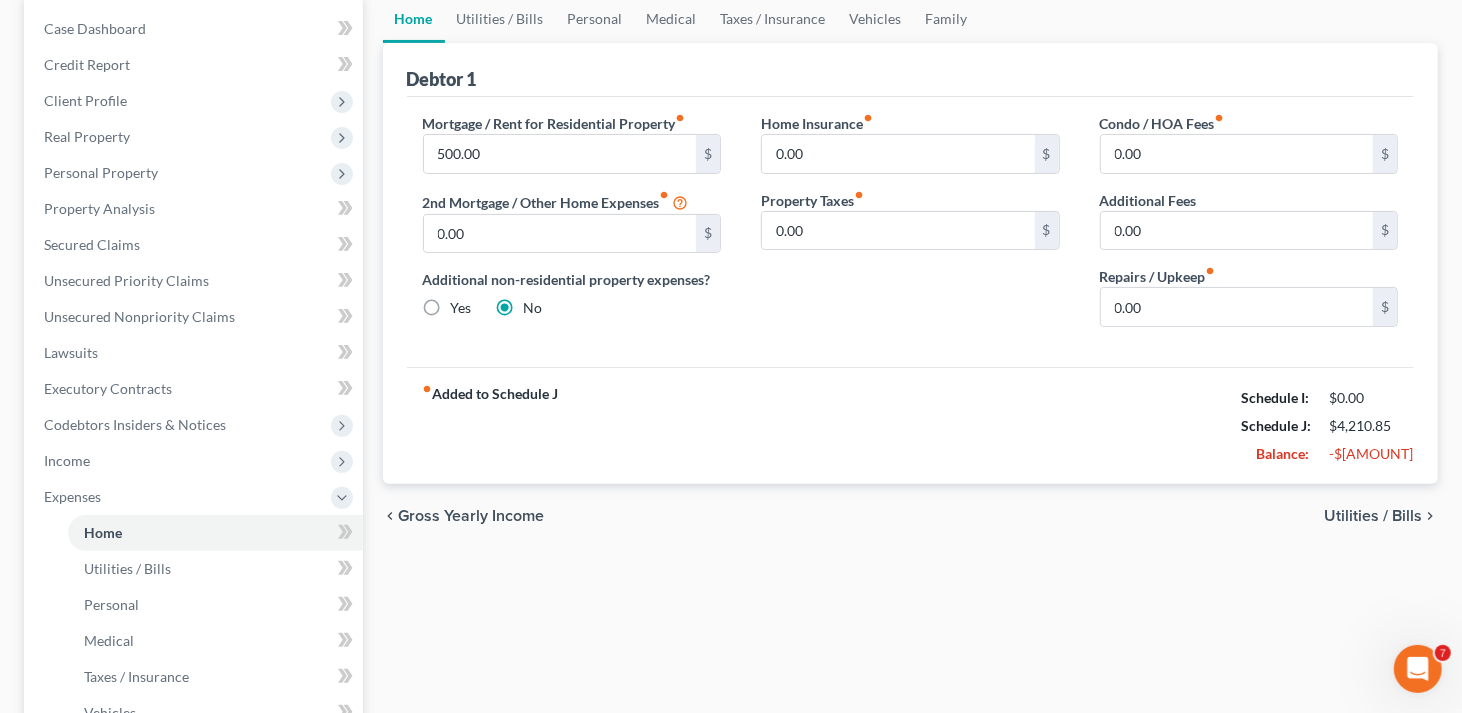 scroll, scrollTop: 0, scrollLeft: 0, axis: both 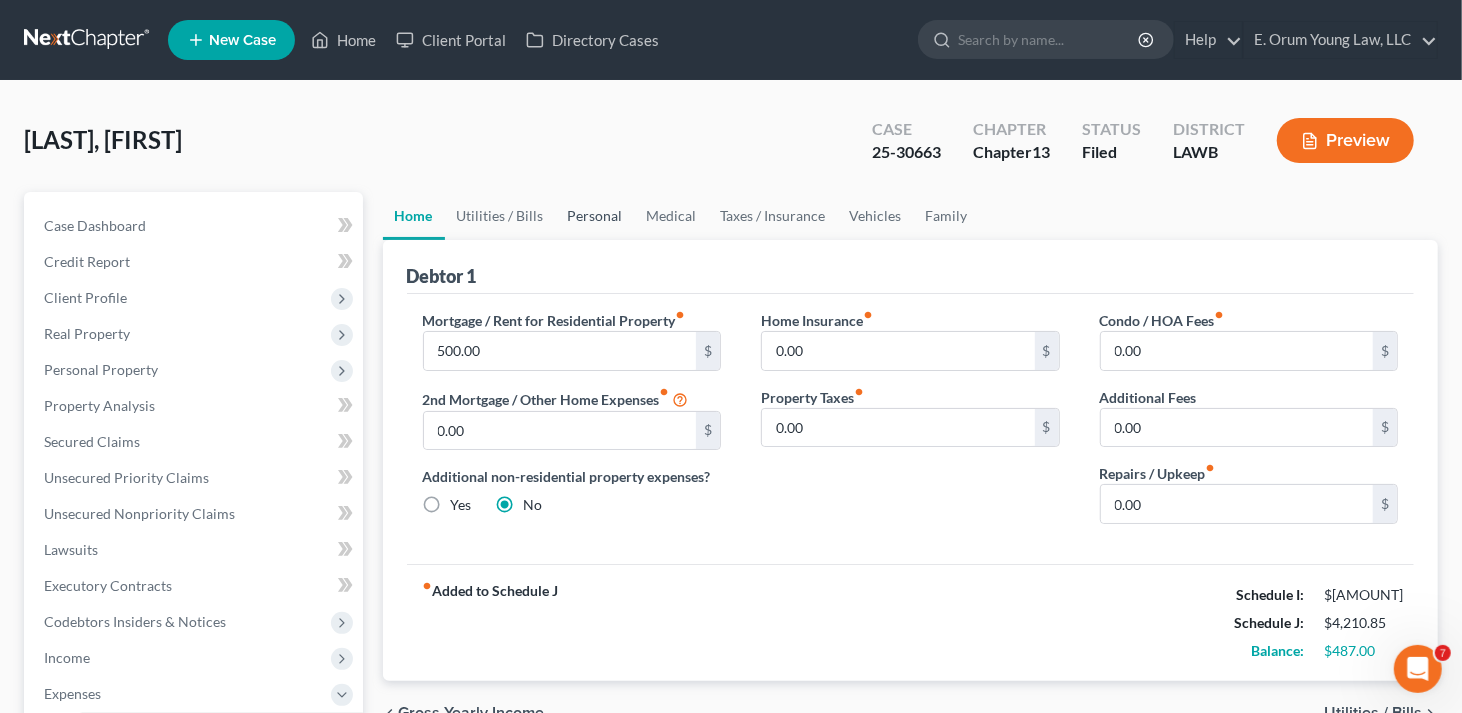 click on "Personal" at bounding box center (595, 216) 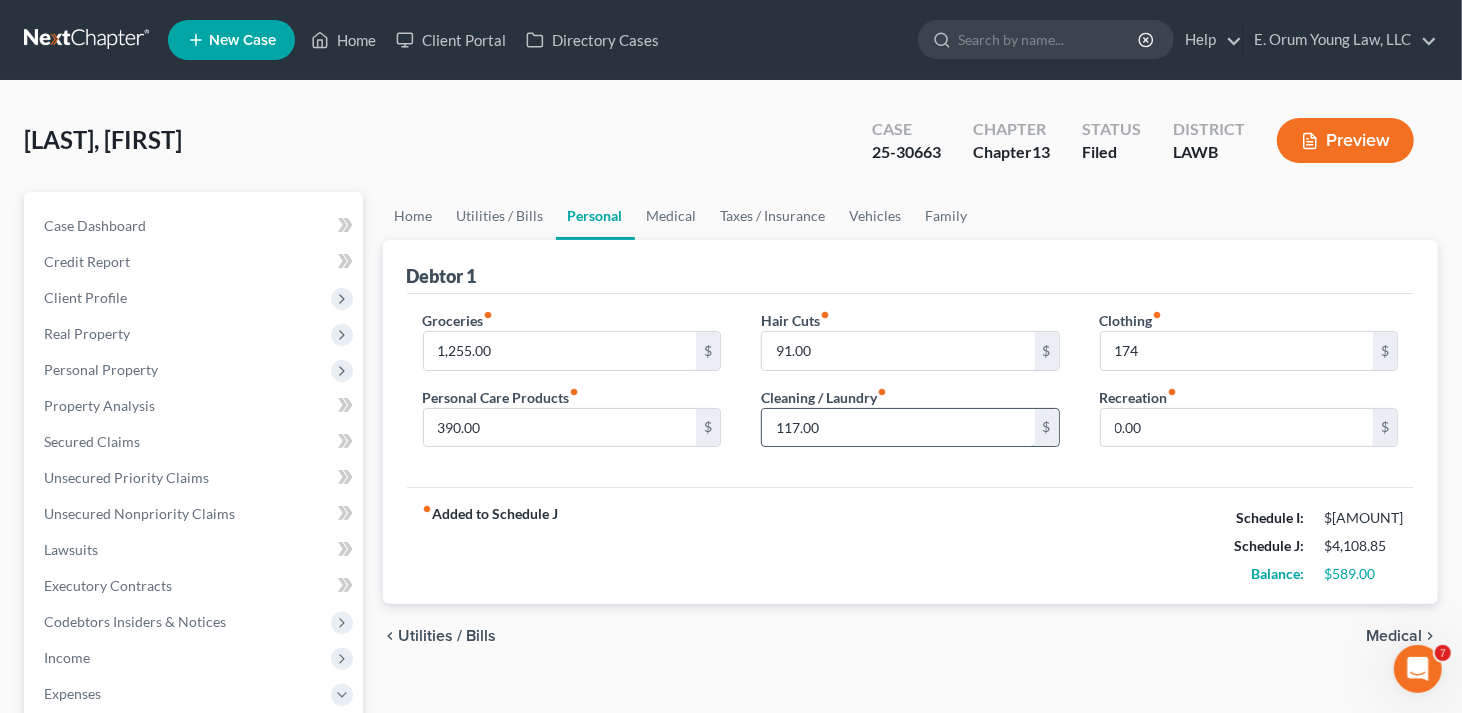 click on "117.00" at bounding box center (898, 428) 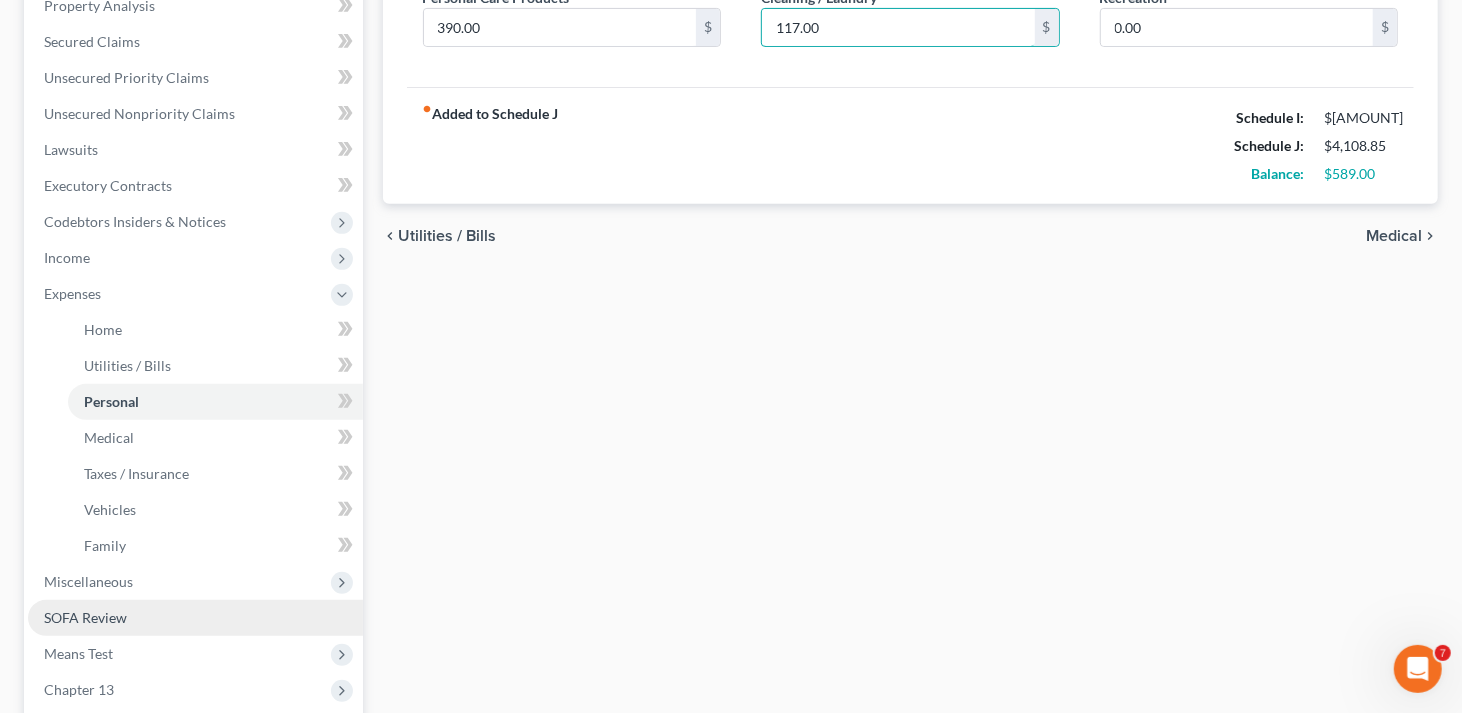 scroll, scrollTop: 634, scrollLeft: 0, axis: vertical 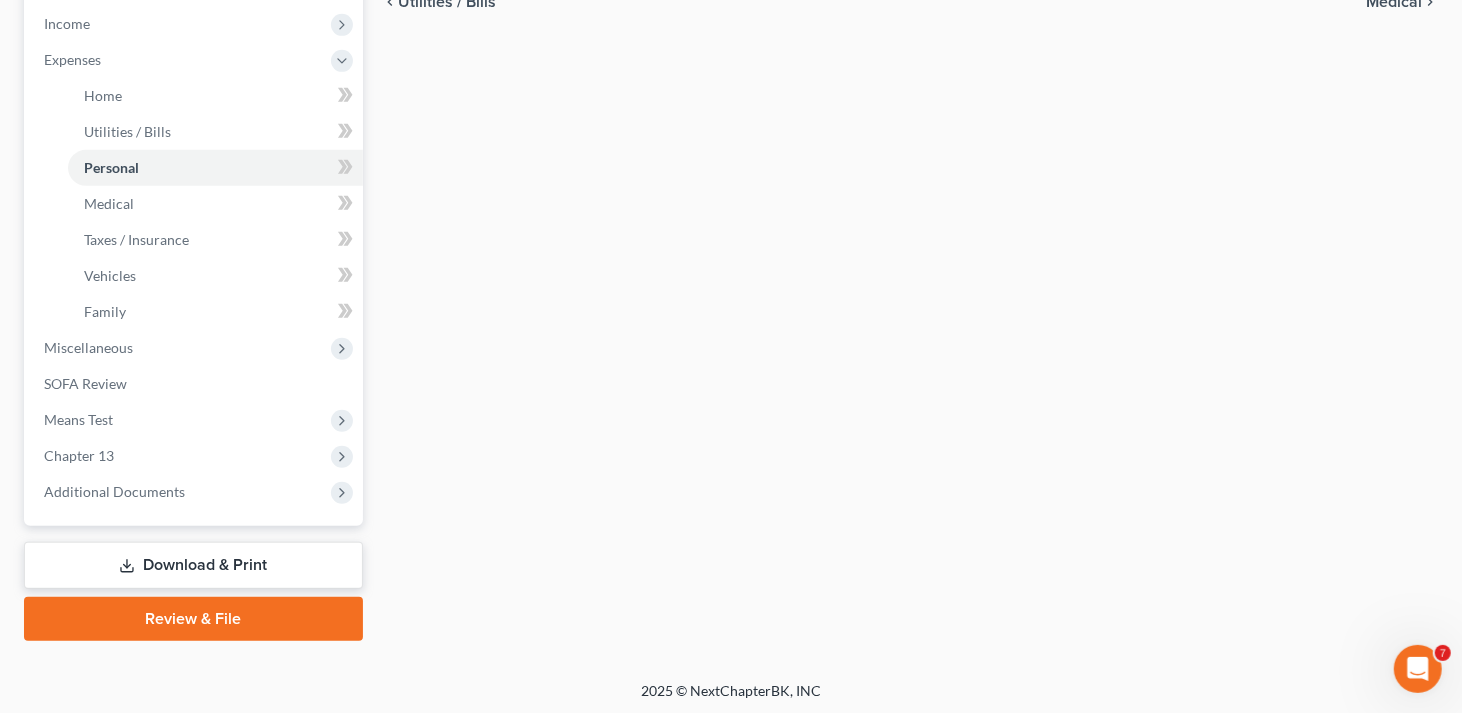 click on "Download & Print" at bounding box center [193, 565] 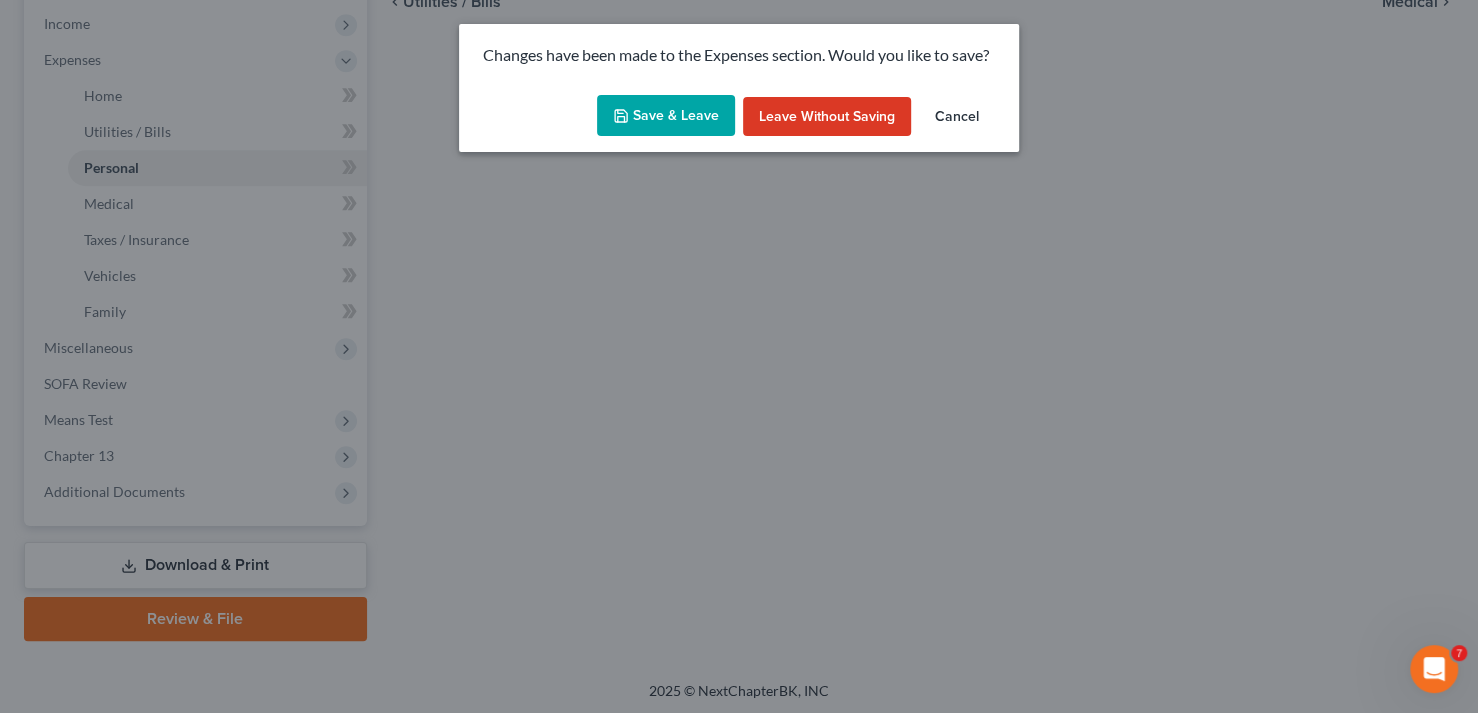 click on "Save & Leave" at bounding box center (666, 116) 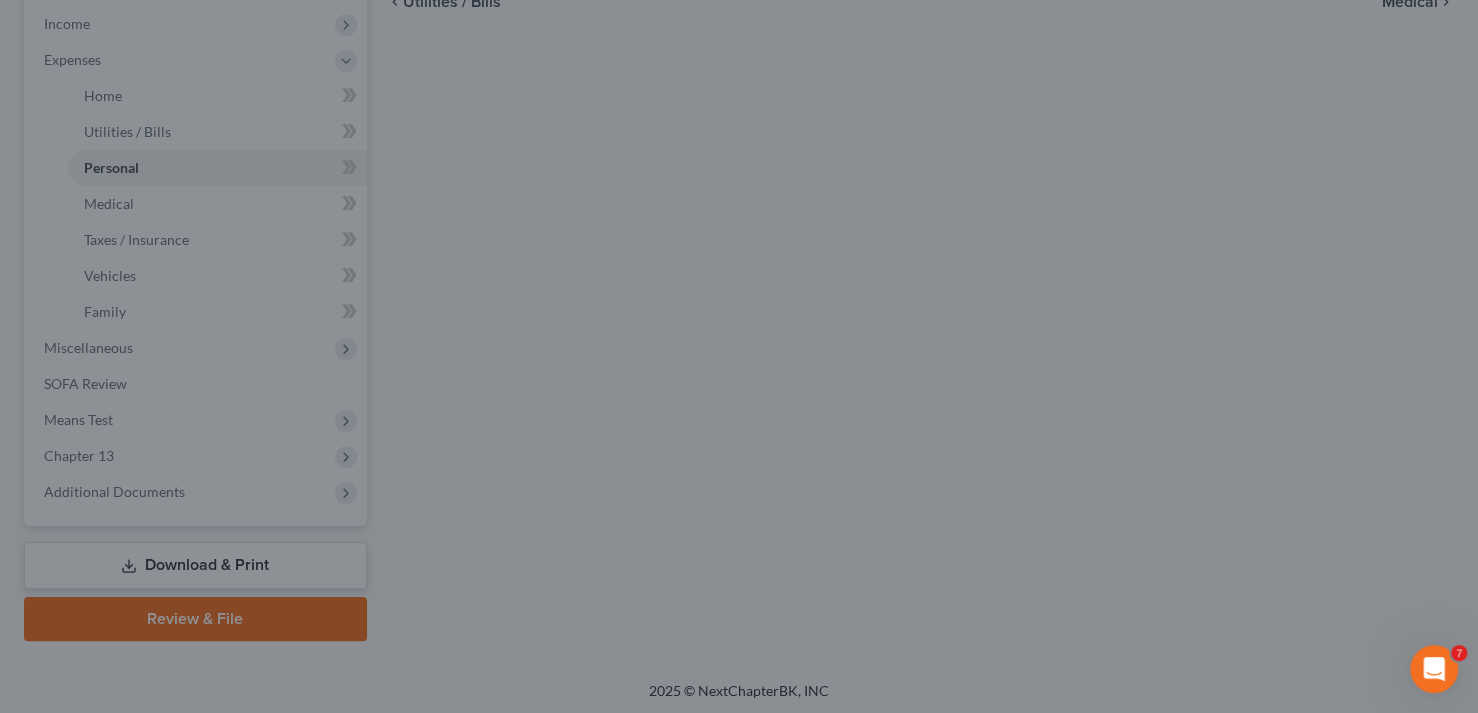 type on "174.00" 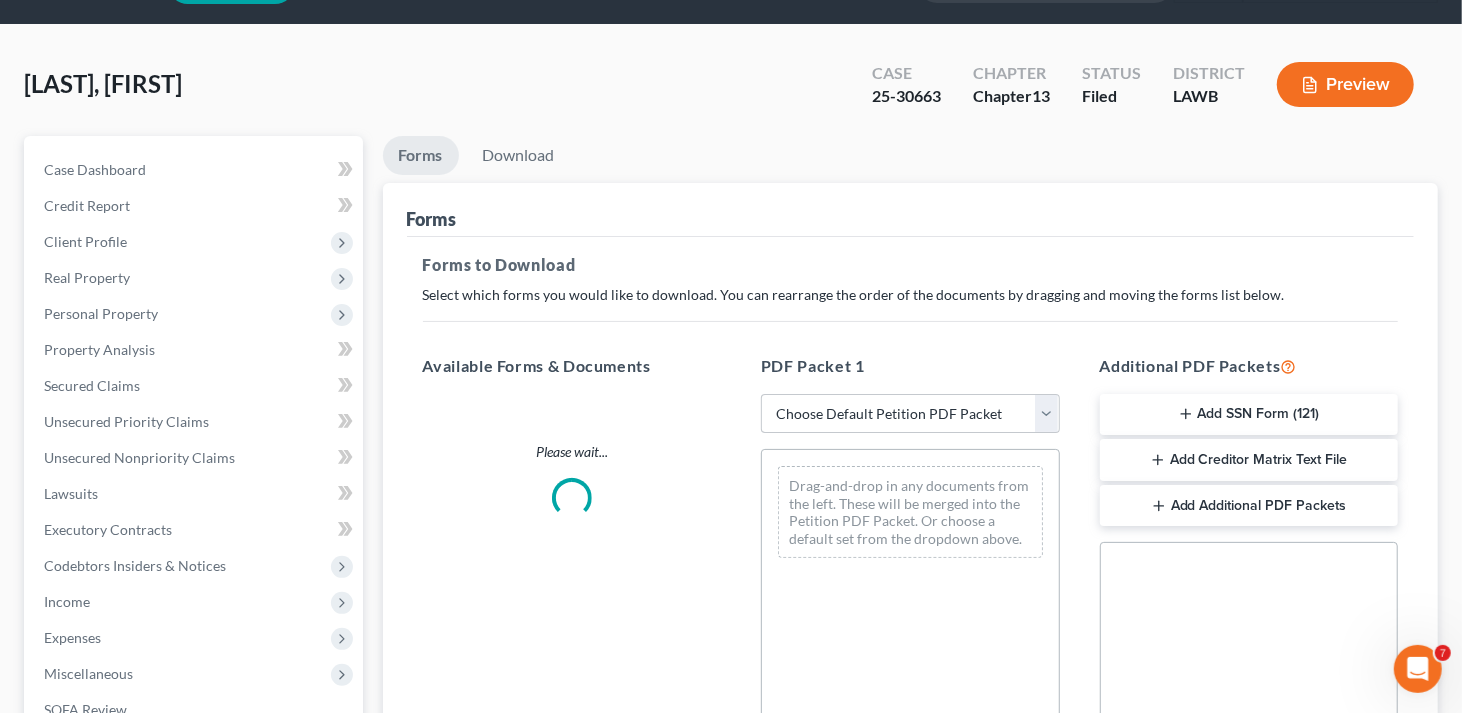 scroll, scrollTop: 0, scrollLeft: 0, axis: both 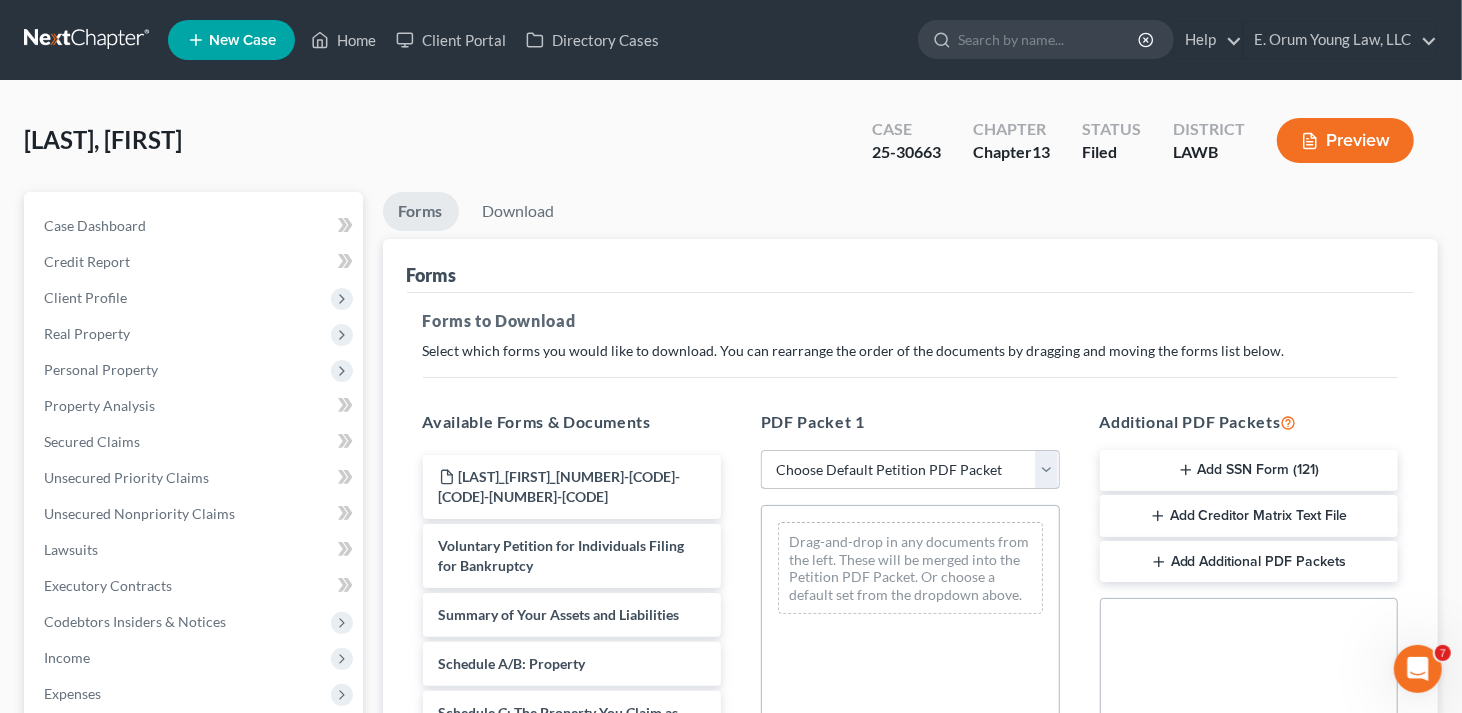 click on "Choose Default Petition PDF Packet Complete Bankruptcy Petition (all forms and schedules) Emergency Filing Forms (Petition and Creditor List Only) Amended Forms Signature Pages Only Supplemental Post Petition (Sch. I & J) Supplemental Post Petition (Sch. I) Supplemental Post Petition (Sch. J) AMDJ AMNDJ 2016(b) Atty Fee disclosure amnd j,dec Sauseda- Amended Schedule E-F and Declaration of Individual Schedules Amended Sch I, Sch J and Debtor's Declaration Amended Sch I, Sch J and Debtor's Declaration dec Sig Pages" at bounding box center [910, 470] 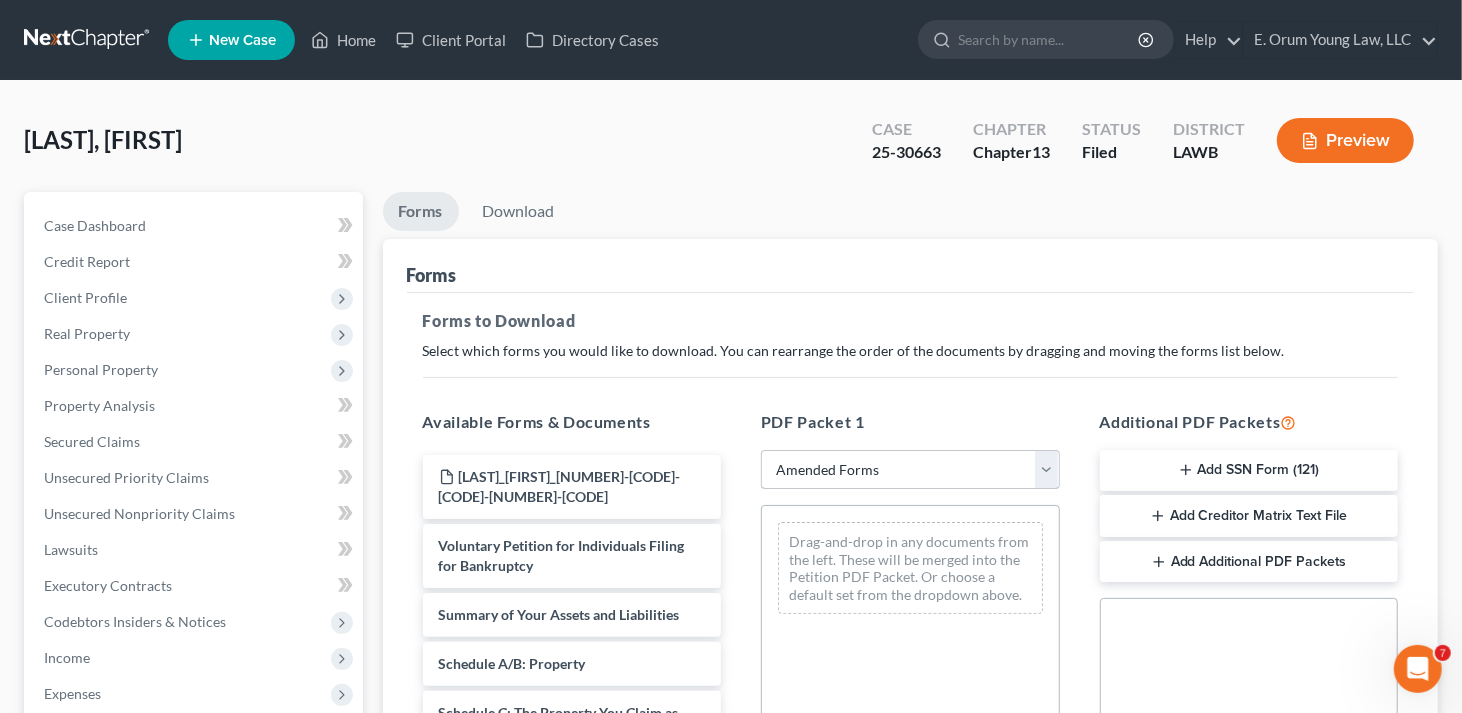 click on "Choose Default Petition PDF Packet Complete Bankruptcy Petition (all forms and schedules) Emergency Filing Forms (Petition and Creditor List Only) Amended Forms Signature Pages Only Supplemental Post Petition (Sch. I & J) Supplemental Post Petition (Sch. I) Supplemental Post Petition (Sch. J) AMDJ AMNDJ 2016(b) Atty Fee disclosure amnd j,dec Sauseda- Amended Schedule E-F and Declaration of Individual Schedules Amended Sch I, Sch J and Debtor's Declaration Amended Sch I, Sch J and Debtor's Declaration dec Sig Pages" at bounding box center (910, 470) 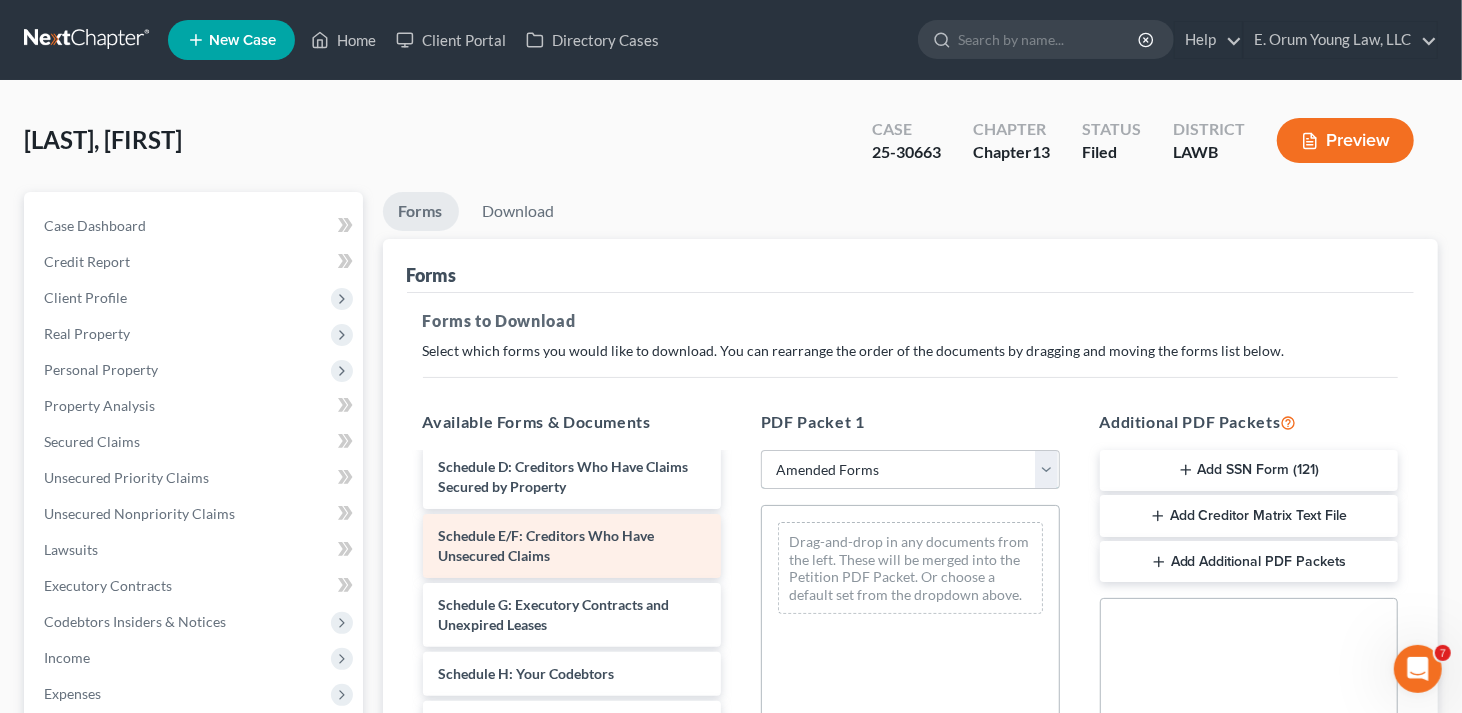 scroll, scrollTop: 200, scrollLeft: 0, axis: vertical 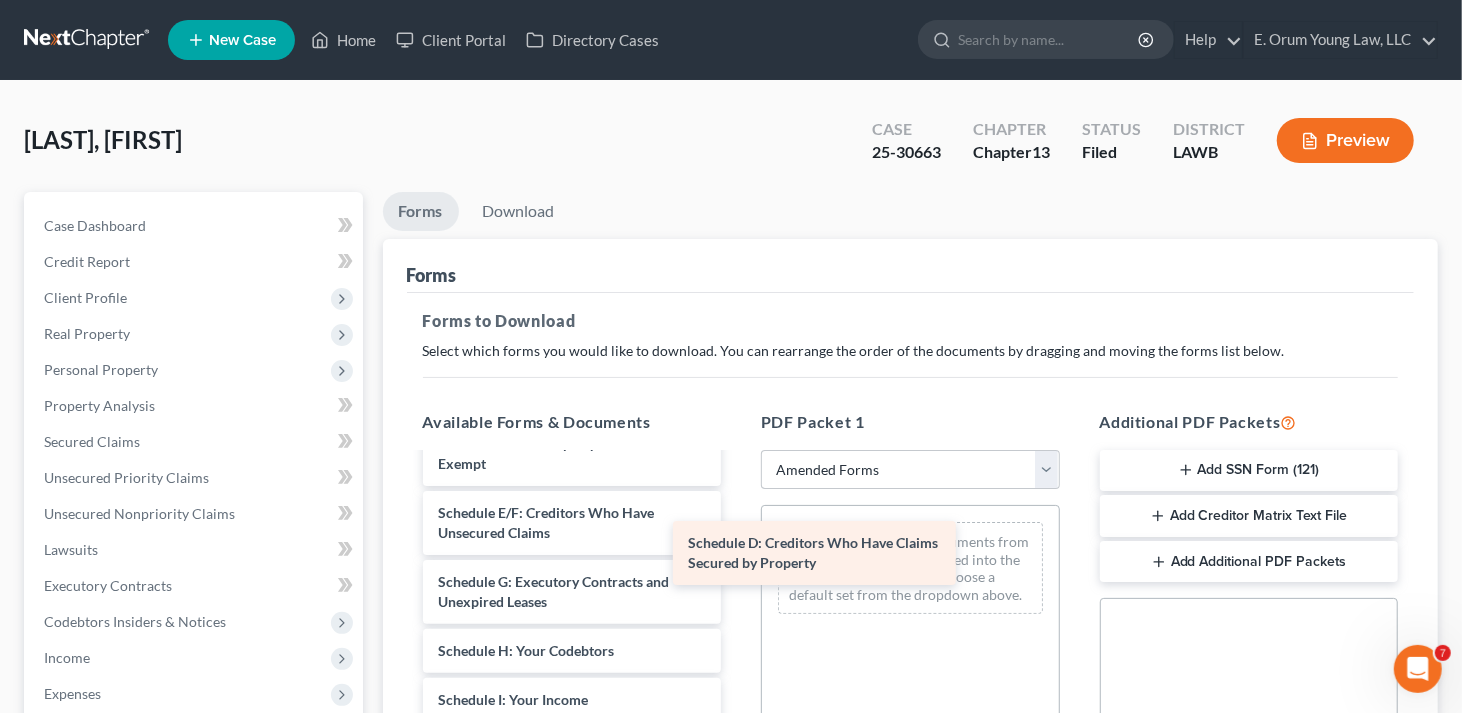 drag, startPoint x: 643, startPoint y: 518, endPoint x: 946, endPoint y: 554, distance: 305.13113 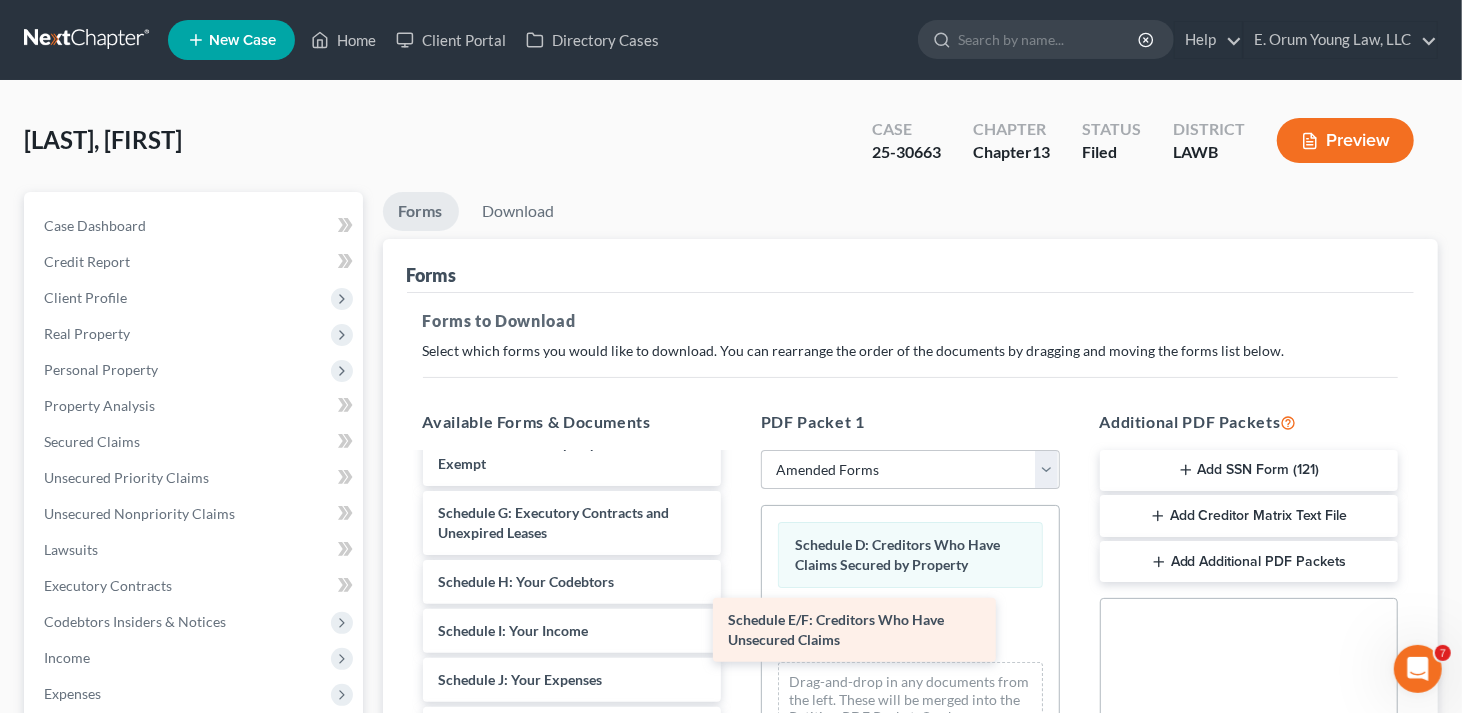 drag, startPoint x: 633, startPoint y: 519, endPoint x: 930, endPoint y: 613, distance: 311.52048 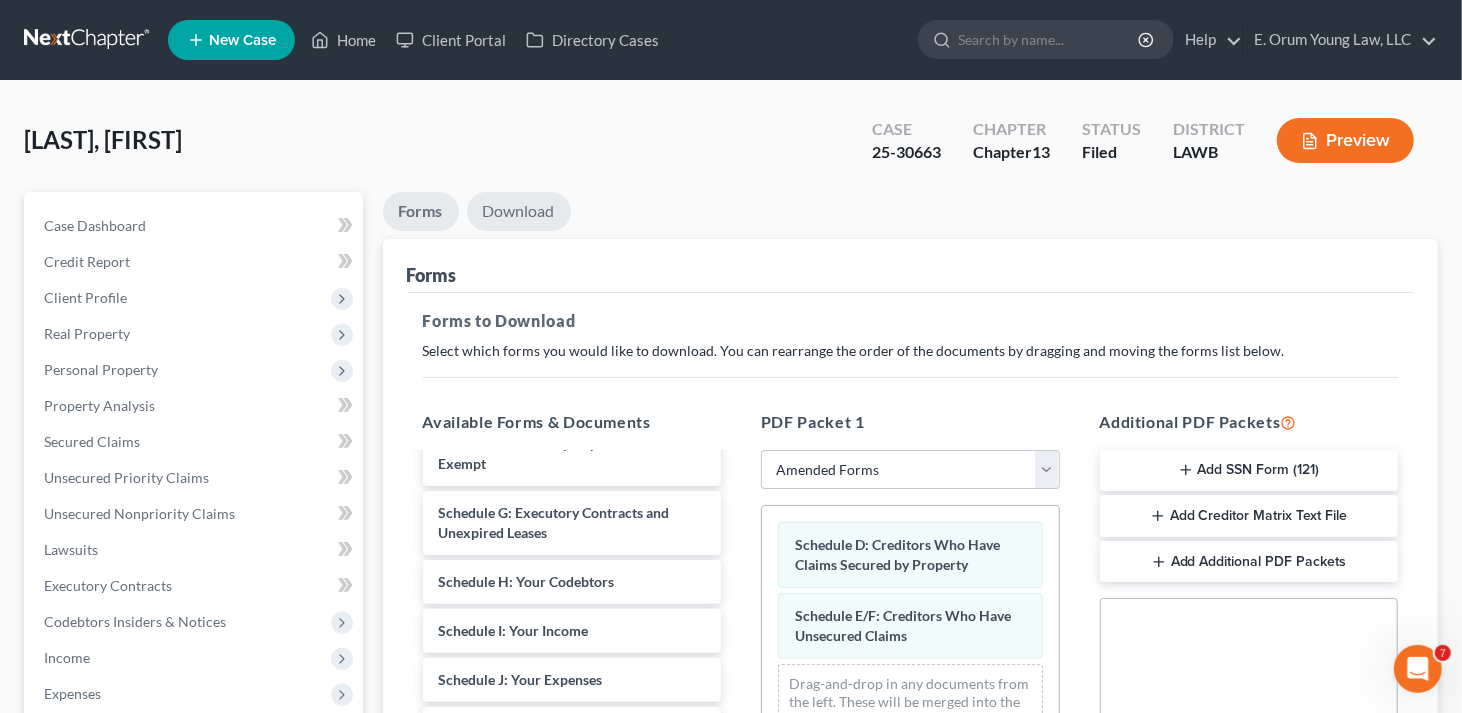 click on "Download" at bounding box center [519, 211] 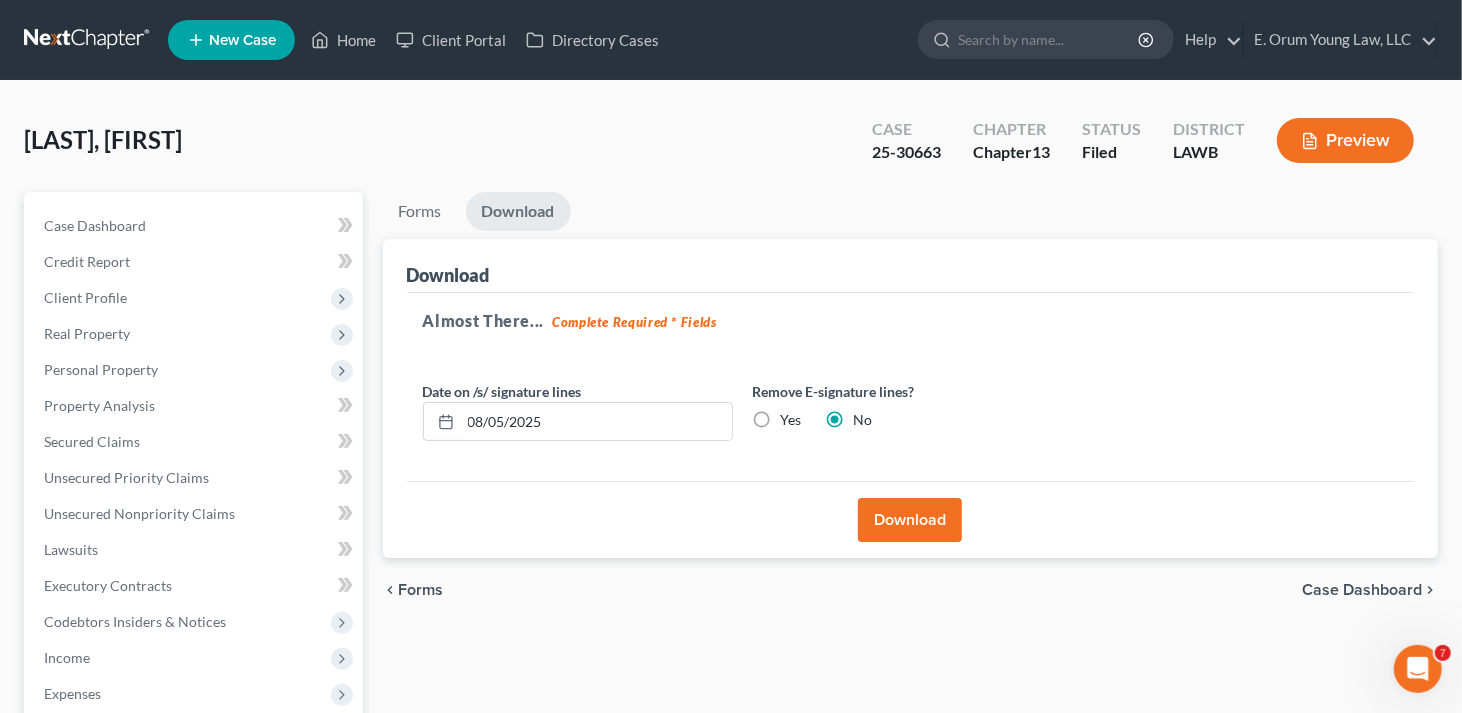 click on "Download" at bounding box center [910, 520] 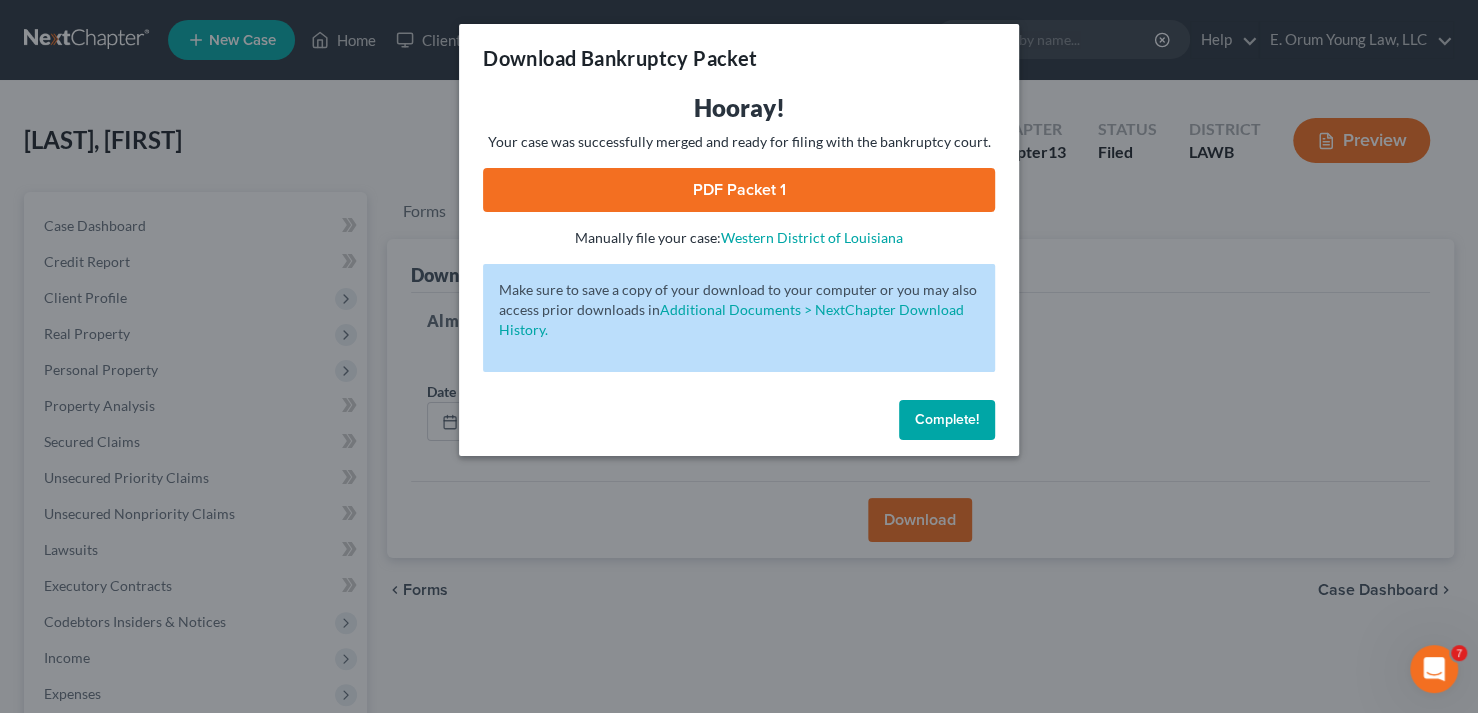 click on "PDF Packet 1" at bounding box center [739, 190] 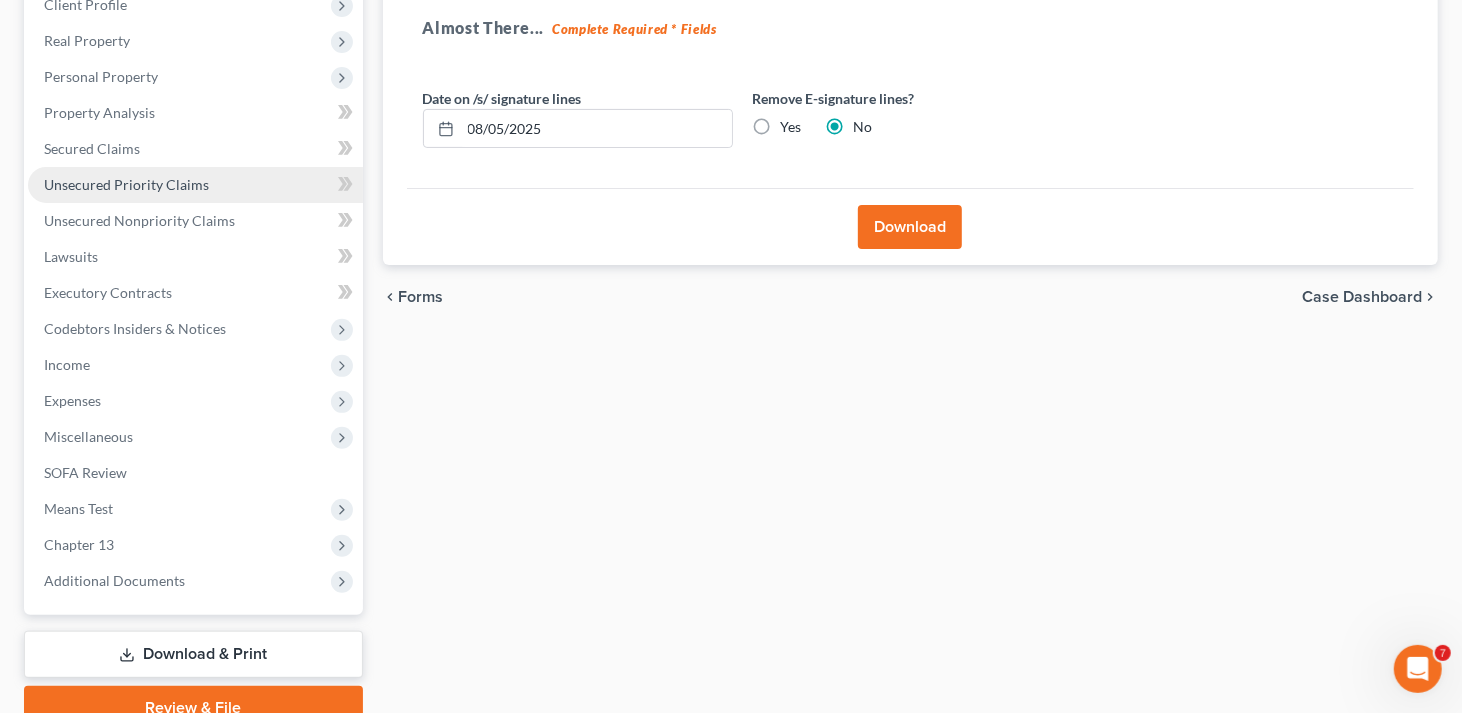 scroll, scrollTop: 300, scrollLeft: 0, axis: vertical 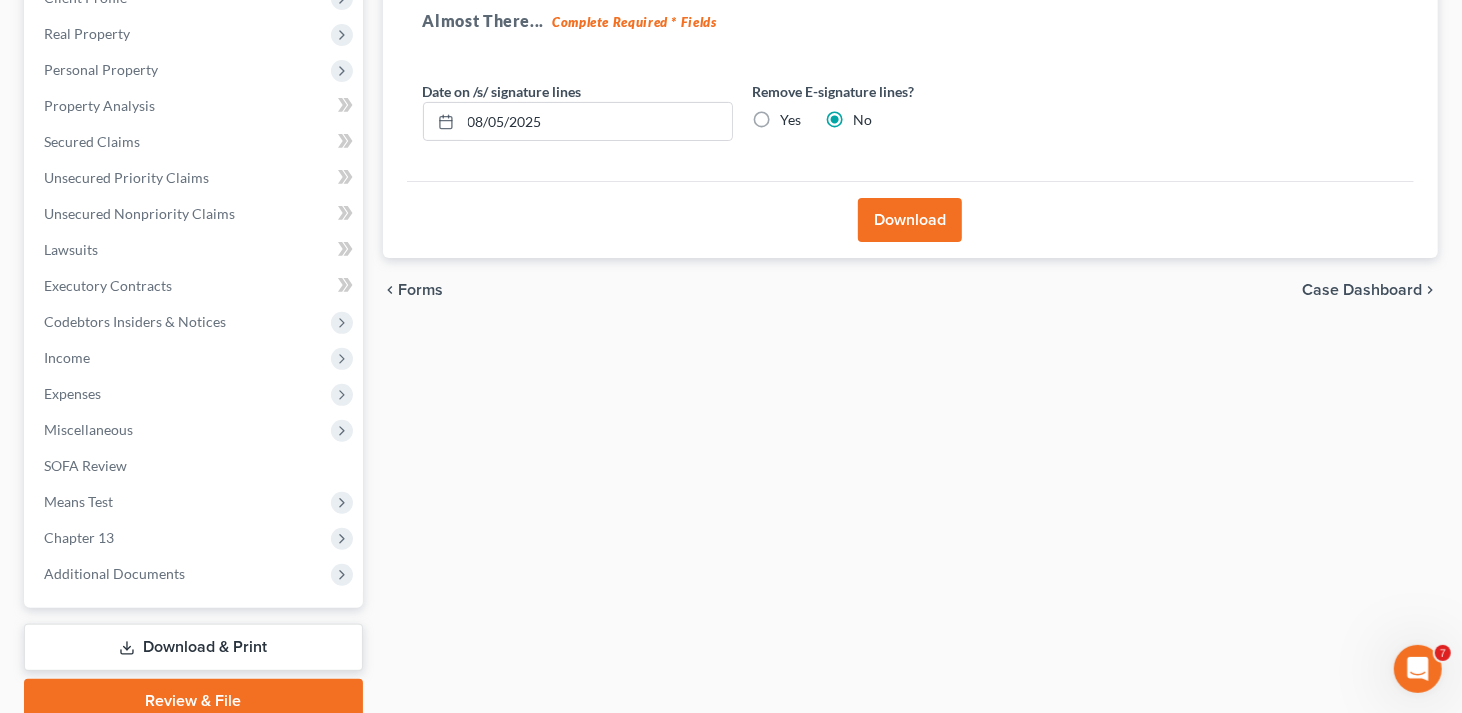click on "Download & Print" at bounding box center [193, 647] 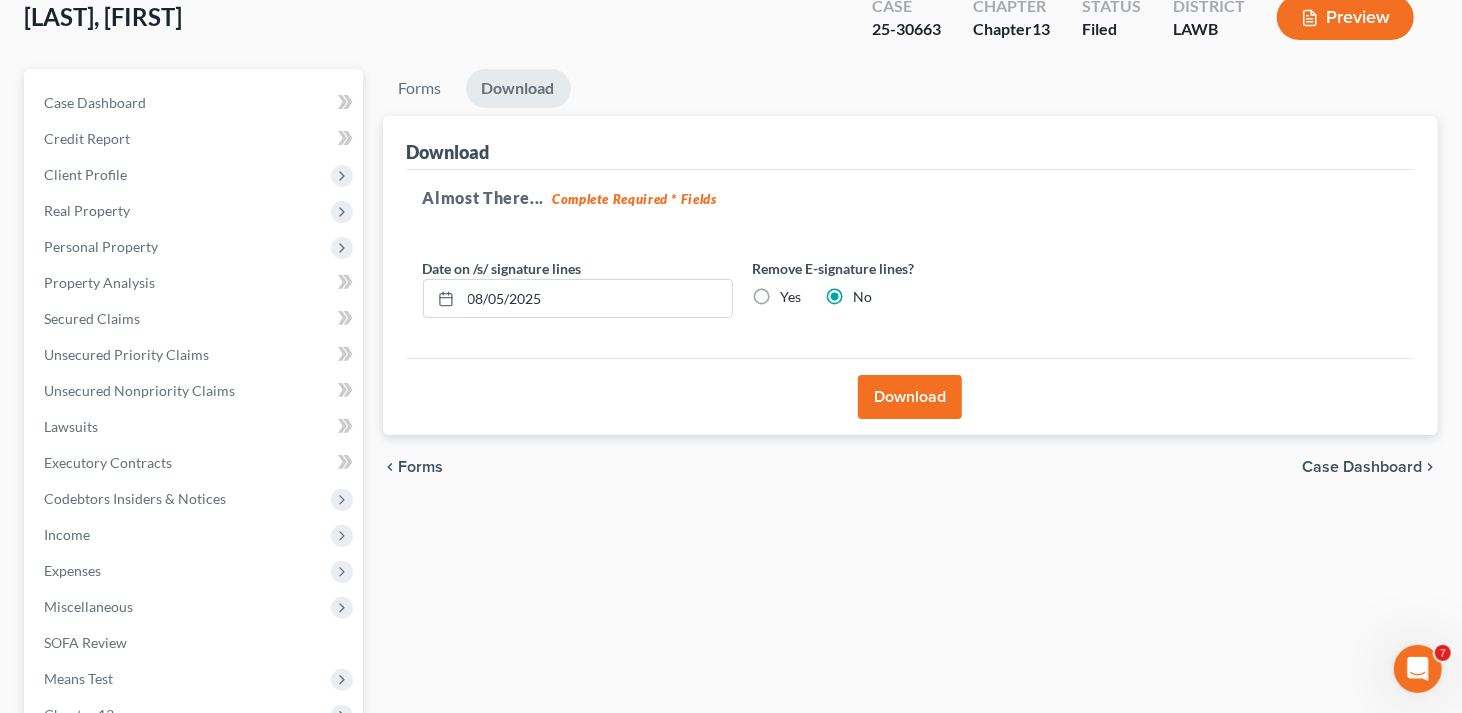 scroll, scrollTop: 300, scrollLeft: 0, axis: vertical 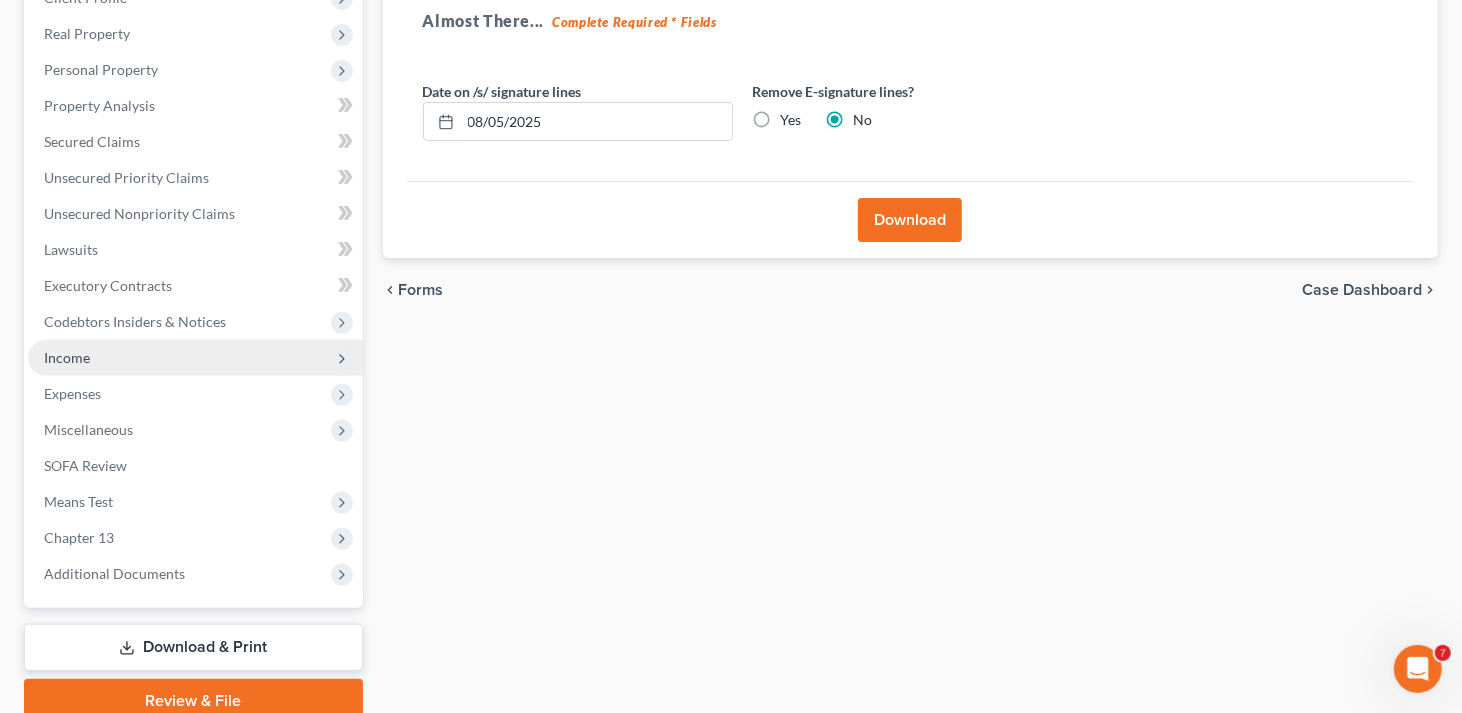 click on "Income" at bounding box center [195, 358] 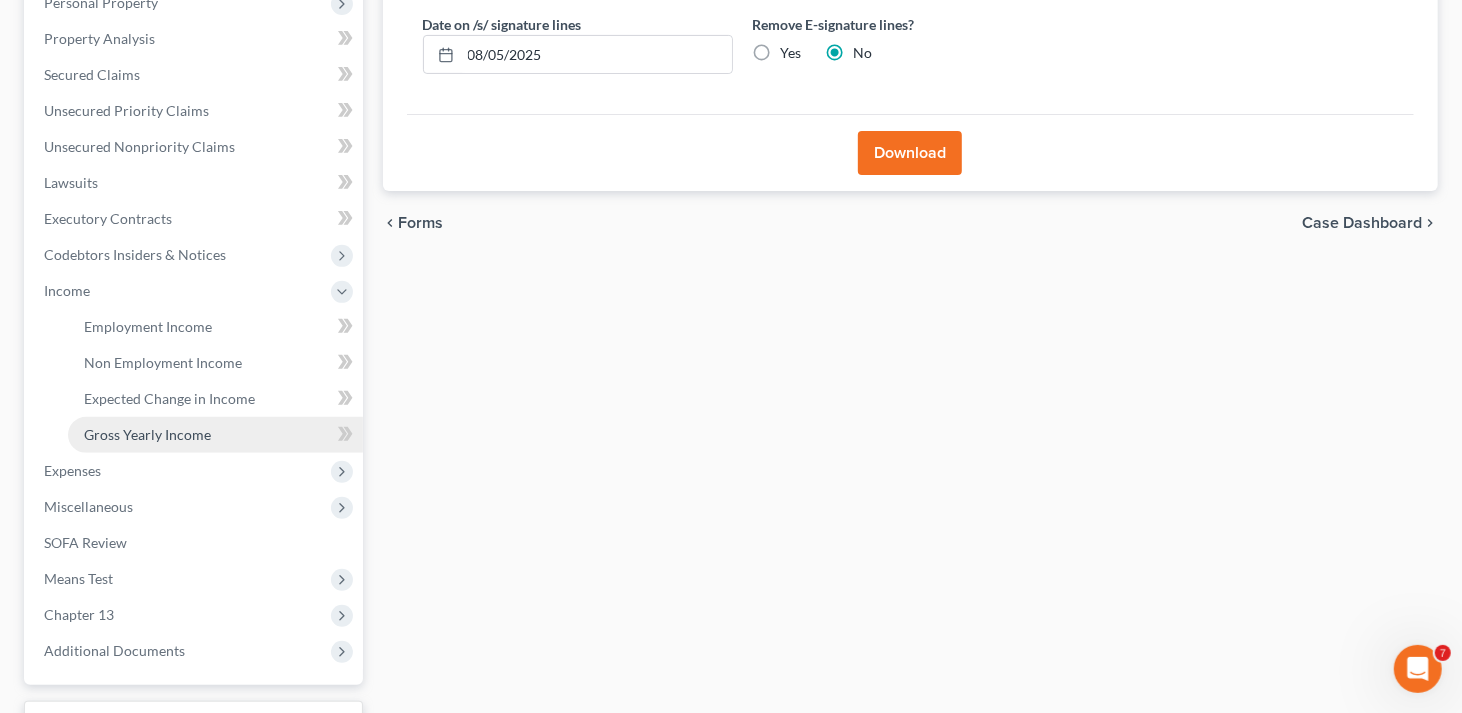 scroll, scrollTop: 500, scrollLeft: 0, axis: vertical 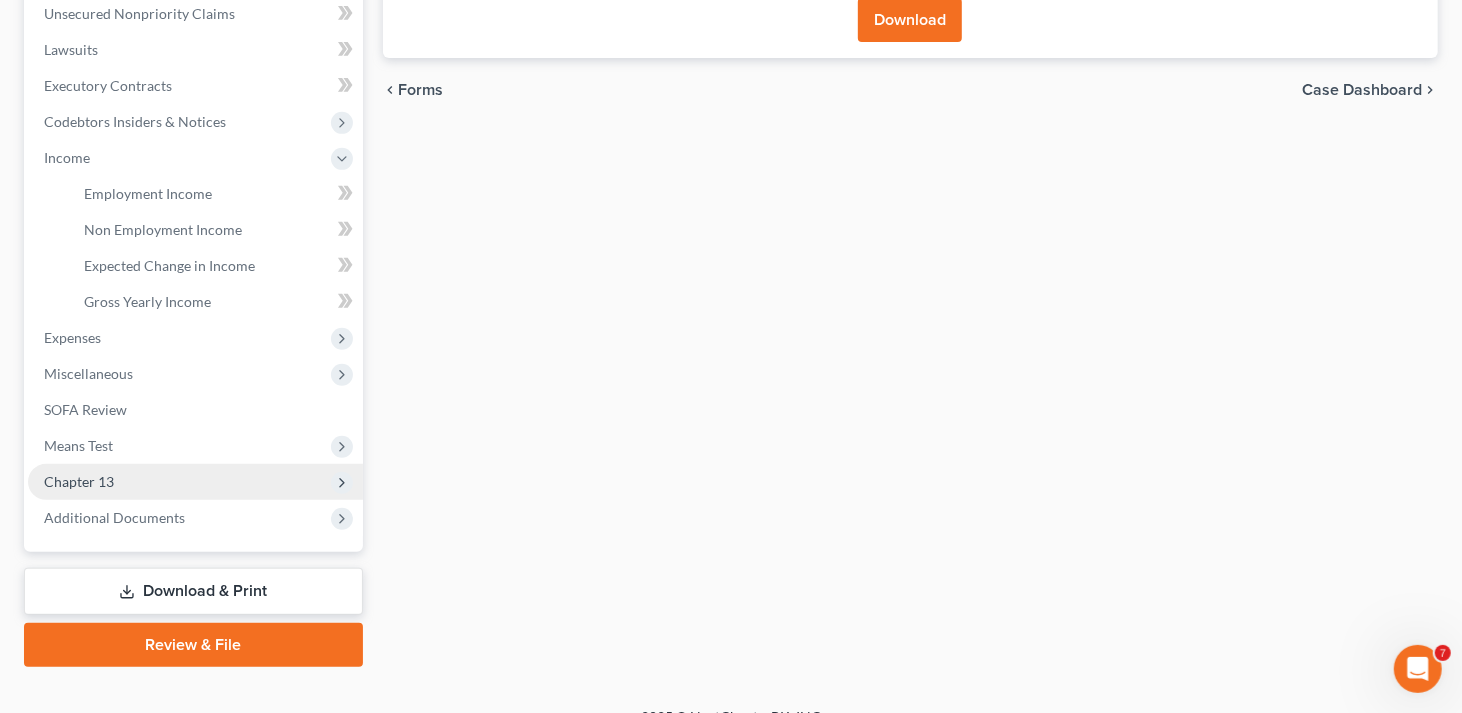 click on "Chapter 13" at bounding box center (195, 482) 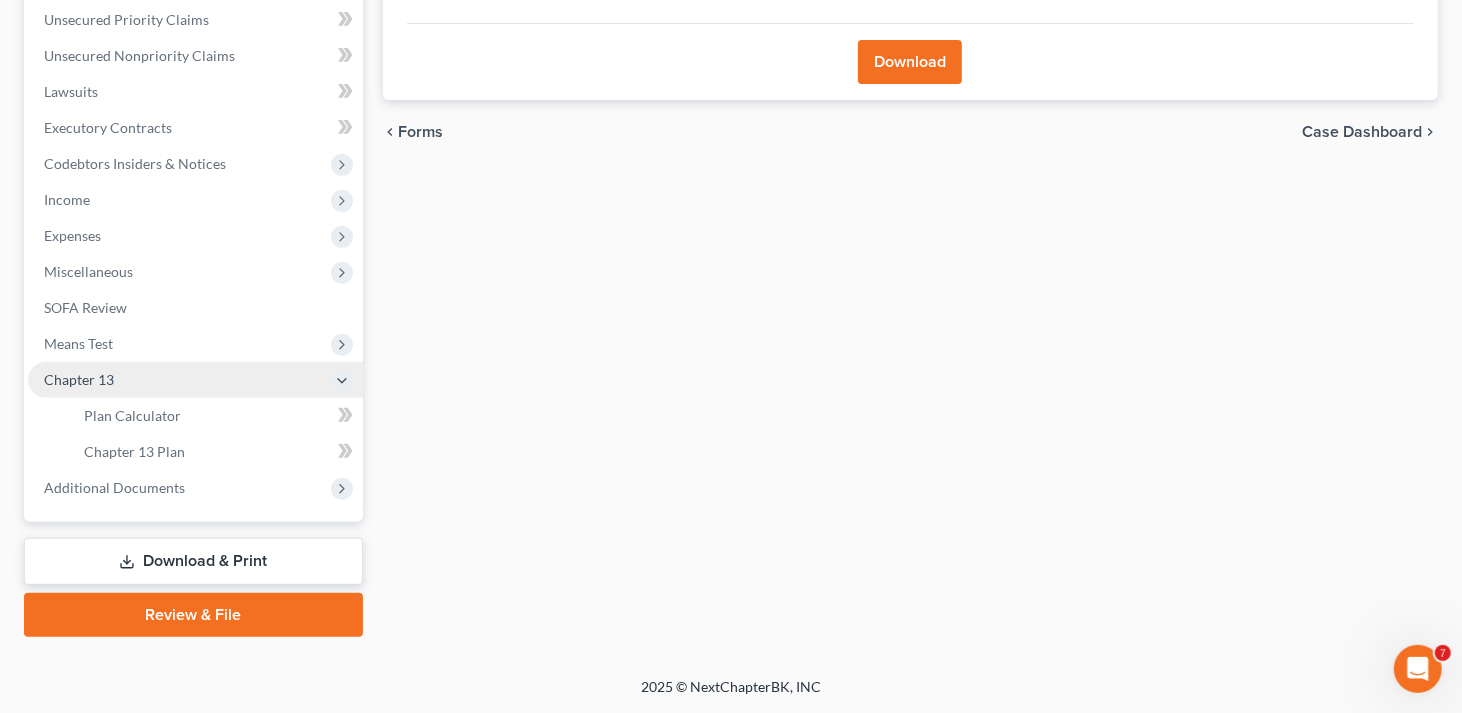 scroll, scrollTop: 454, scrollLeft: 0, axis: vertical 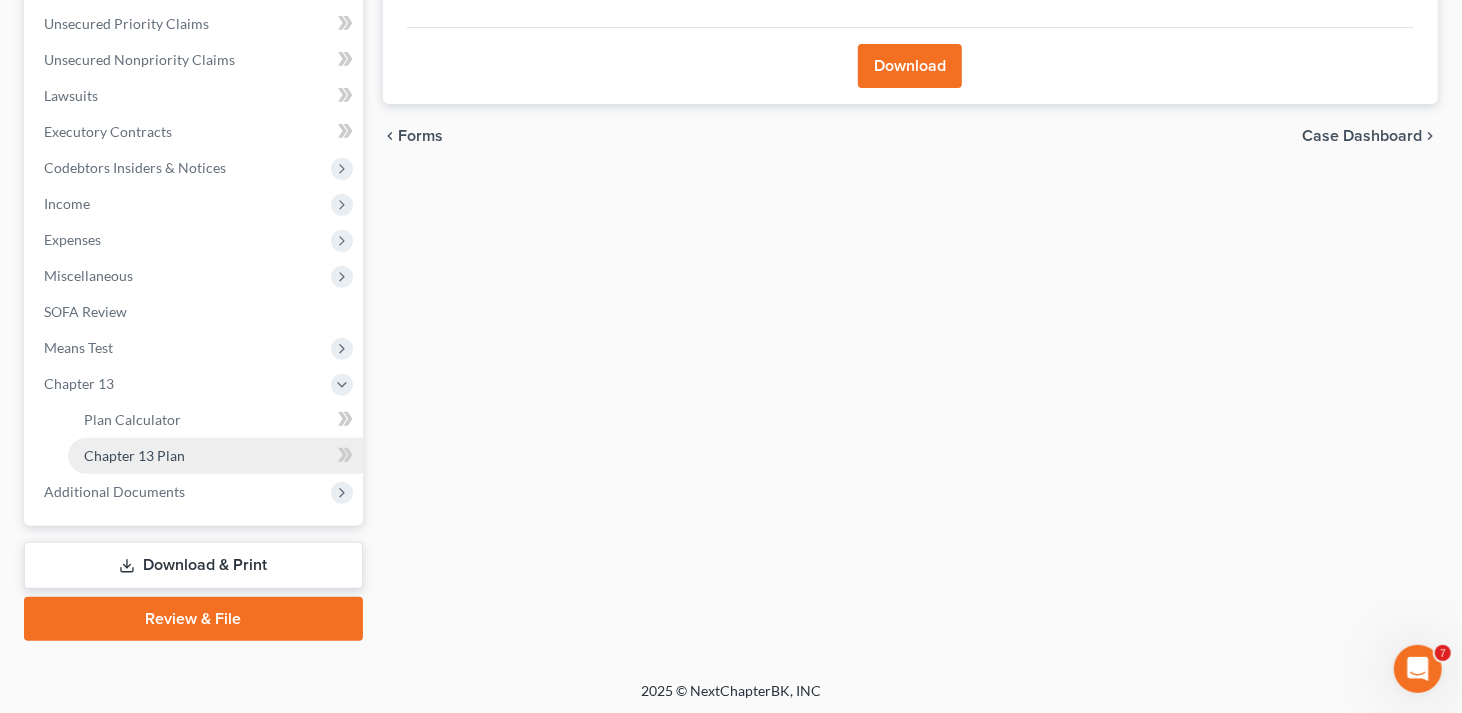 click on "Chapter 13 Plan" at bounding box center [134, 455] 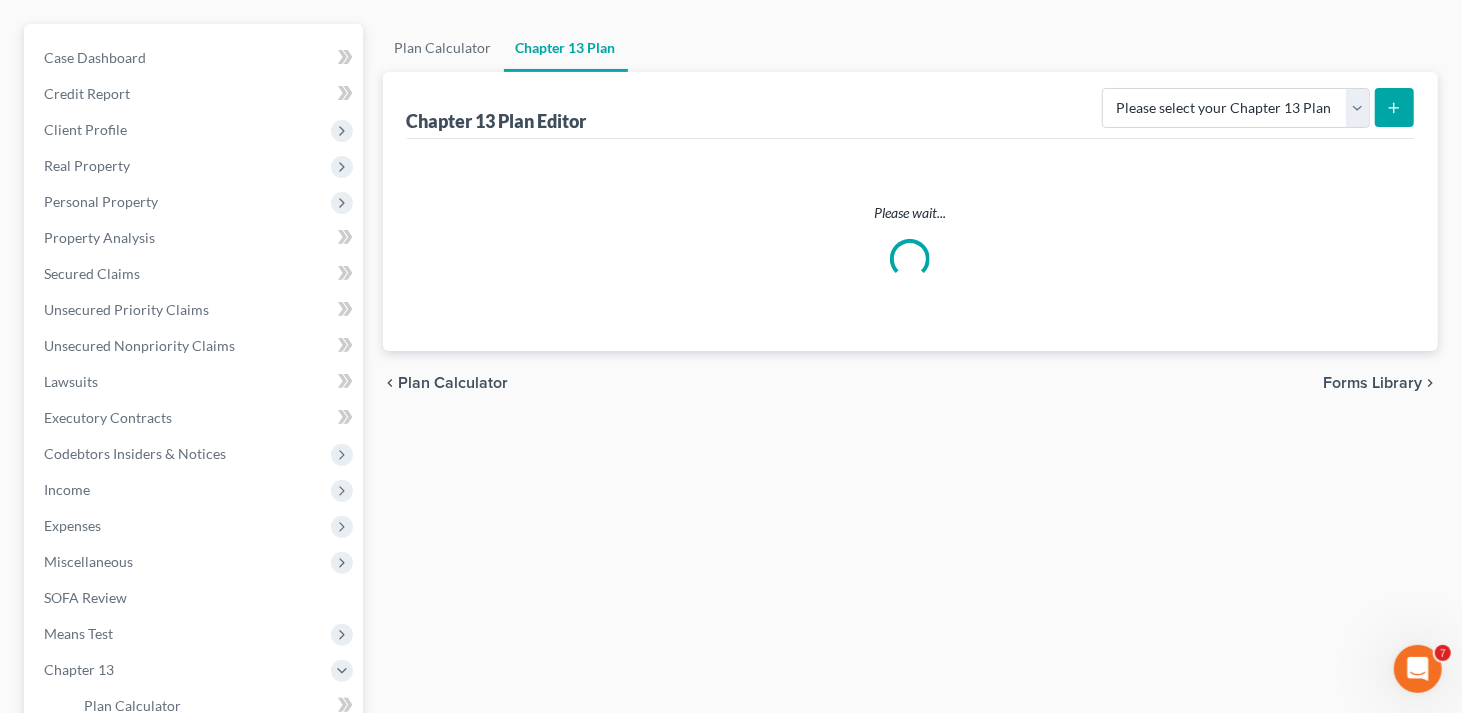 scroll, scrollTop: 0, scrollLeft: 0, axis: both 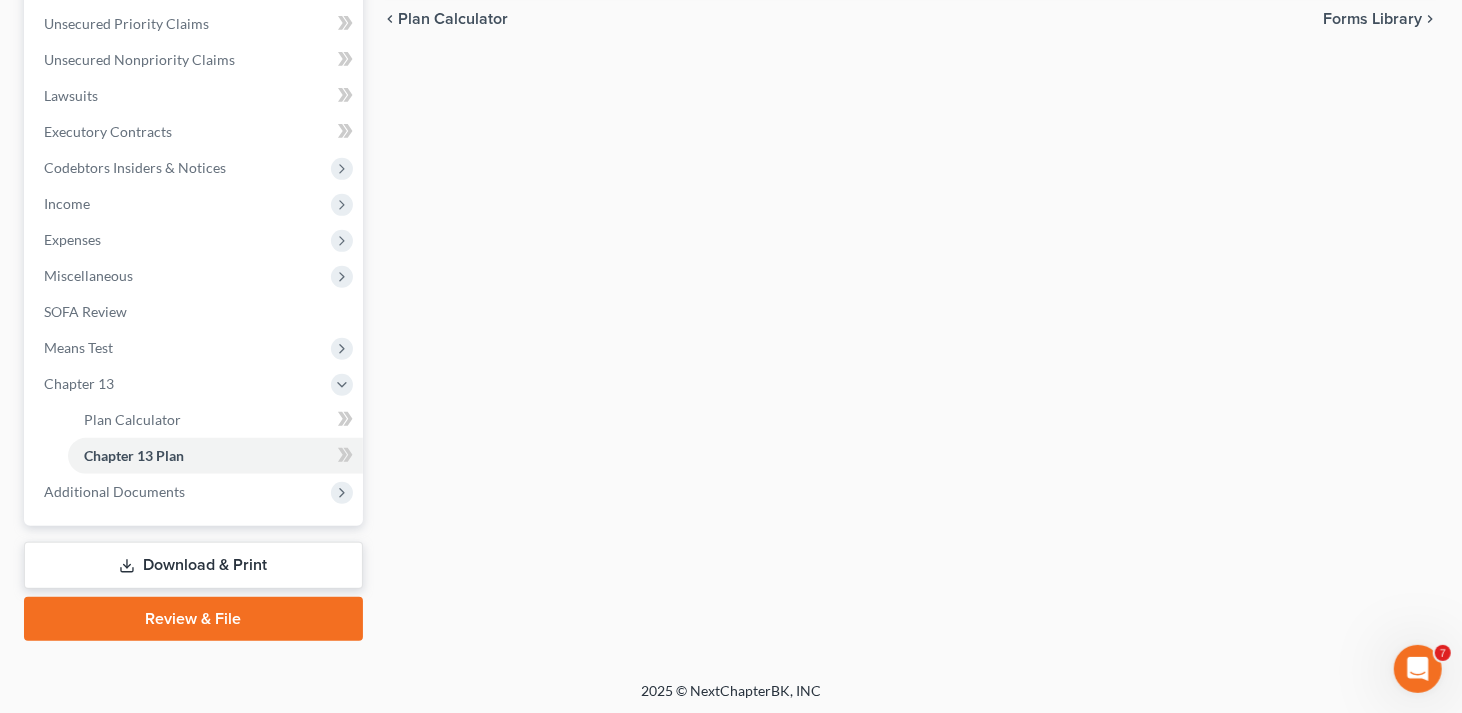 click on "Download & Print" at bounding box center (193, 565) 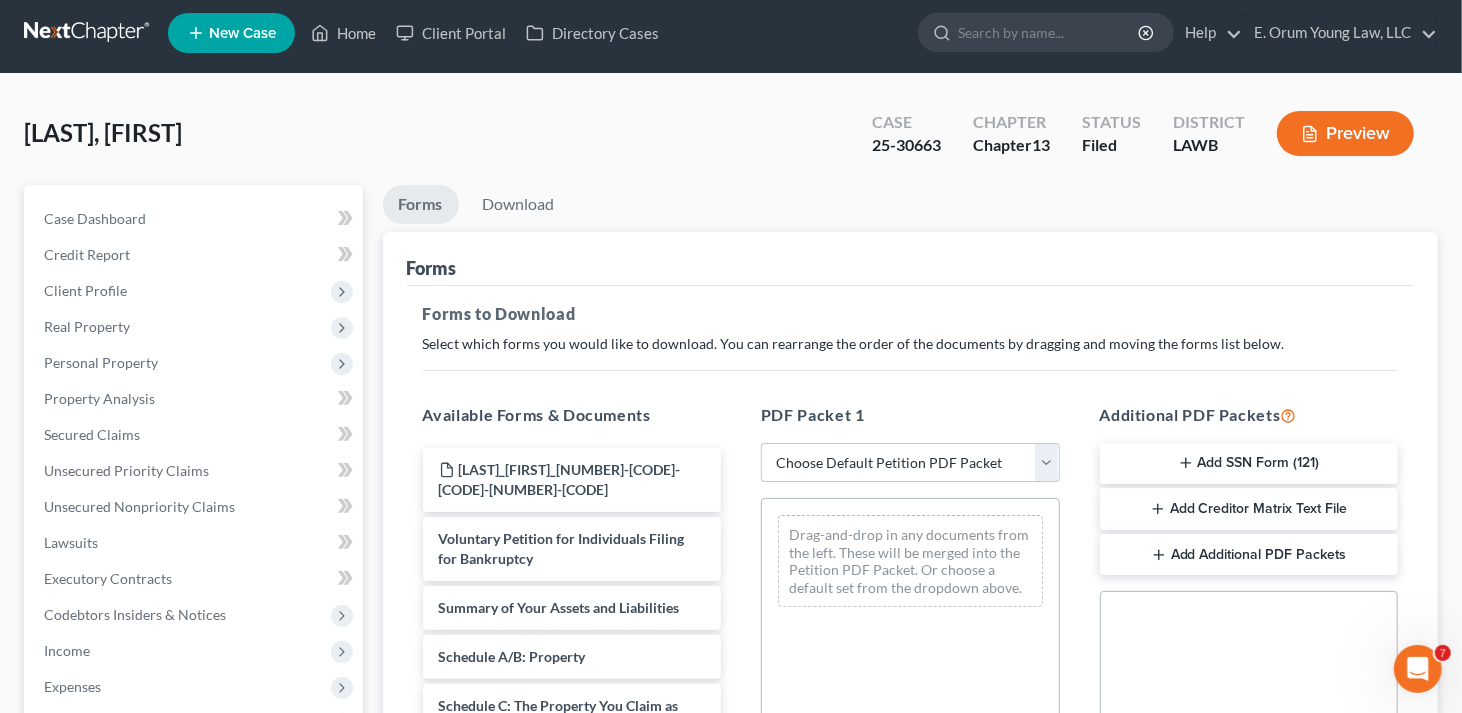 scroll, scrollTop: 0, scrollLeft: 0, axis: both 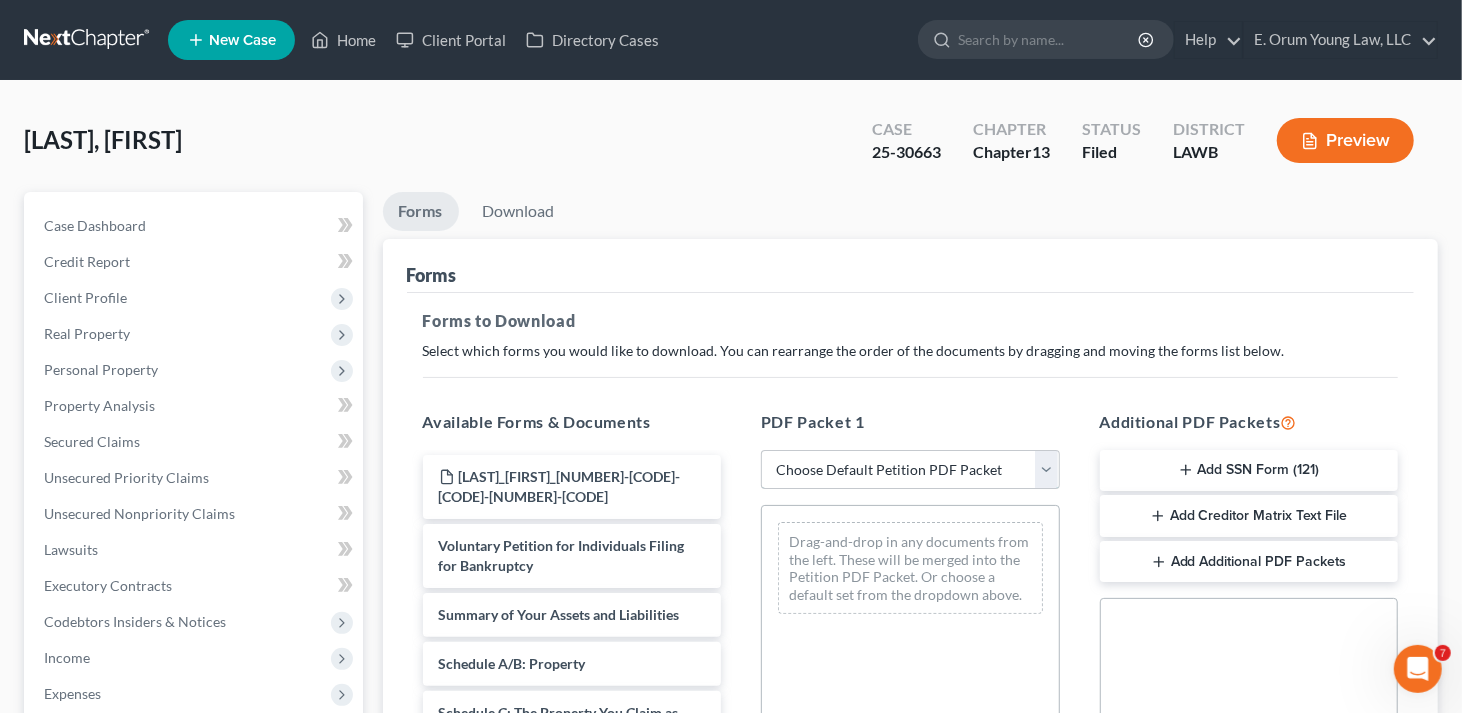 click on "Choose Default Petition PDF Packet Complete Bankruptcy Petition (all forms and schedules) Emergency Filing Forms (Petition and Creditor List Only) Amended Forms Signature Pages Only Supplemental Post Petition (Sch. I & J) Supplemental Post Petition (Sch. I) Supplemental Post Petition (Sch. J) AMDJ AMNDJ 2016(b) Atty Fee disclosure amnd j,dec Sauseda- Amended Schedule E-F and Declaration of Individual Schedules Amended Sch I, Sch J and Debtor's Declaration Amended Sch I, Sch J and Debtor's Declaration dec Sig Pages" at bounding box center [910, 470] 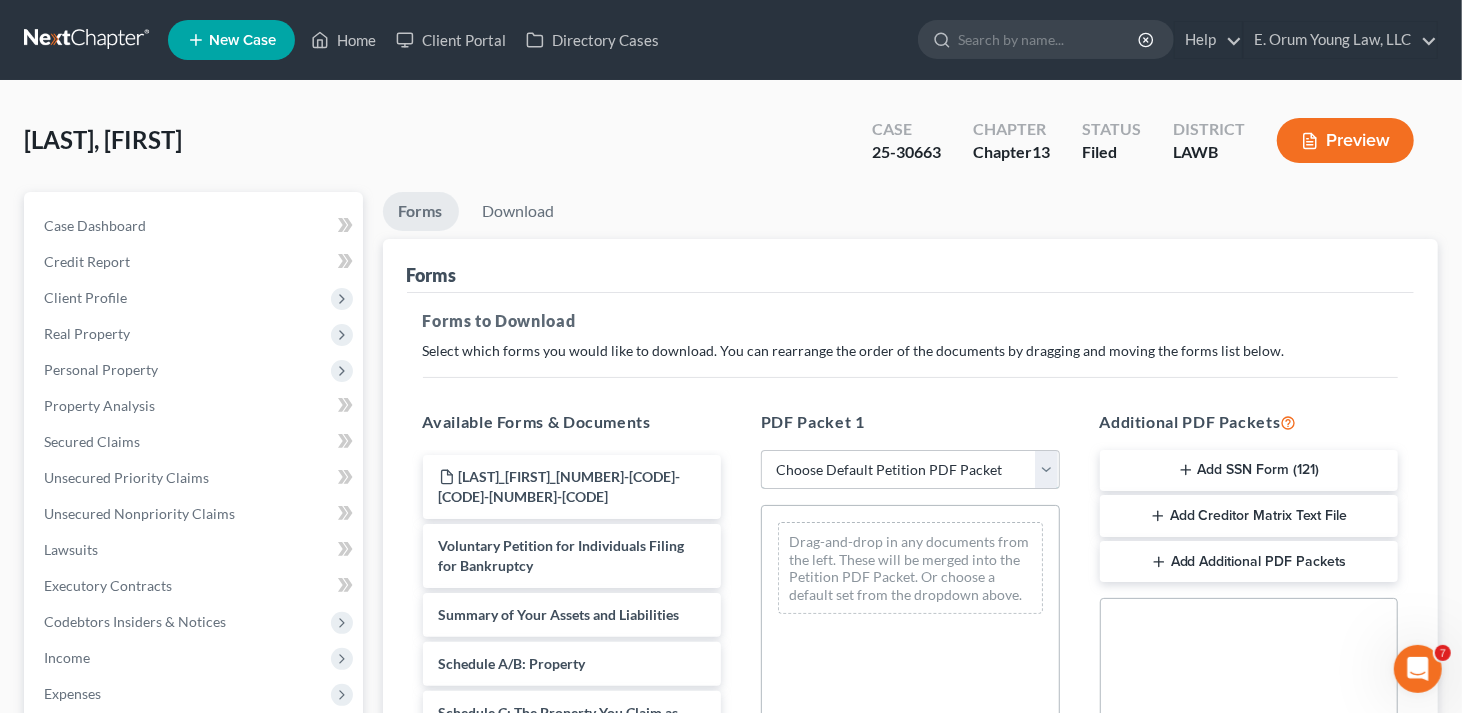 select on "2" 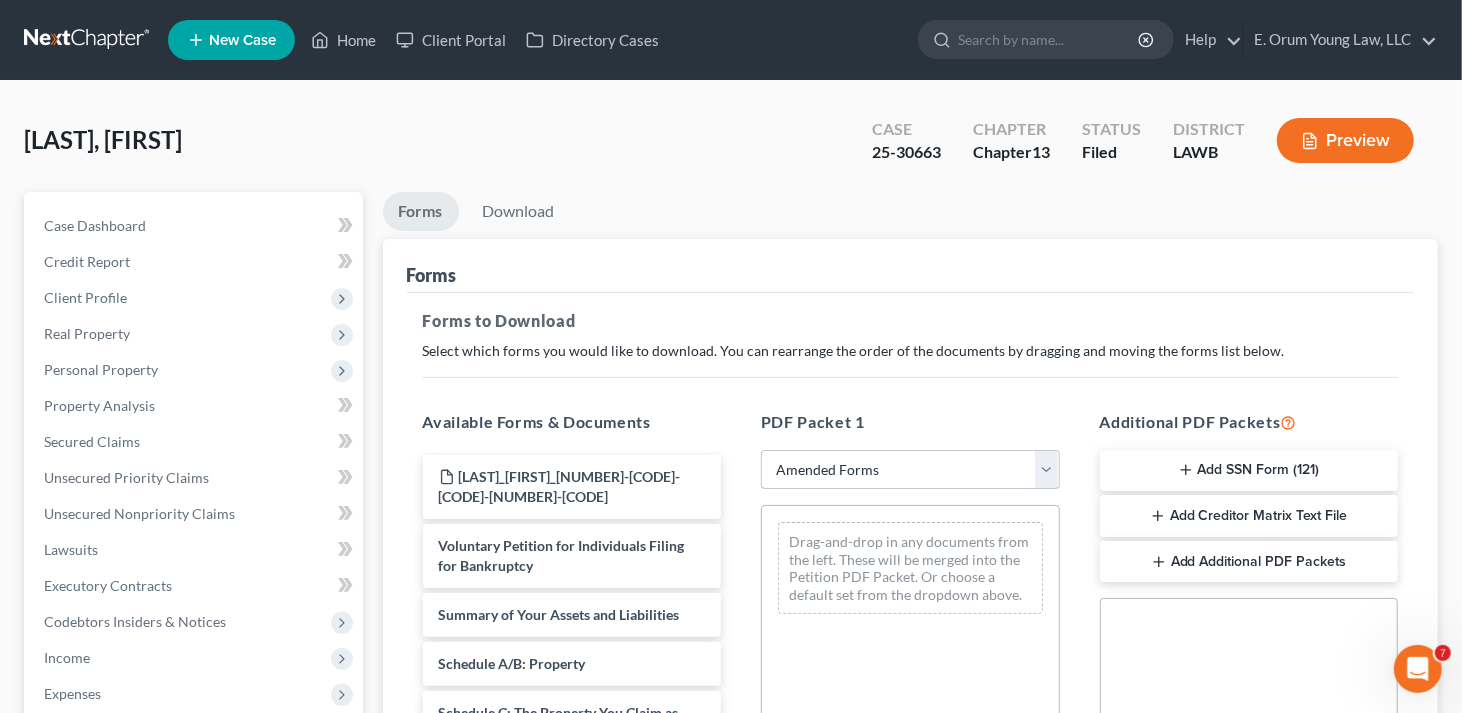 click on "Choose Default Petition PDF Packet Complete Bankruptcy Petition (all forms and schedules) Emergency Filing Forms (Petition and Creditor List Only) Amended Forms Signature Pages Only Supplemental Post Petition (Sch. I & J) Supplemental Post Petition (Sch. I) Supplemental Post Petition (Sch. J) AMDJ AMNDJ 2016(b) Atty Fee disclosure amnd j,dec Sauseda- Amended Schedule E-F and Declaration of Individual Schedules Amended Sch I, Sch J and Debtor's Declaration Amended Sch I, Sch J and Debtor's Declaration dec Sig Pages" at bounding box center (910, 470) 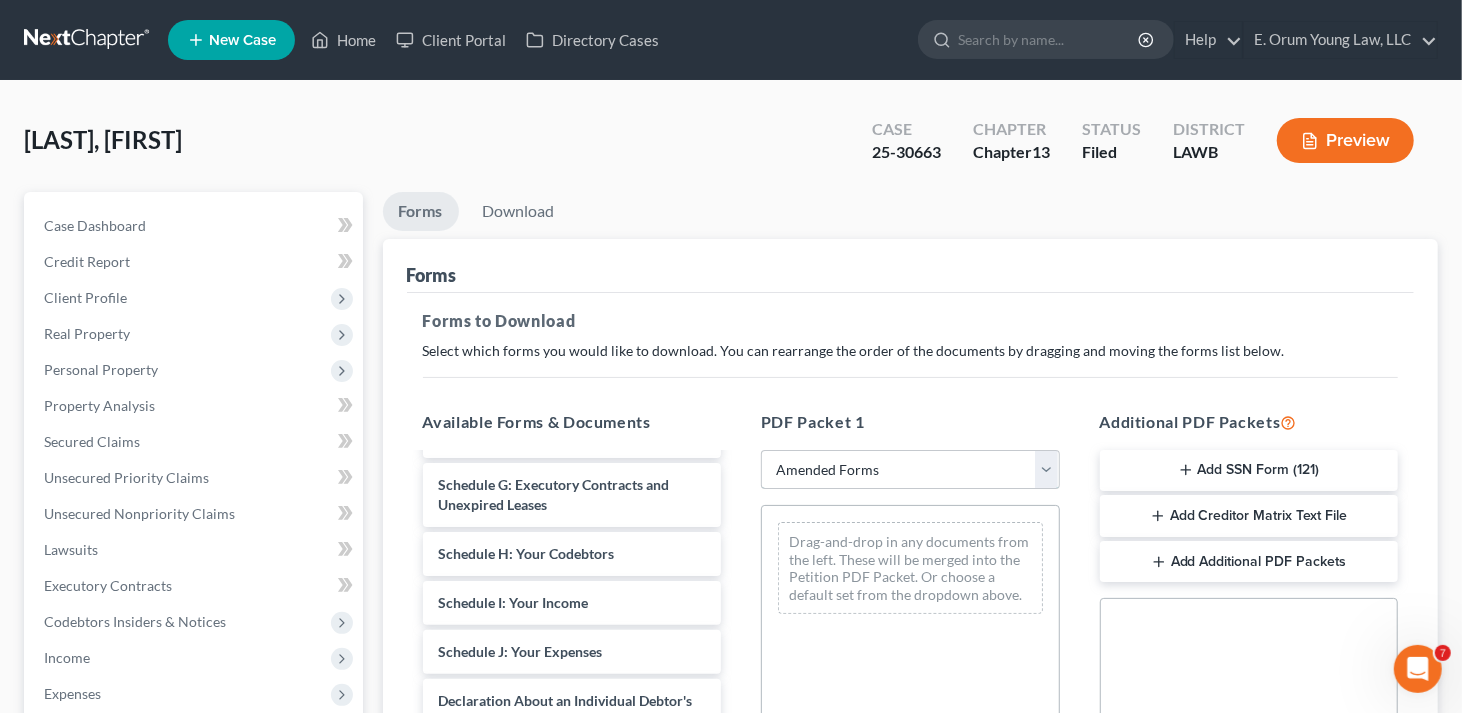 scroll, scrollTop: 400, scrollLeft: 0, axis: vertical 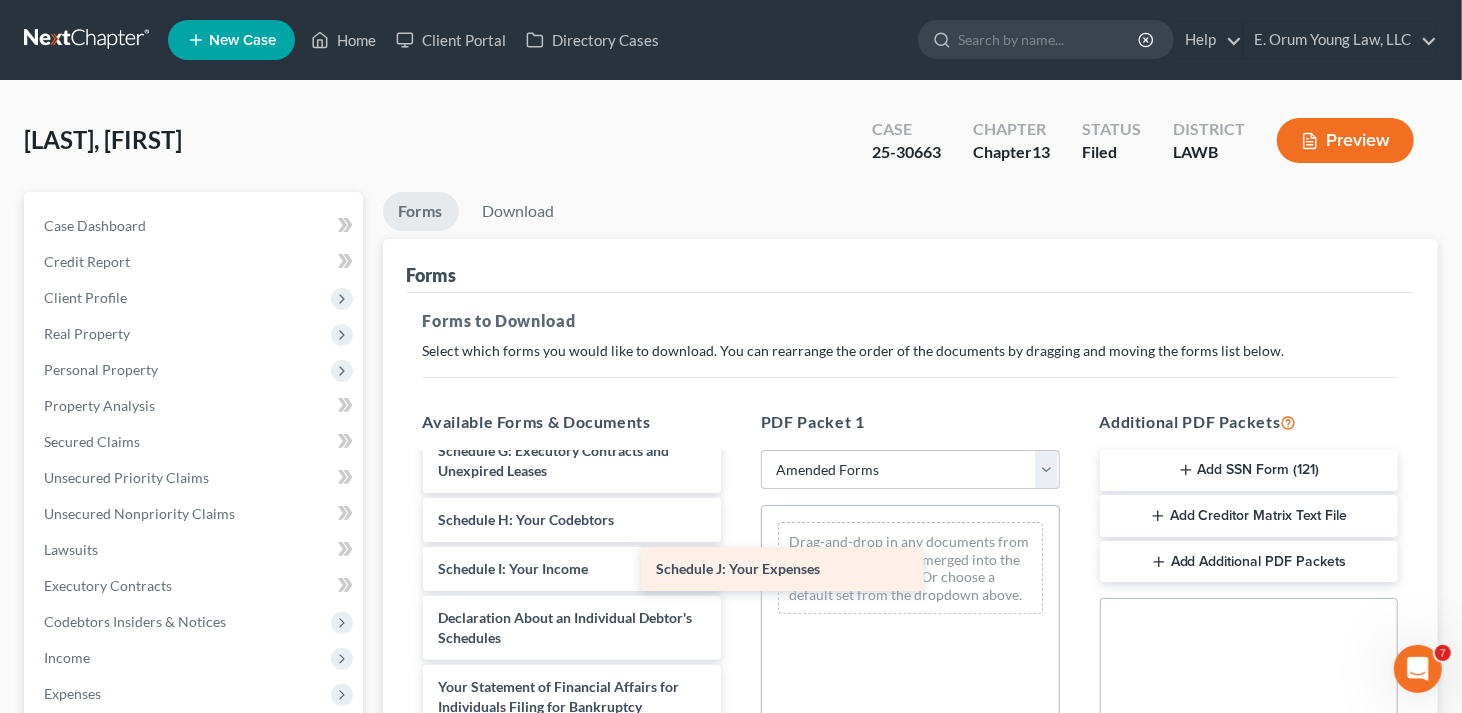 drag, startPoint x: 550, startPoint y: 615, endPoint x: 922, endPoint y: 540, distance: 379.48517 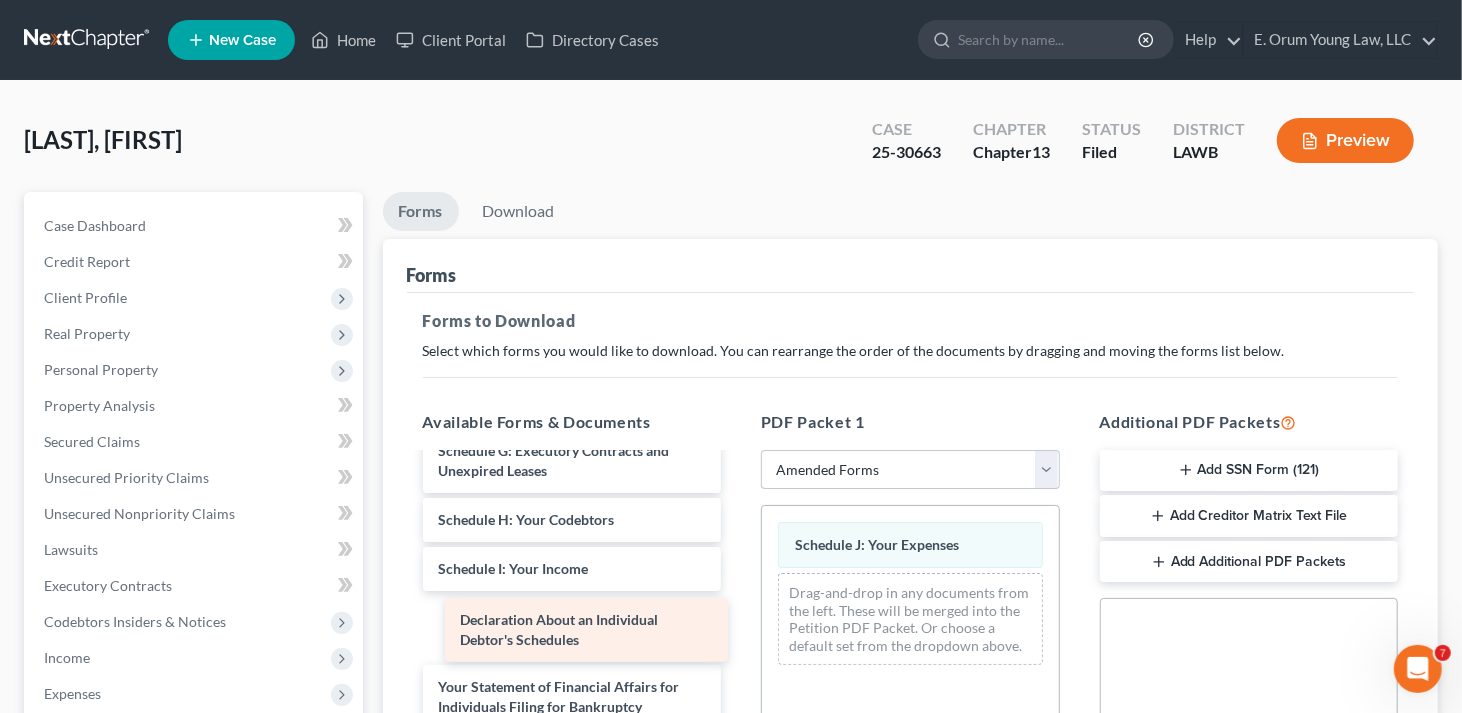 scroll, scrollTop: 350, scrollLeft: 0, axis: vertical 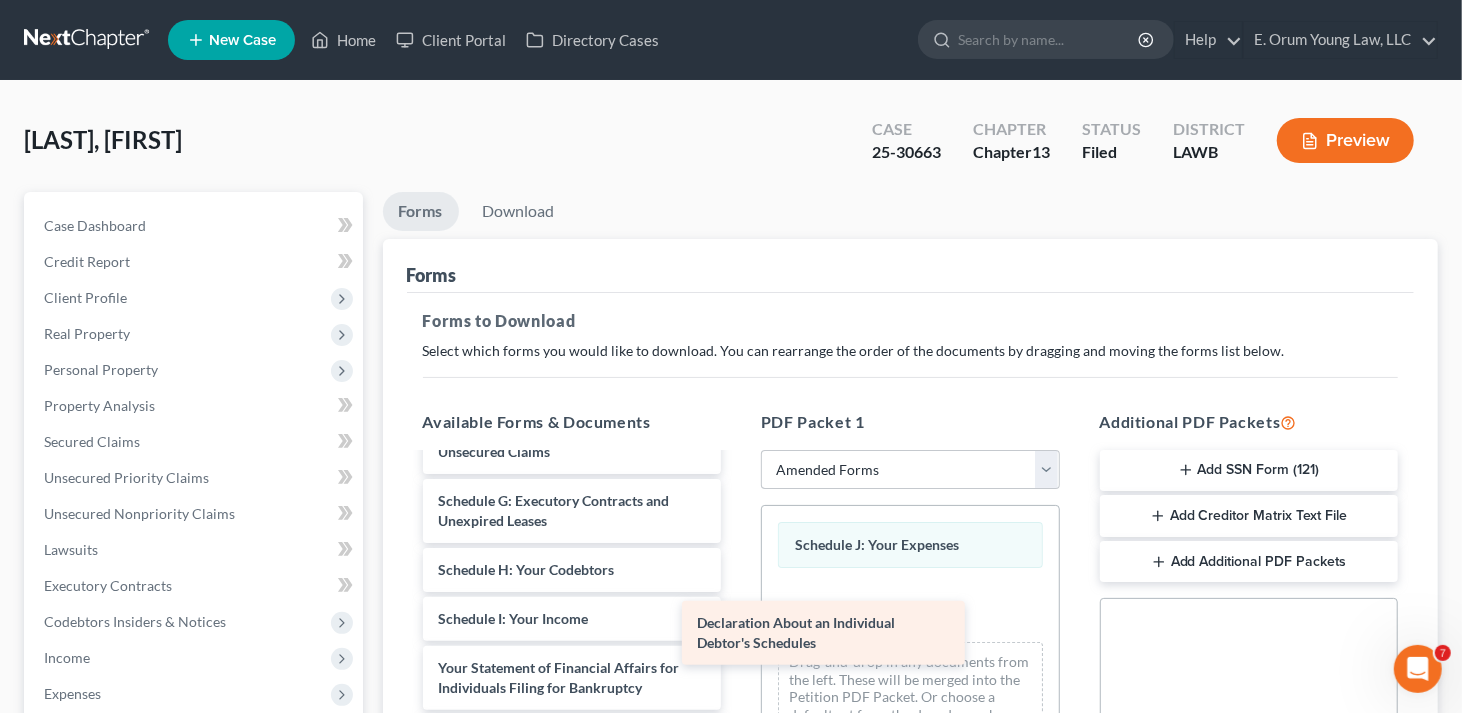 drag, startPoint x: 635, startPoint y: 619, endPoint x: 909, endPoint y: 587, distance: 275.86227 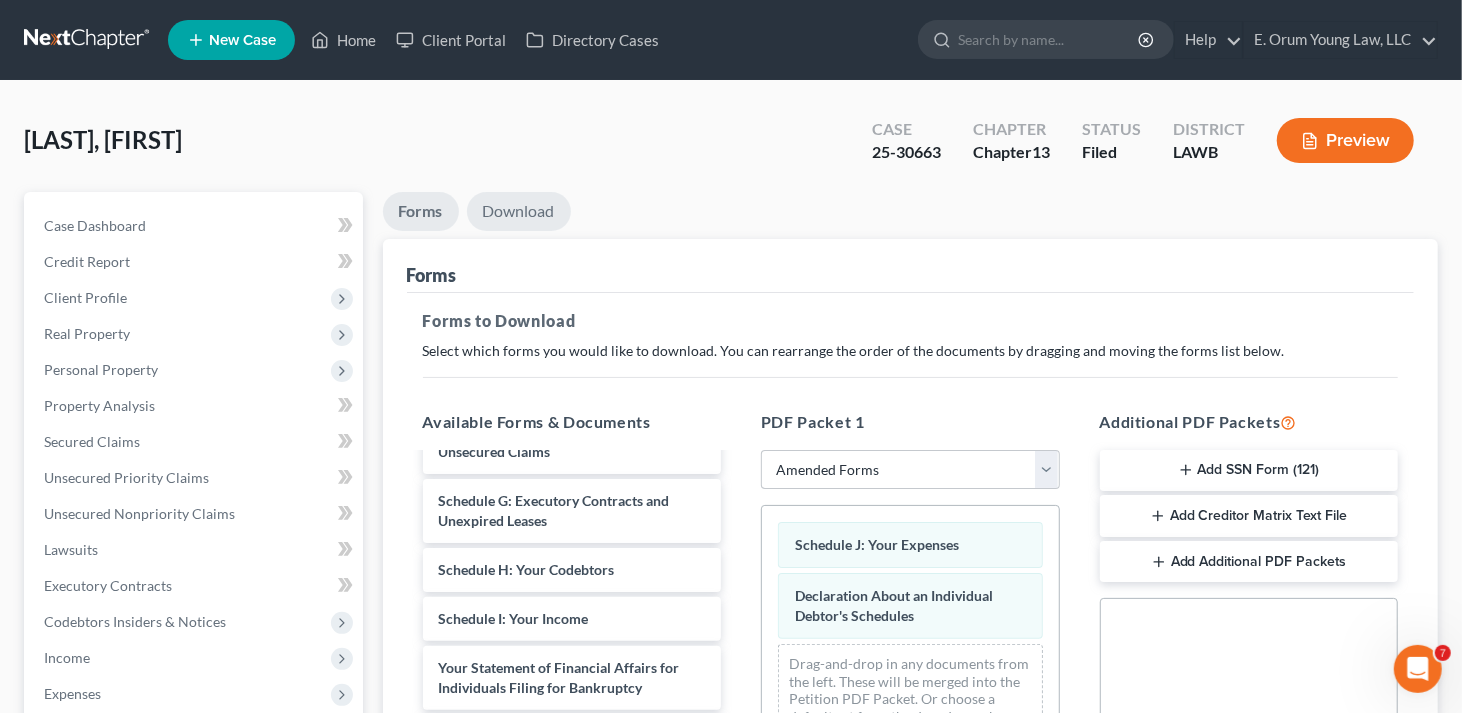 click on "Download" at bounding box center [519, 211] 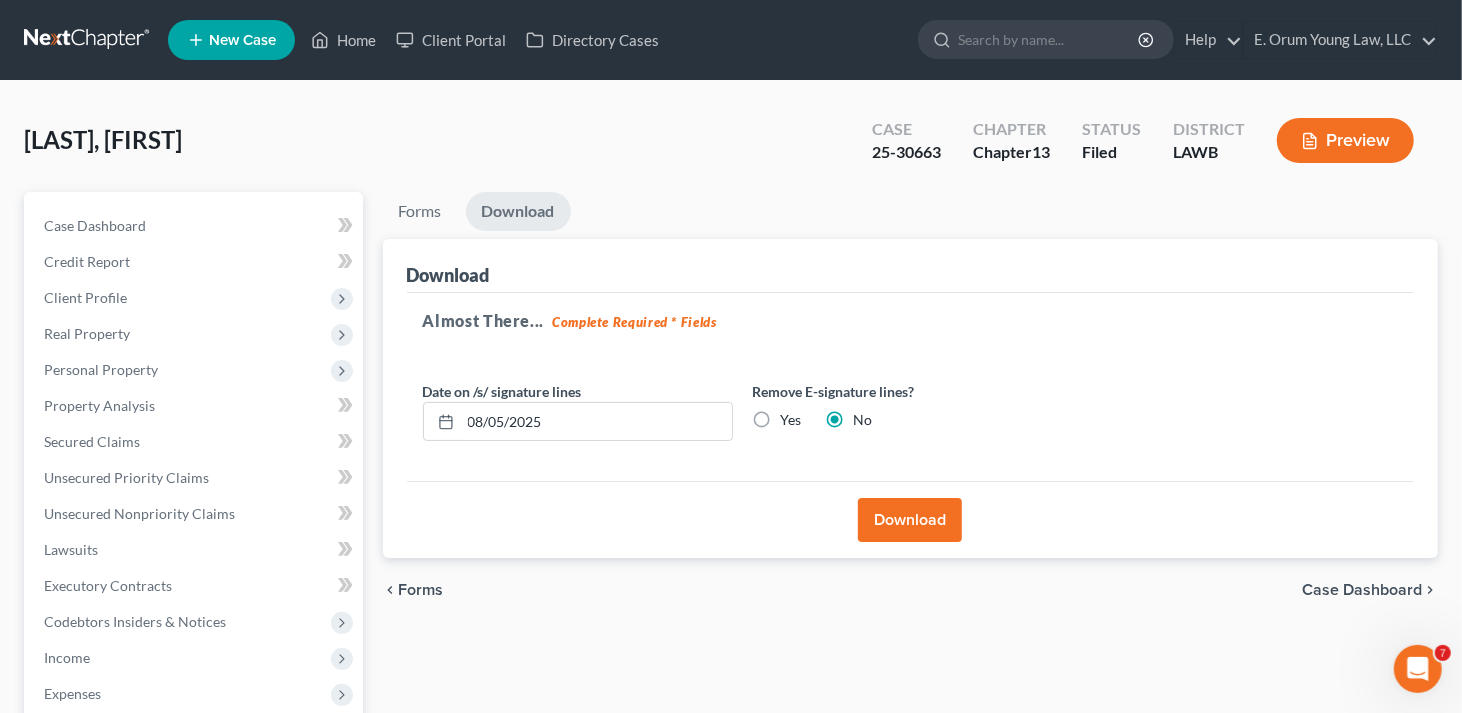 click on "Download" at bounding box center [910, 520] 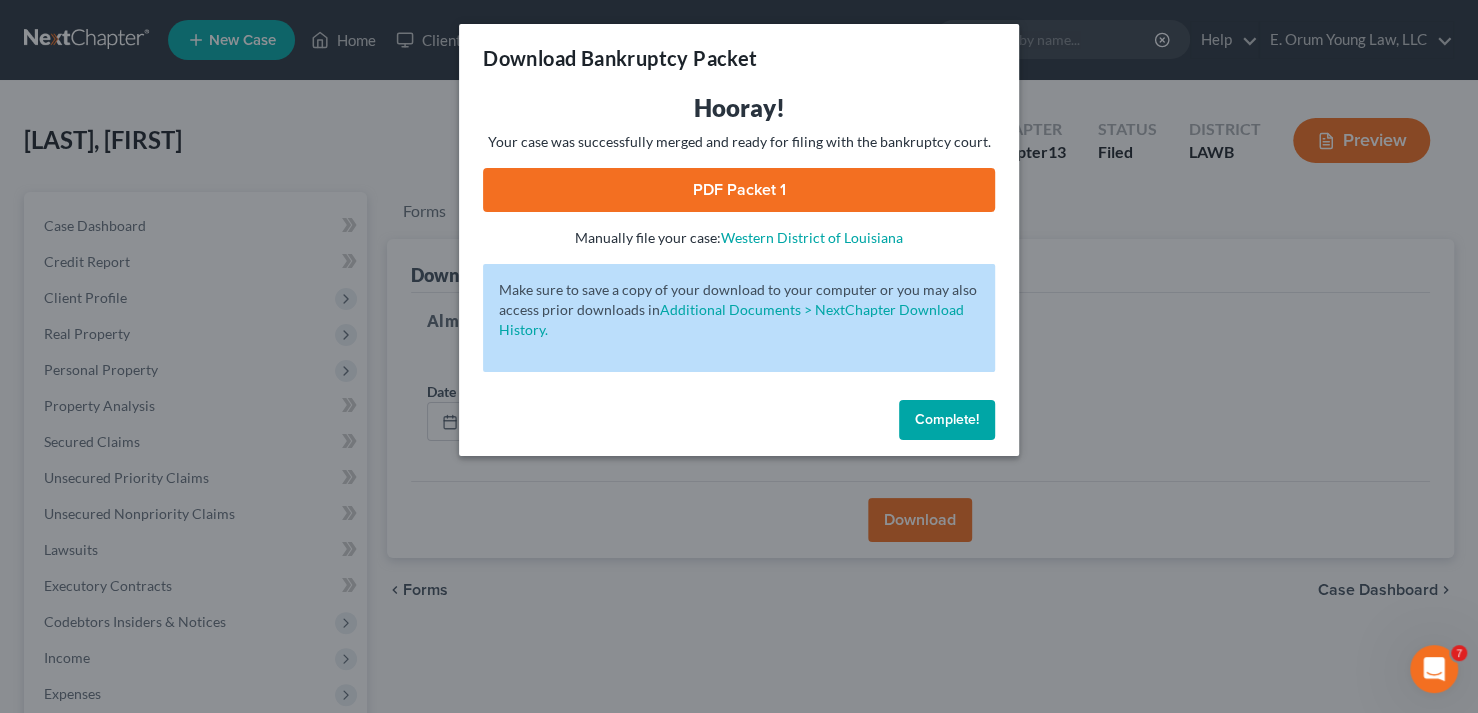 click on "PDF Packet 1" at bounding box center (739, 190) 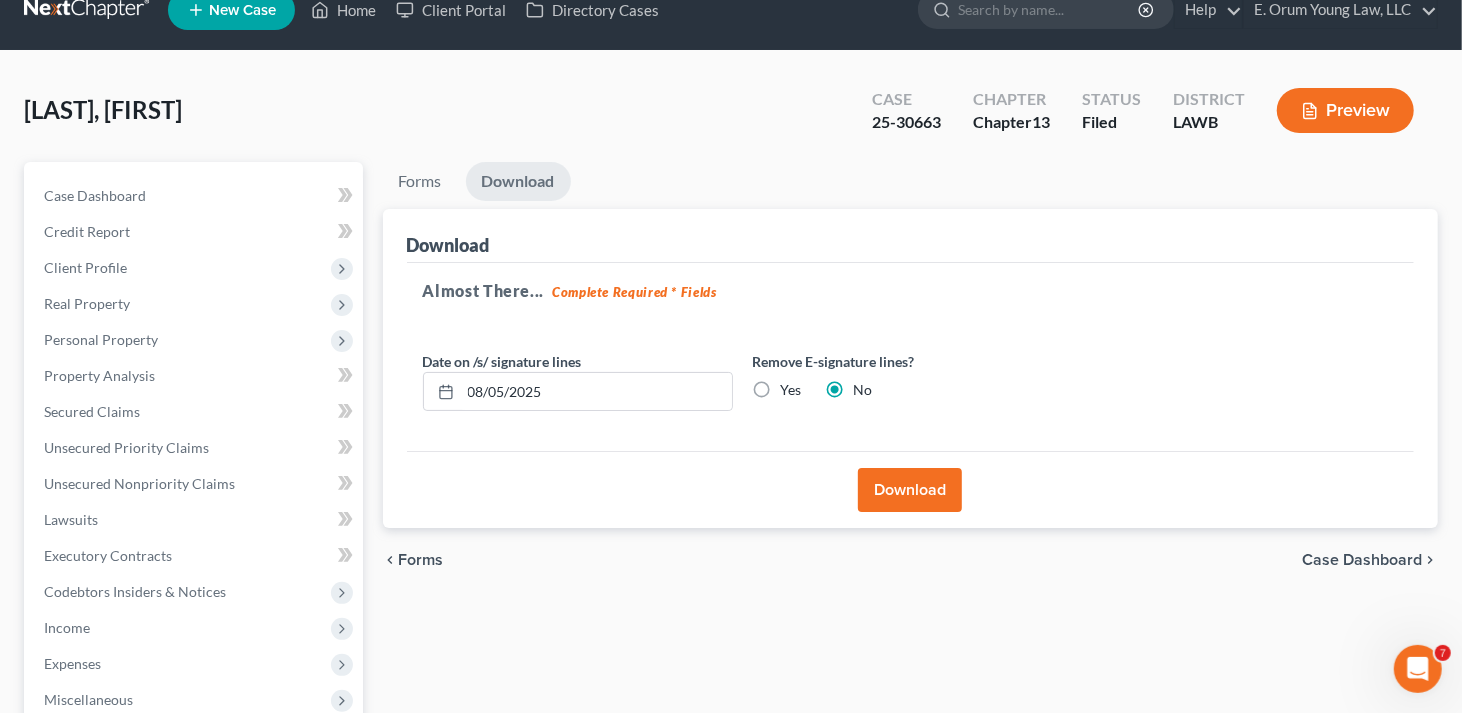 scroll, scrollTop: 383, scrollLeft: 0, axis: vertical 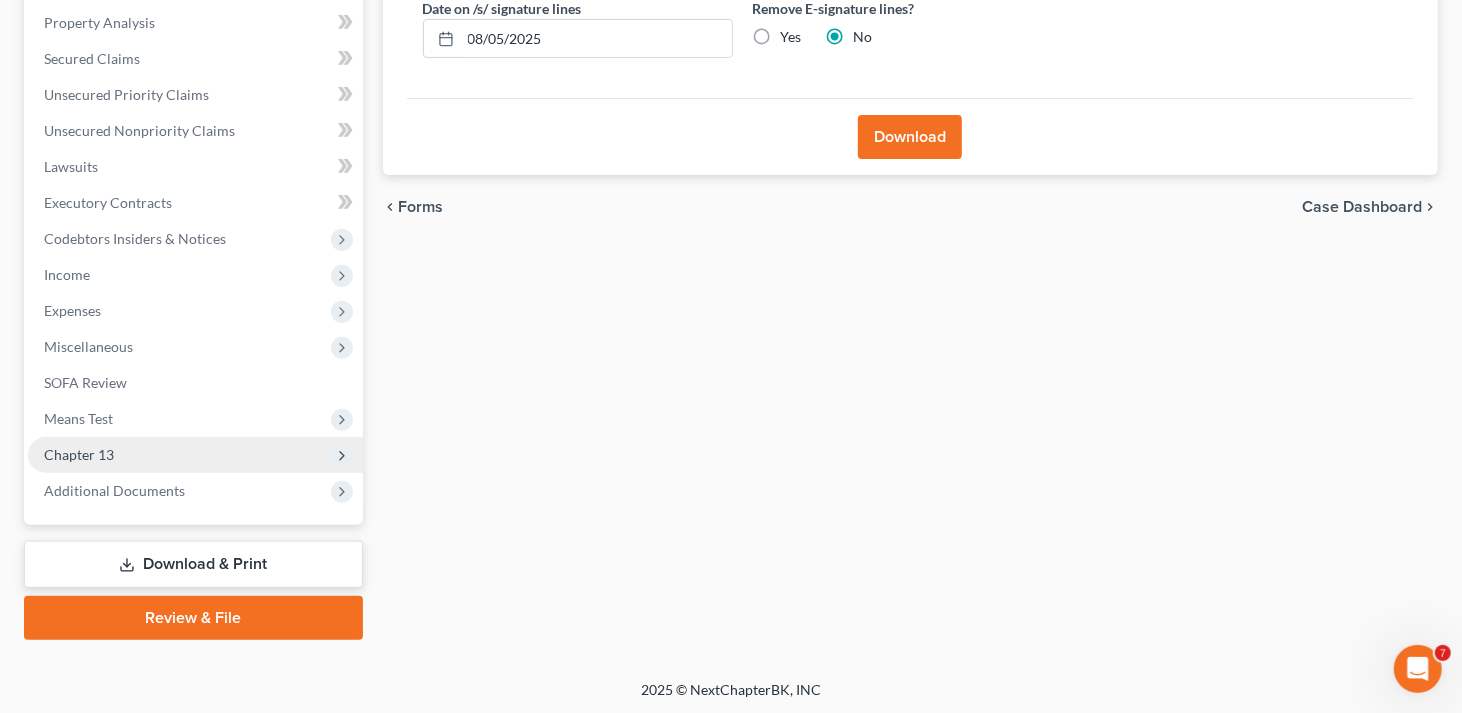 click on "Chapter 13" at bounding box center (195, 455) 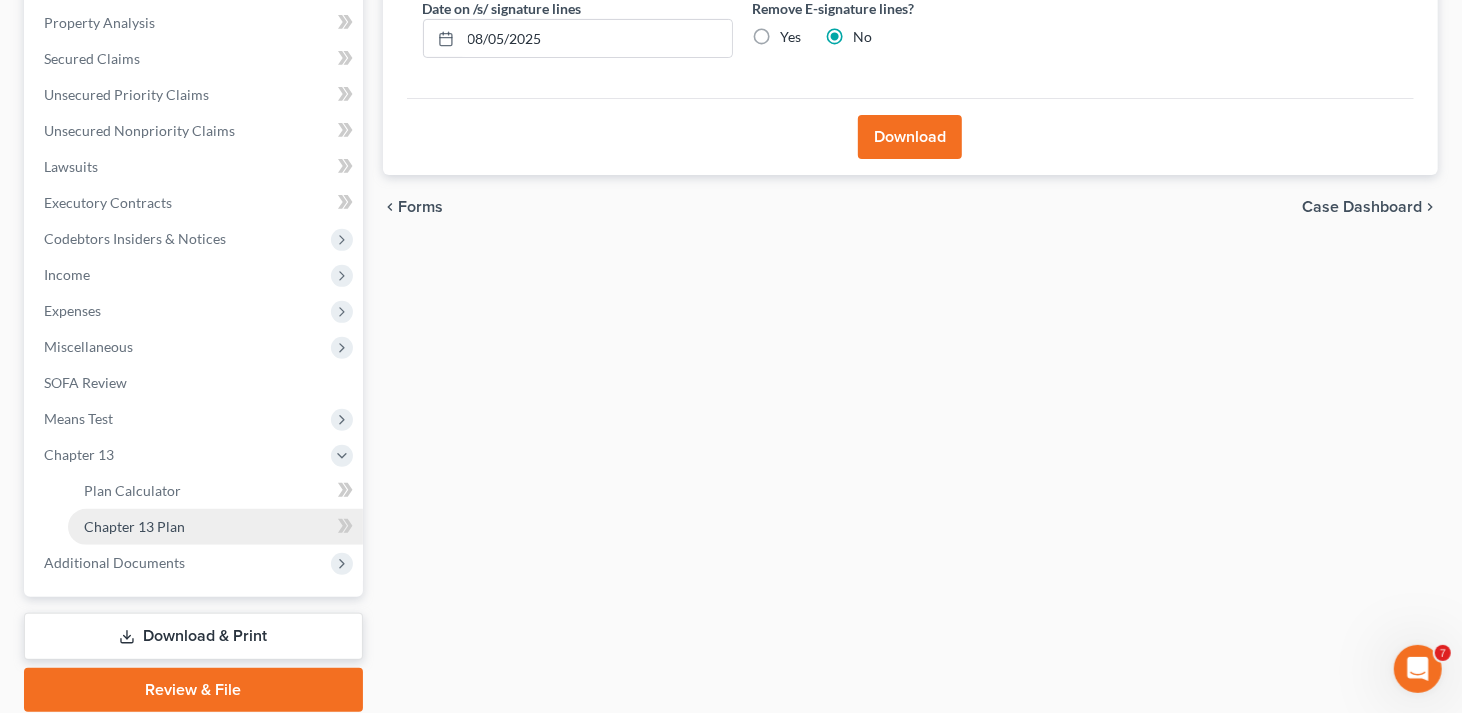 click on "Chapter 13 Plan" at bounding box center (134, 526) 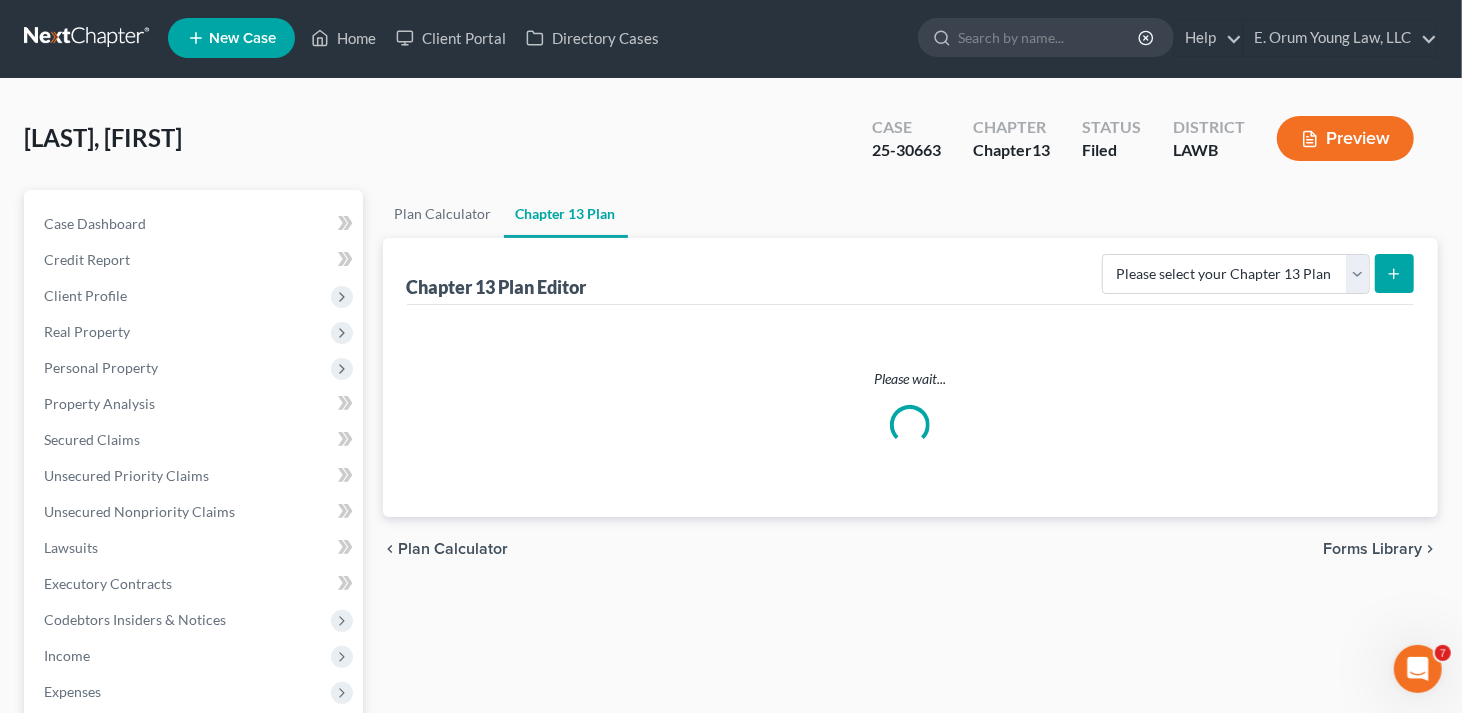 scroll, scrollTop: 0, scrollLeft: 0, axis: both 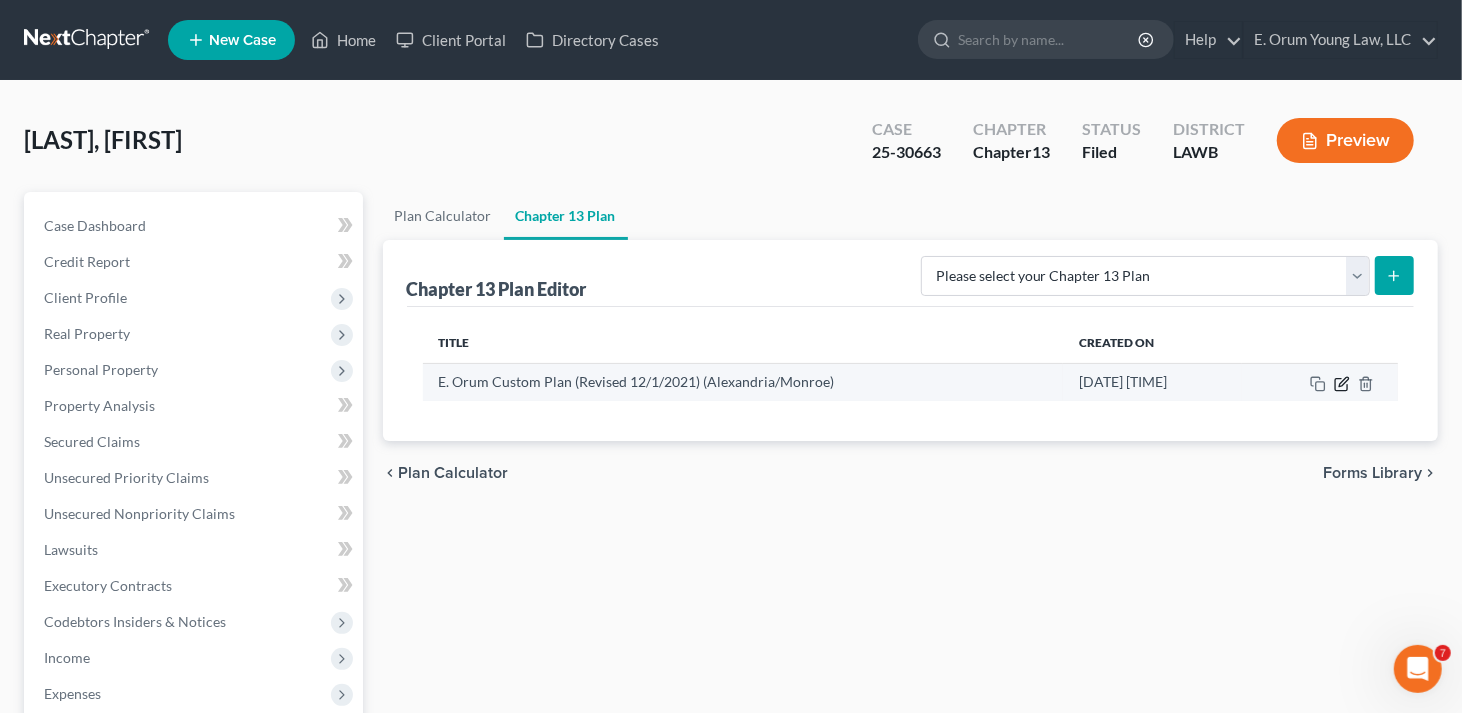 click 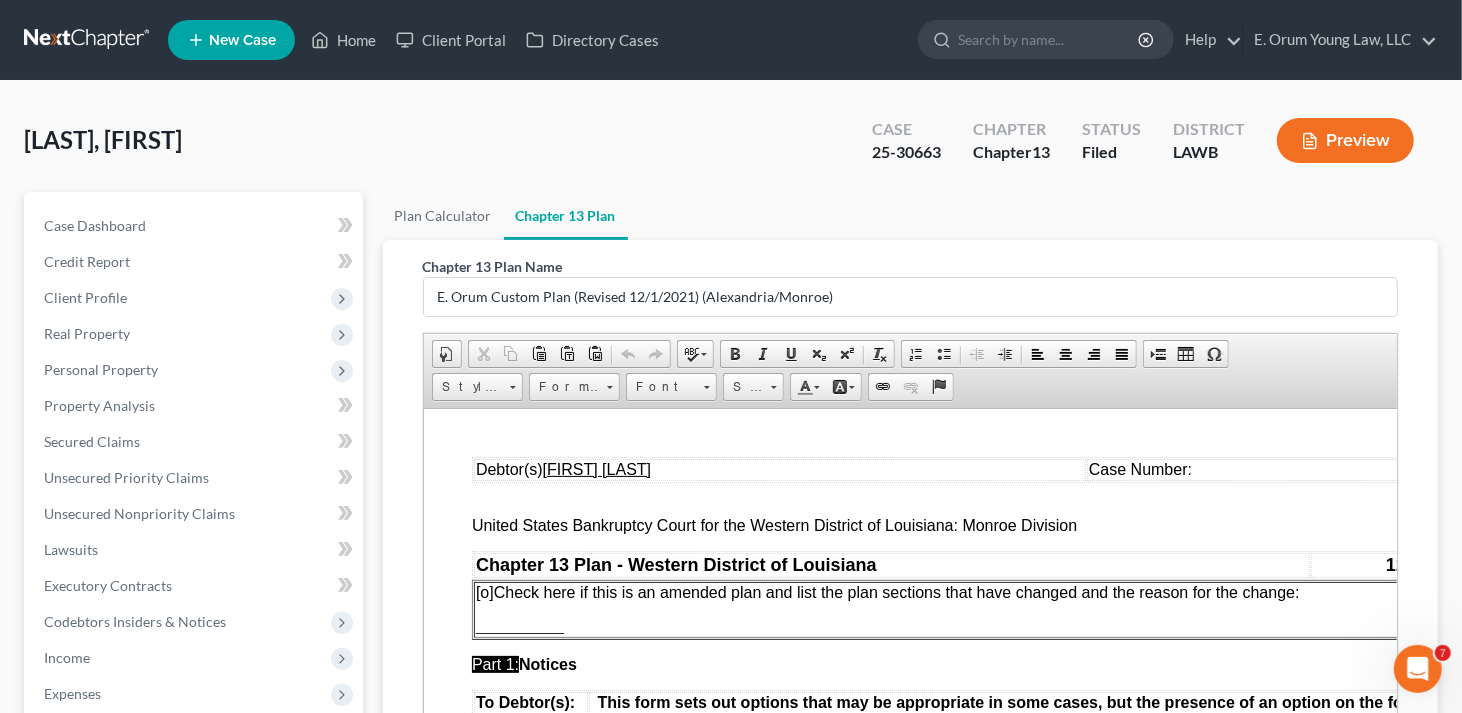 scroll, scrollTop: 0, scrollLeft: 0, axis: both 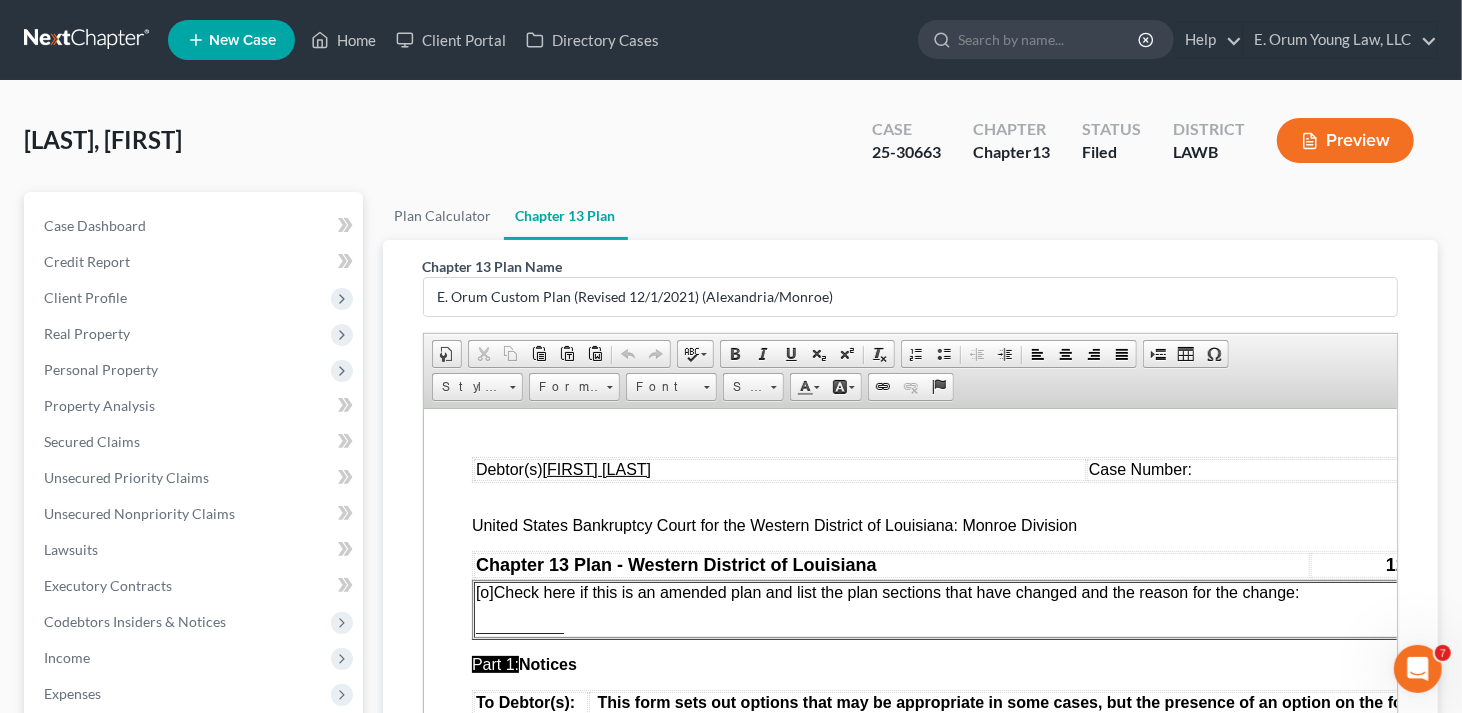 click on "Case Number:" at bounding box center [1269, 469] 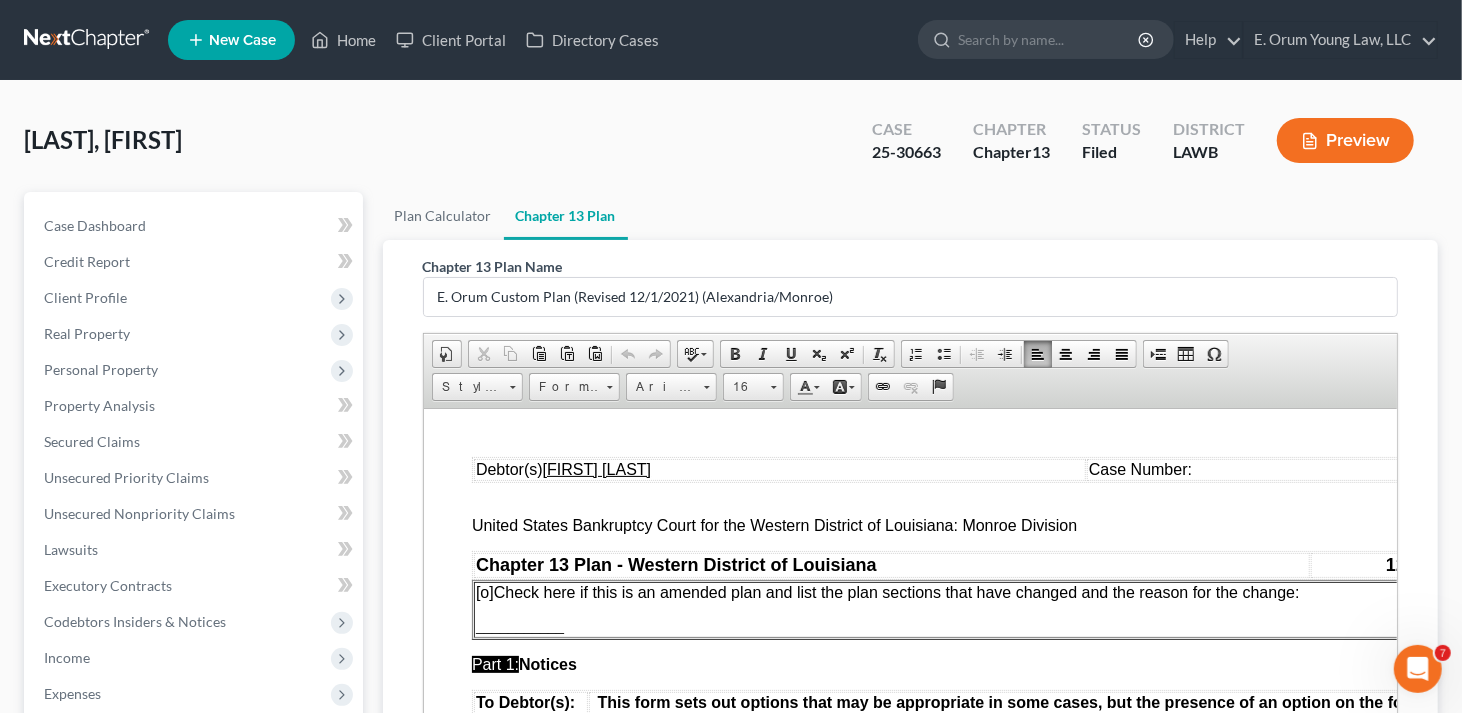 type 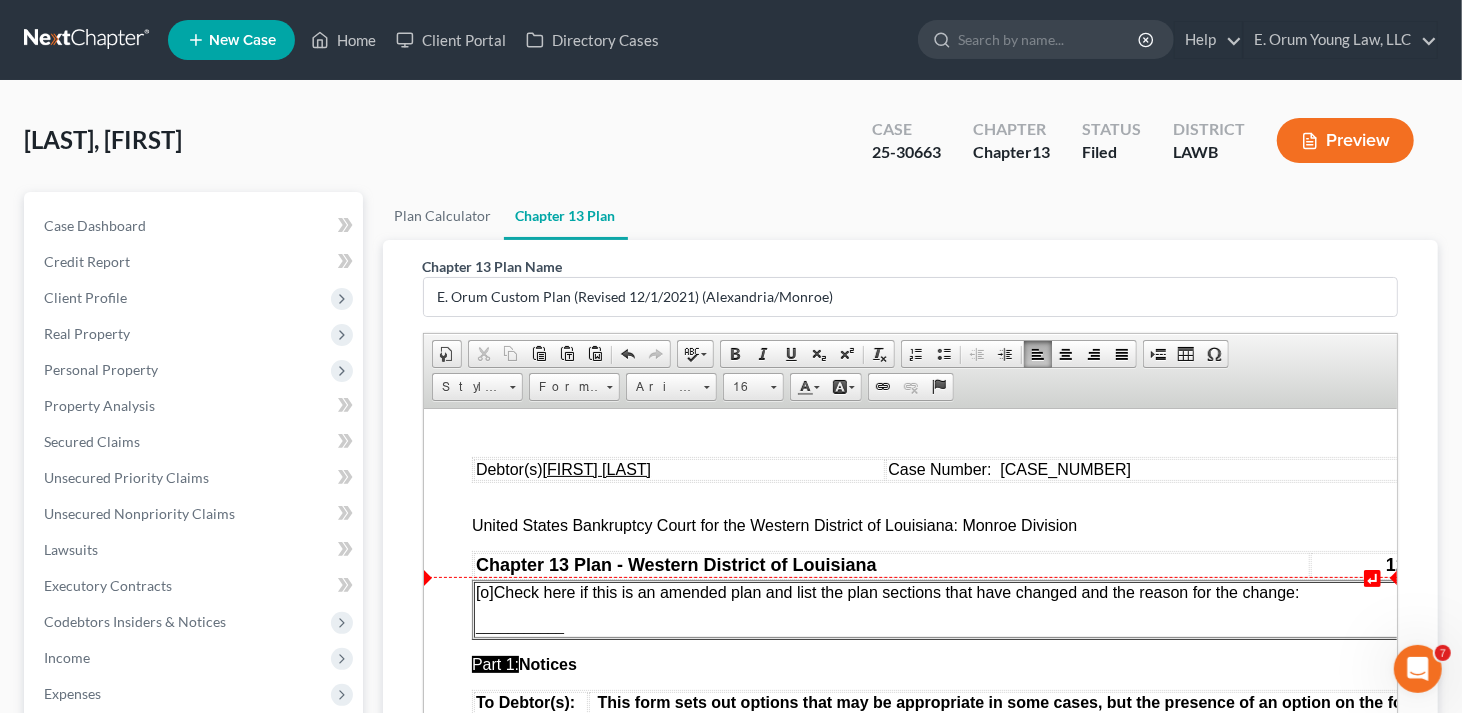 click on "[o]" at bounding box center (484, 591) 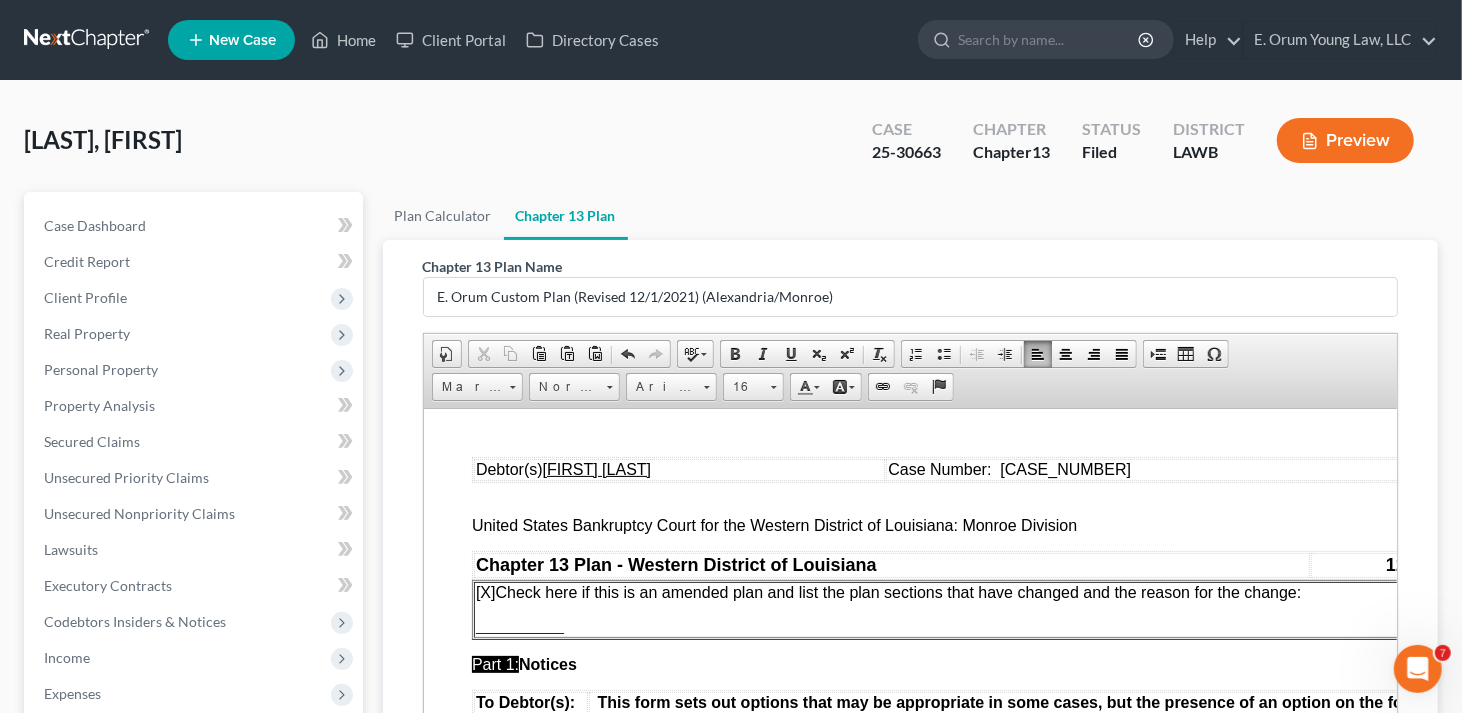 click on "[X ]  Check here if this is an amended plan and list the plan sections that have changed and the reason for the change:" at bounding box center (962, 592) 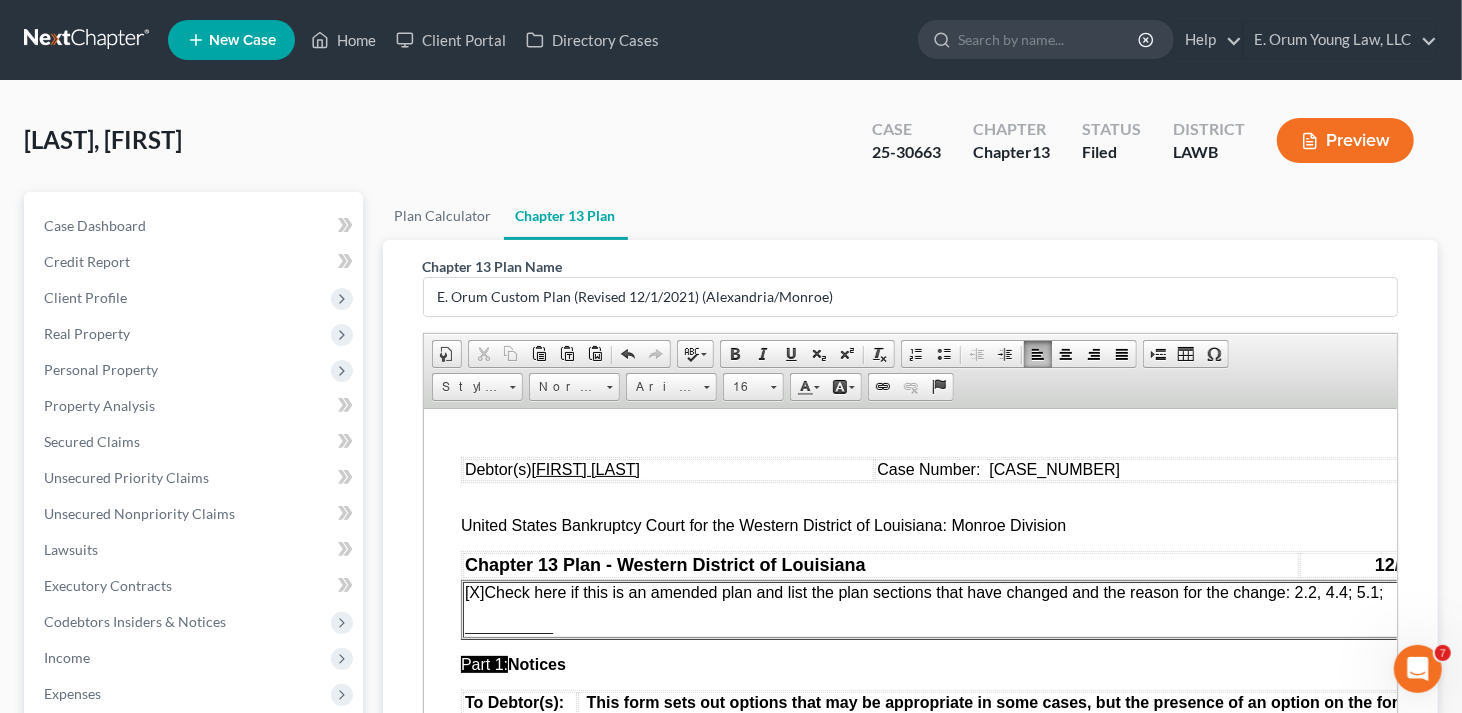scroll, scrollTop: 0, scrollLeft: 16, axis: horizontal 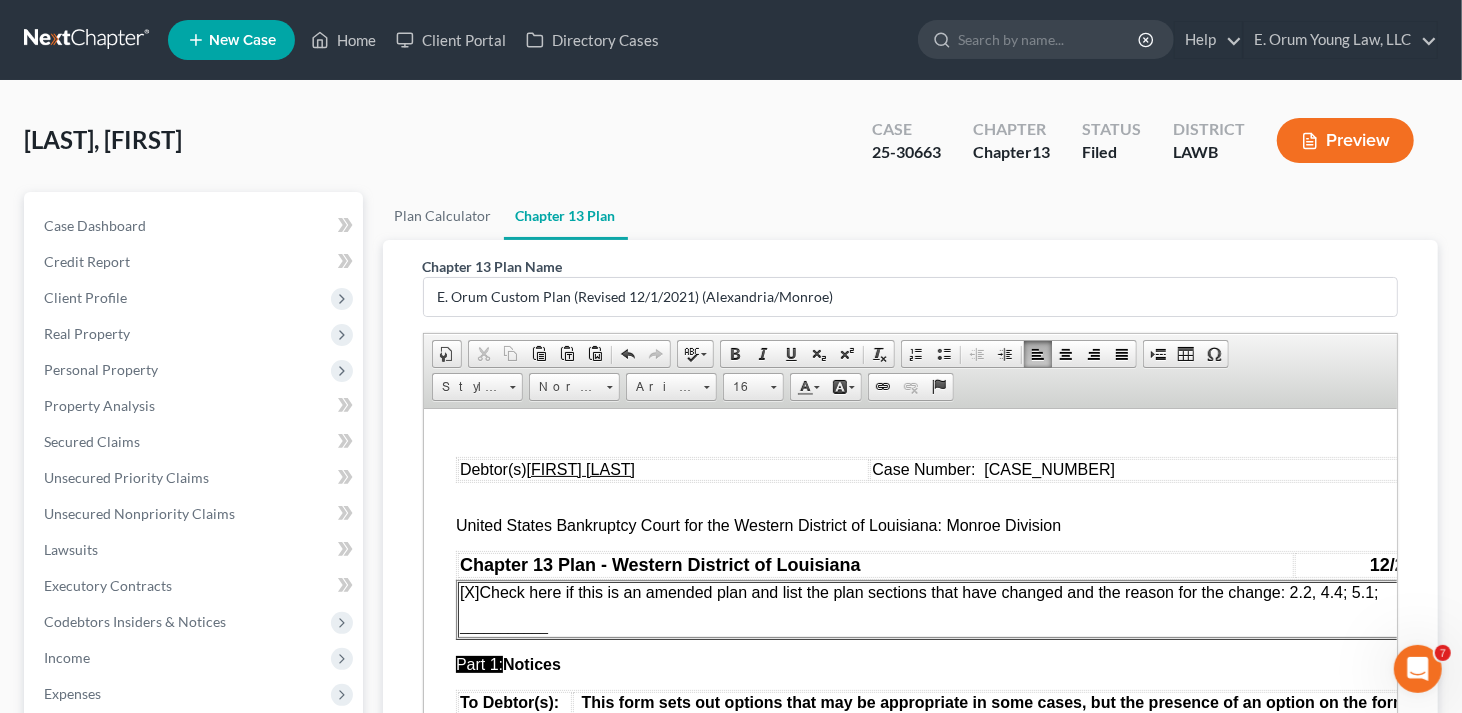 click on "___________" at bounding box center (946, 626) 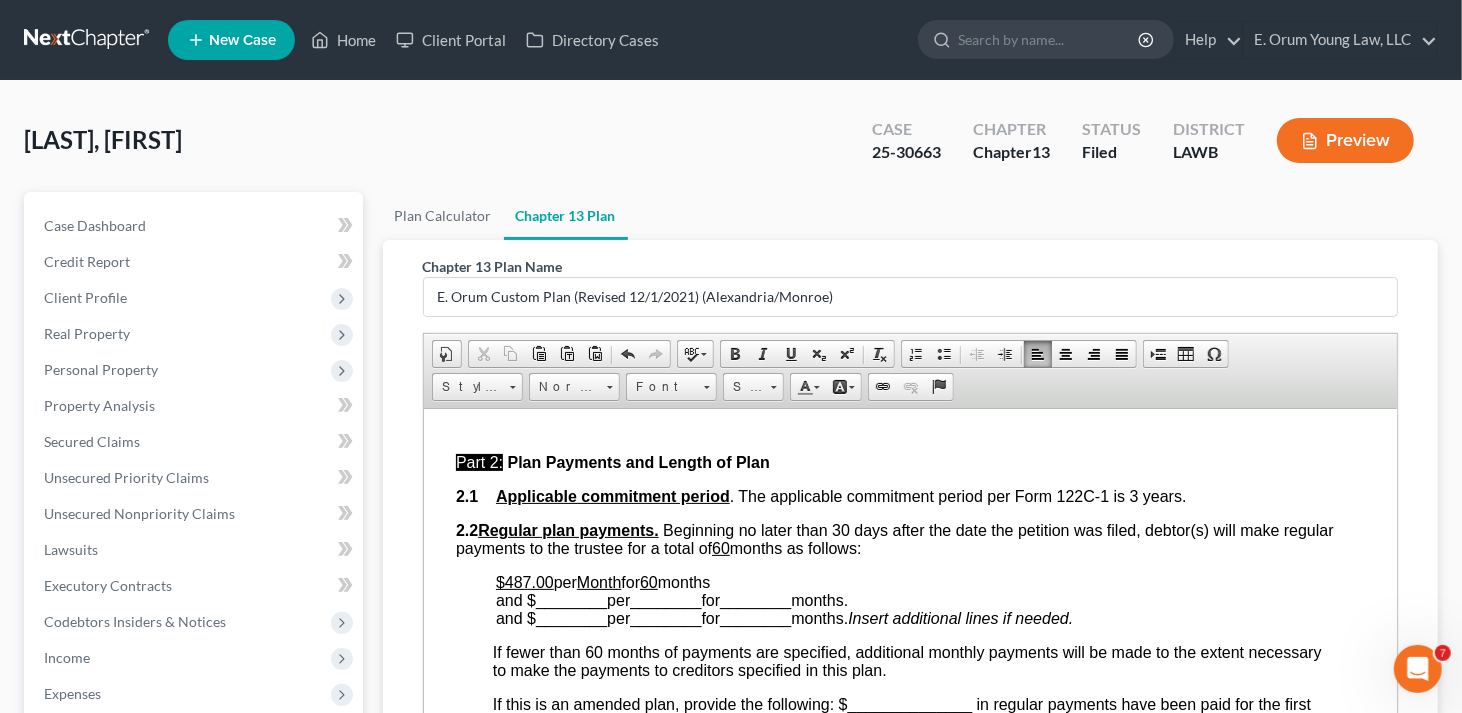 scroll, scrollTop: 900, scrollLeft: 16, axis: both 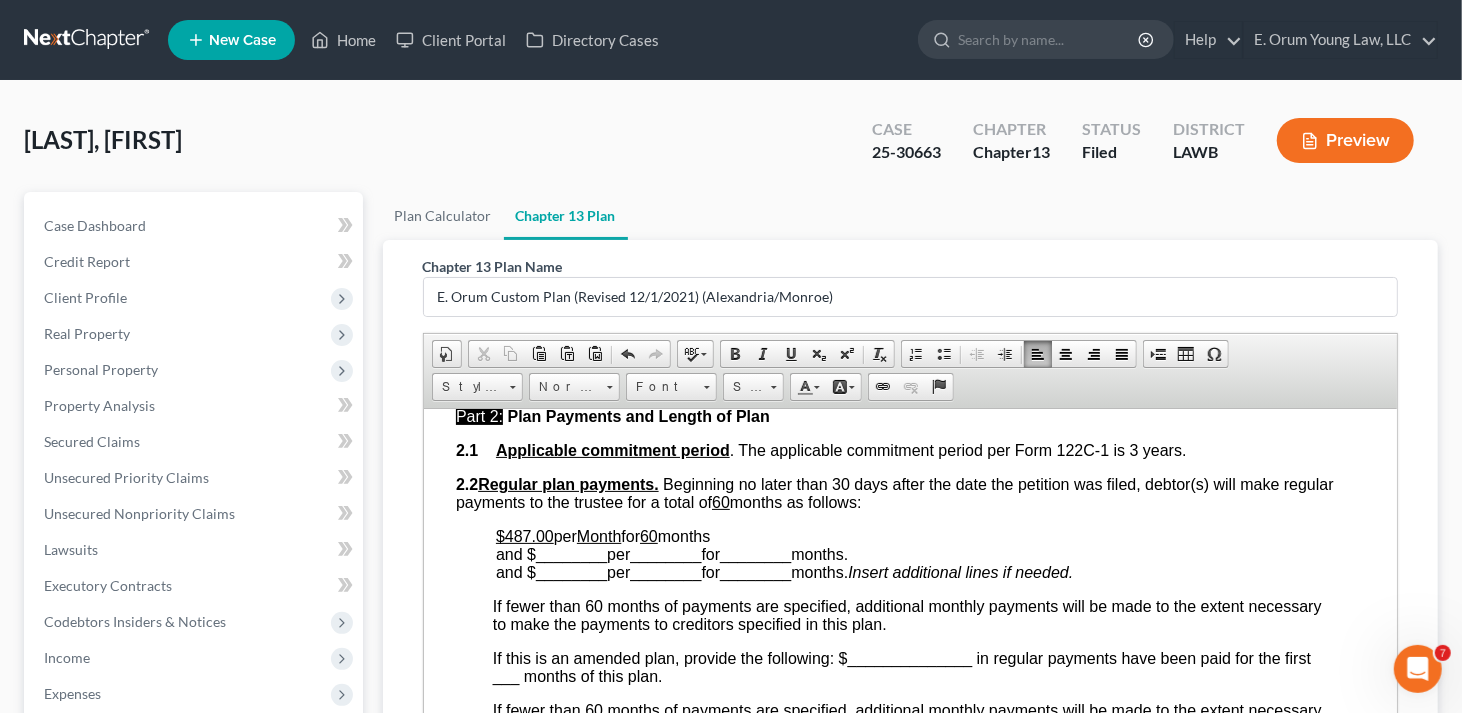 click on "months and $ ________ per ________ for ________ months." at bounding box center [671, 544] 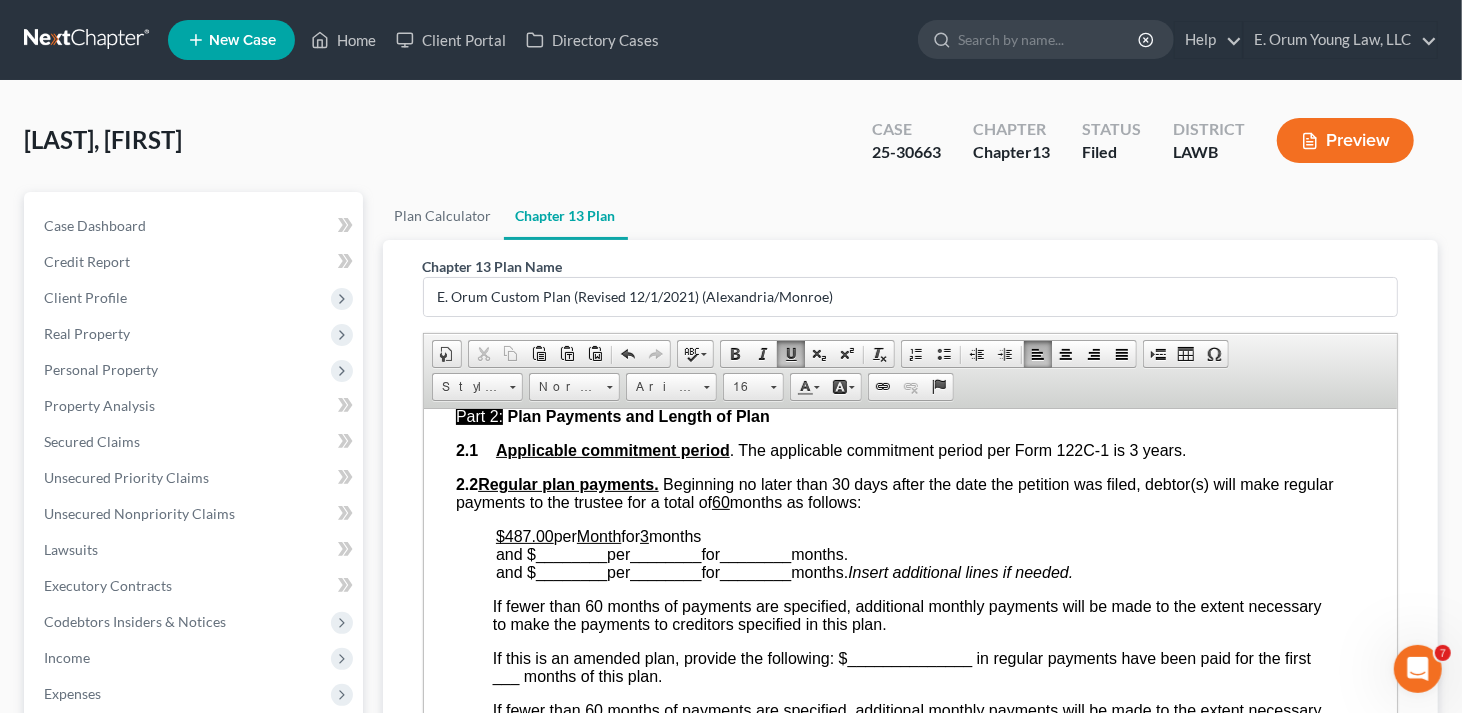 click on "$[AMOUNT] per Month for 3 months and $ ________ per ________ for ________ months. and $ ________ per ________ for ________ months. Insert additional lines if needed." at bounding box center [914, 554] 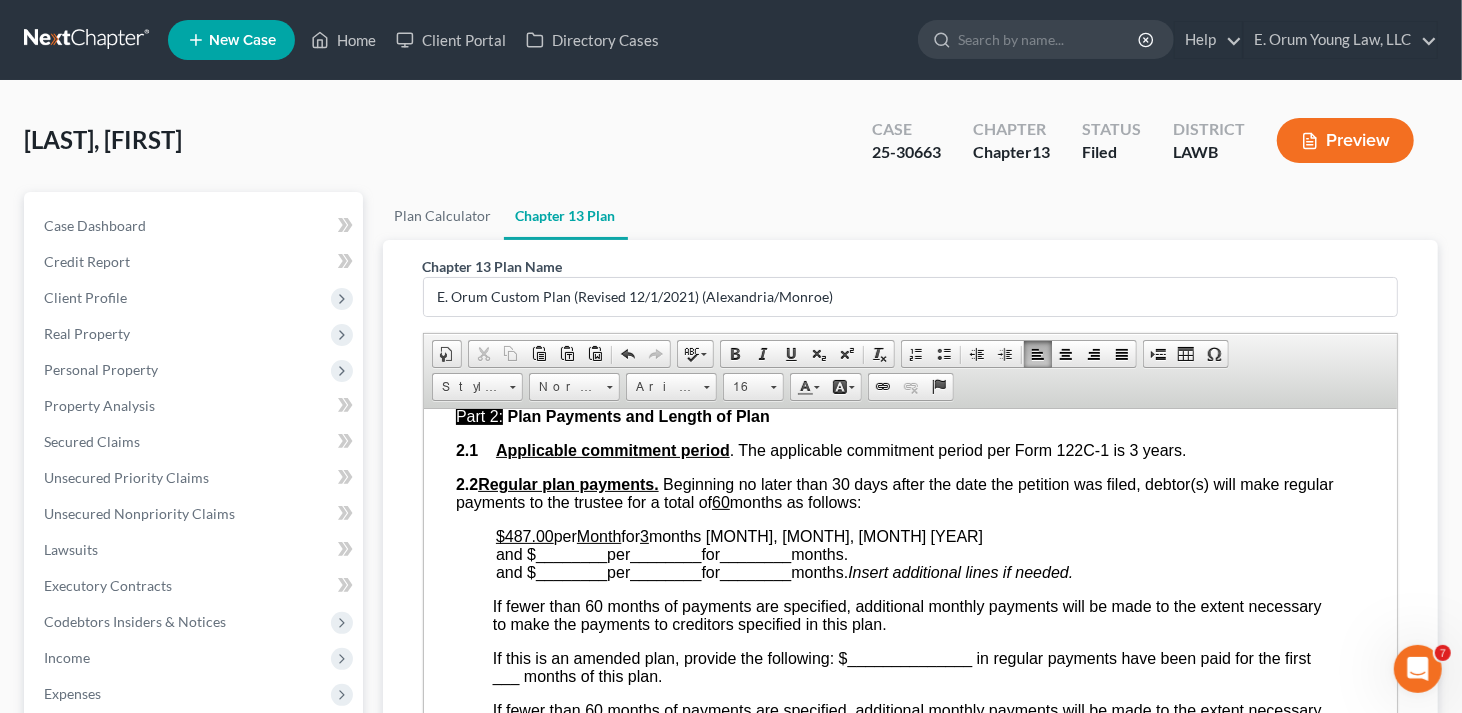 click on "________" at bounding box center (570, 553) 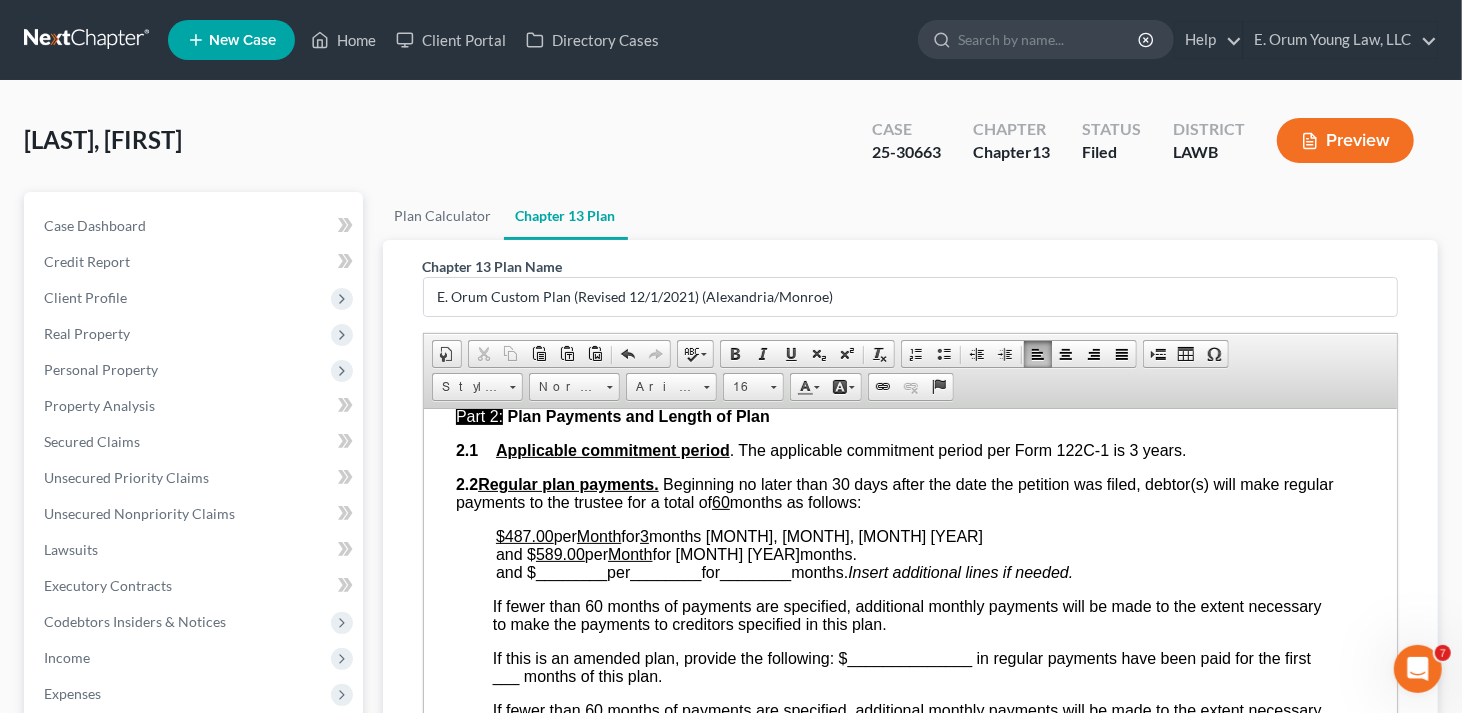 click on "months [MONTH], [MONTH], [MONTH] [YEAR] and $ [AMOUNT] per Month for [MONTH] [YEAR] months." at bounding box center (738, 544) 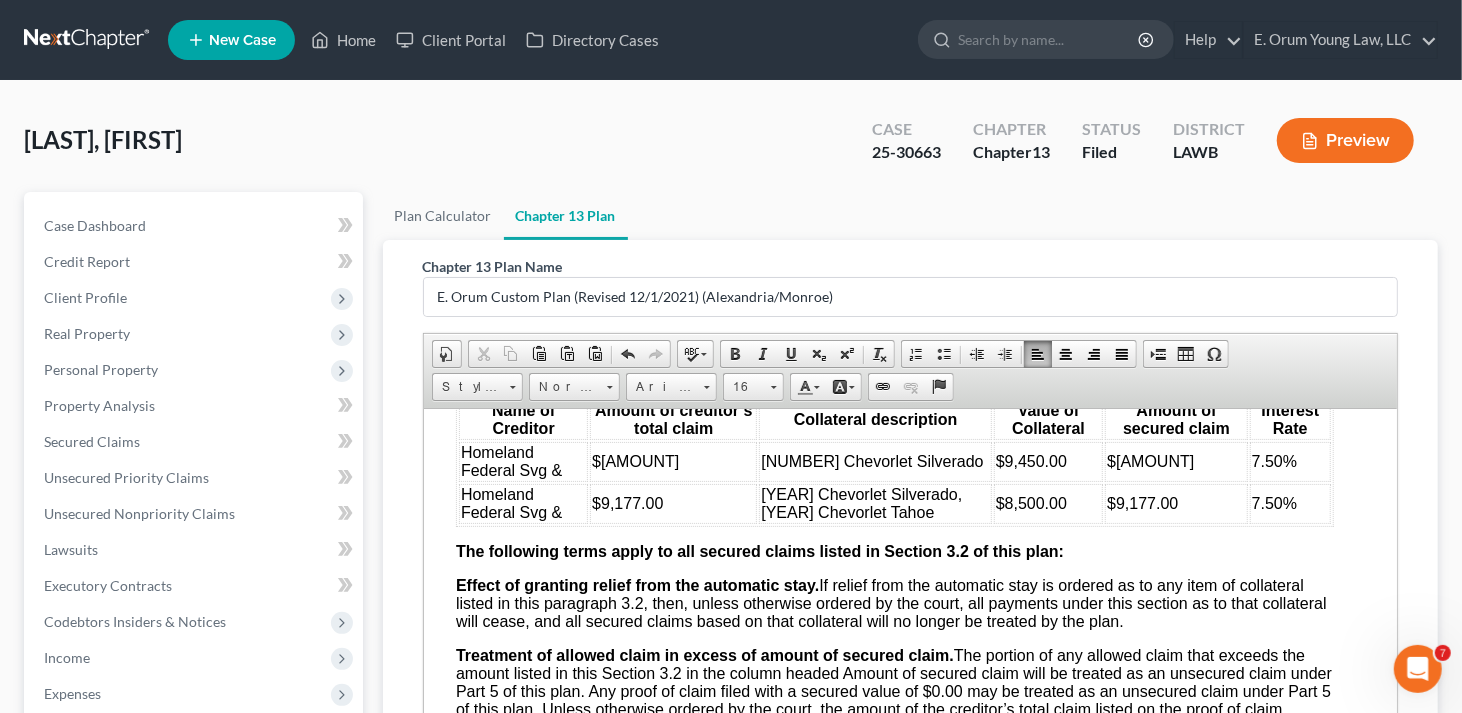 scroll, scrollTop: 2400, scrollLeft: 16, axis: both 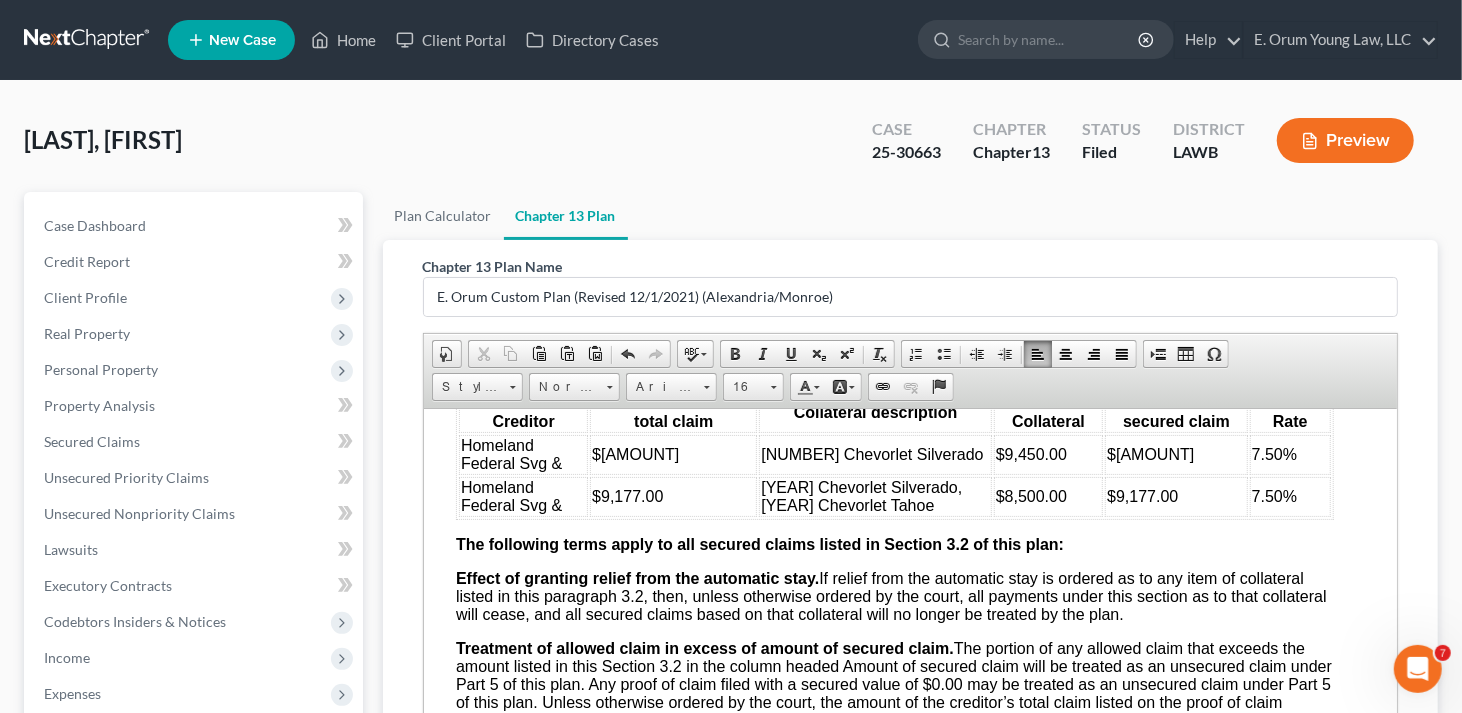click on "$8,500.00" at bounding box center (1047, 496) 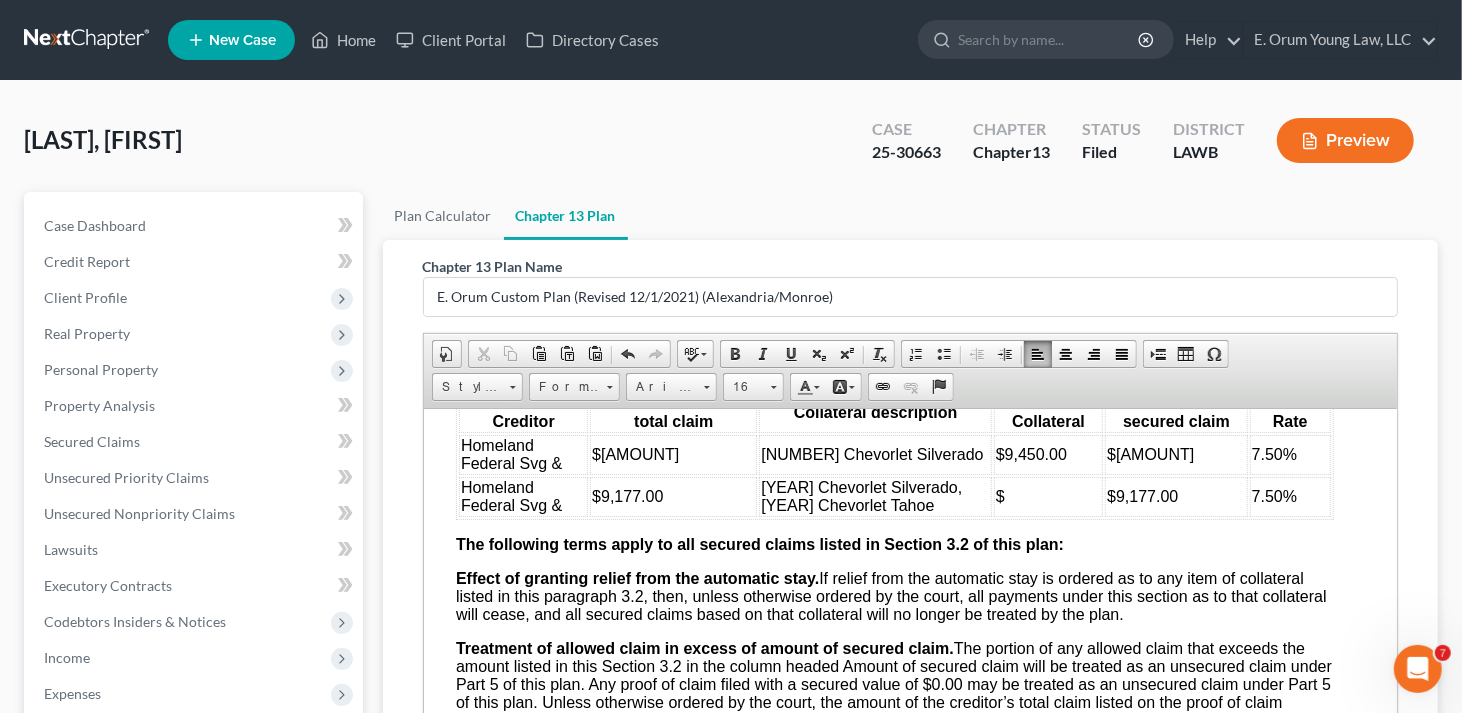 click on "$" at bounding box center [1047, 496] 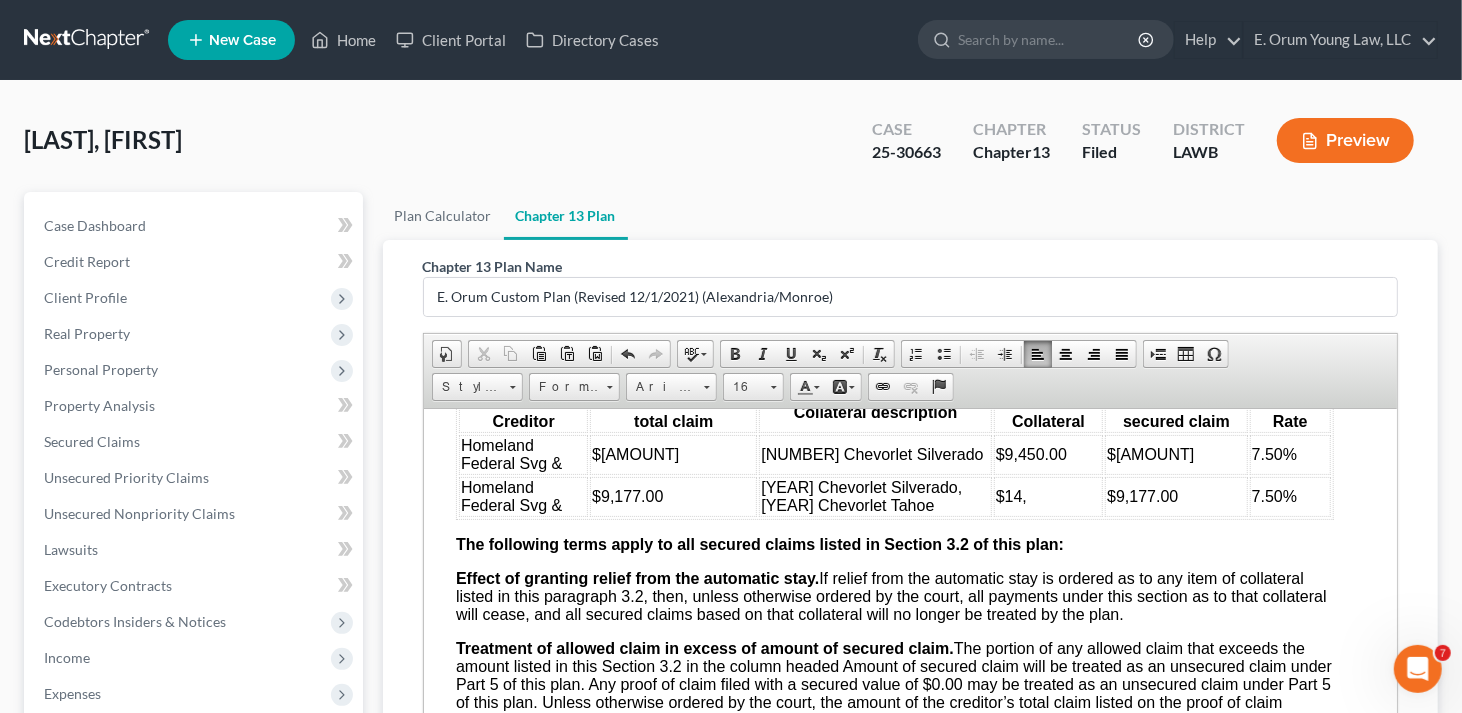 click on "$14," at bounding box center (1047, 496) 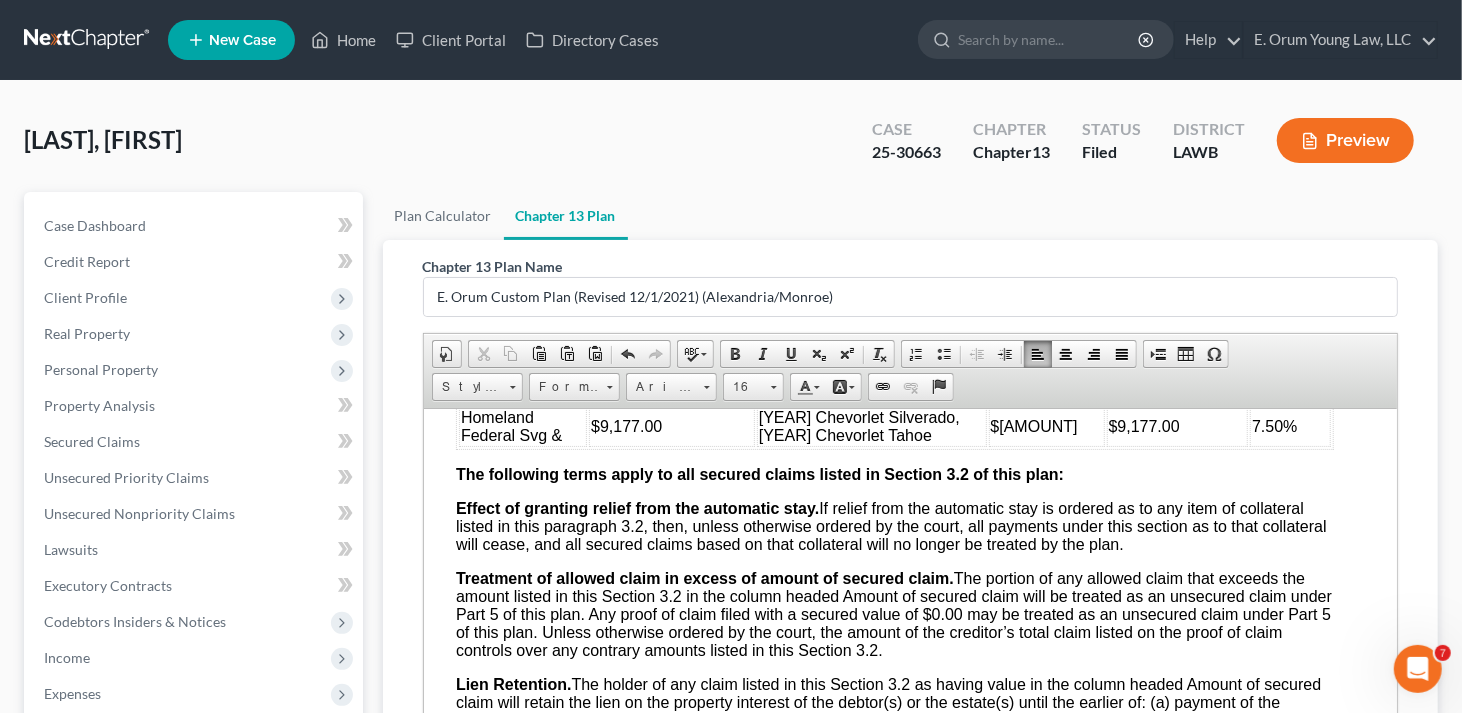 scroll, scrollTop: 2500, scrollLeft: 16, axis: both 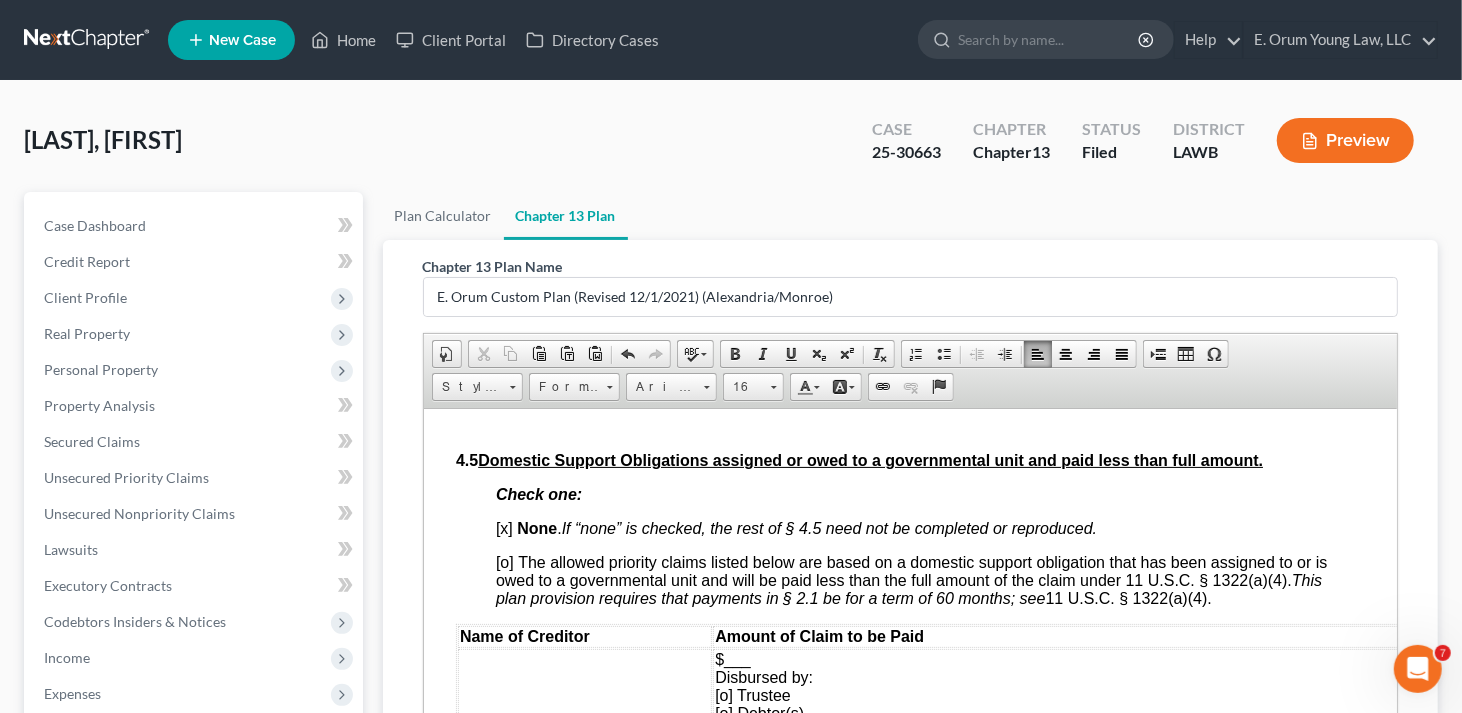 click on "$250.00" at bounding box center (862, 386) 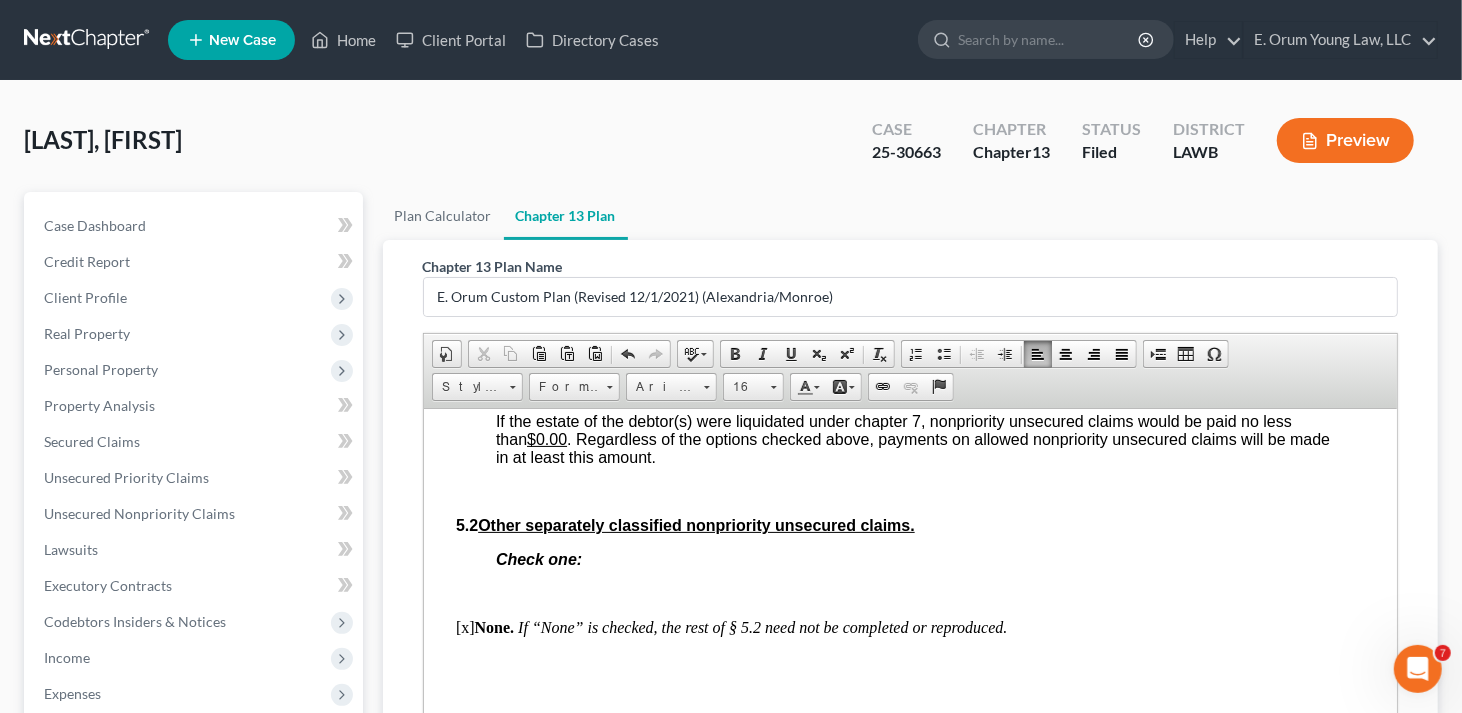 scroll, scrollTop: 5500, scrollLeft: 16, axis: both 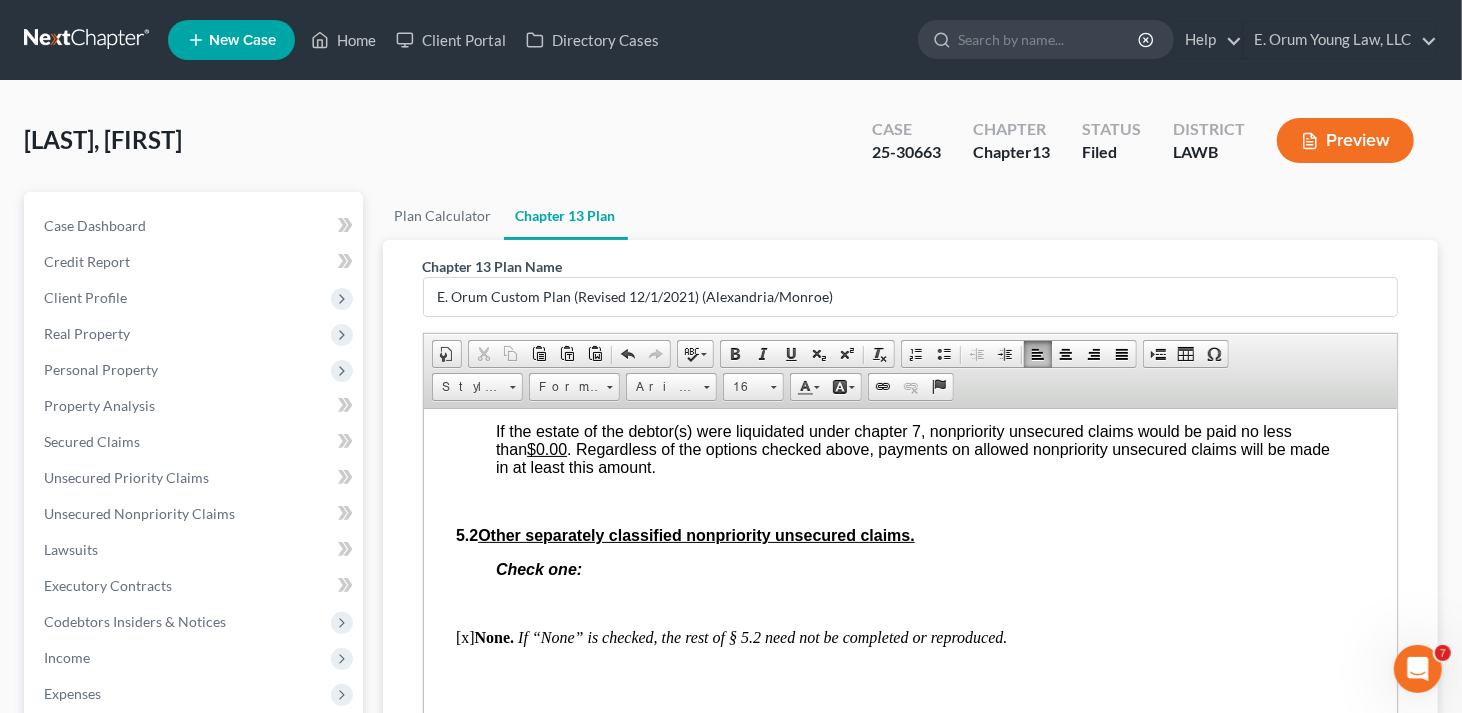 drag, startPoint x: 874, startPoint y: 525, endPoint x: 945, endPoint y: 443, distance: 108.46658 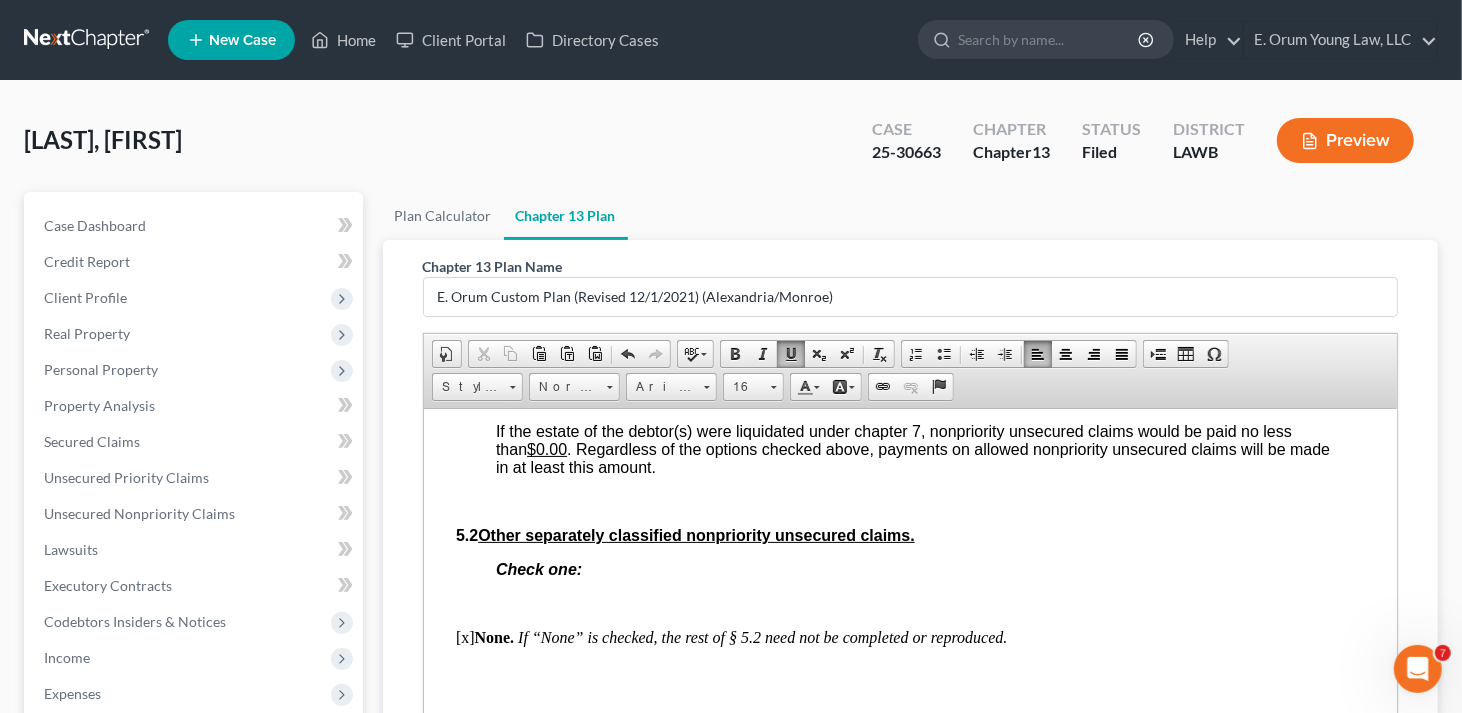 click on "0.06%" at bounding box center [1102, 378] 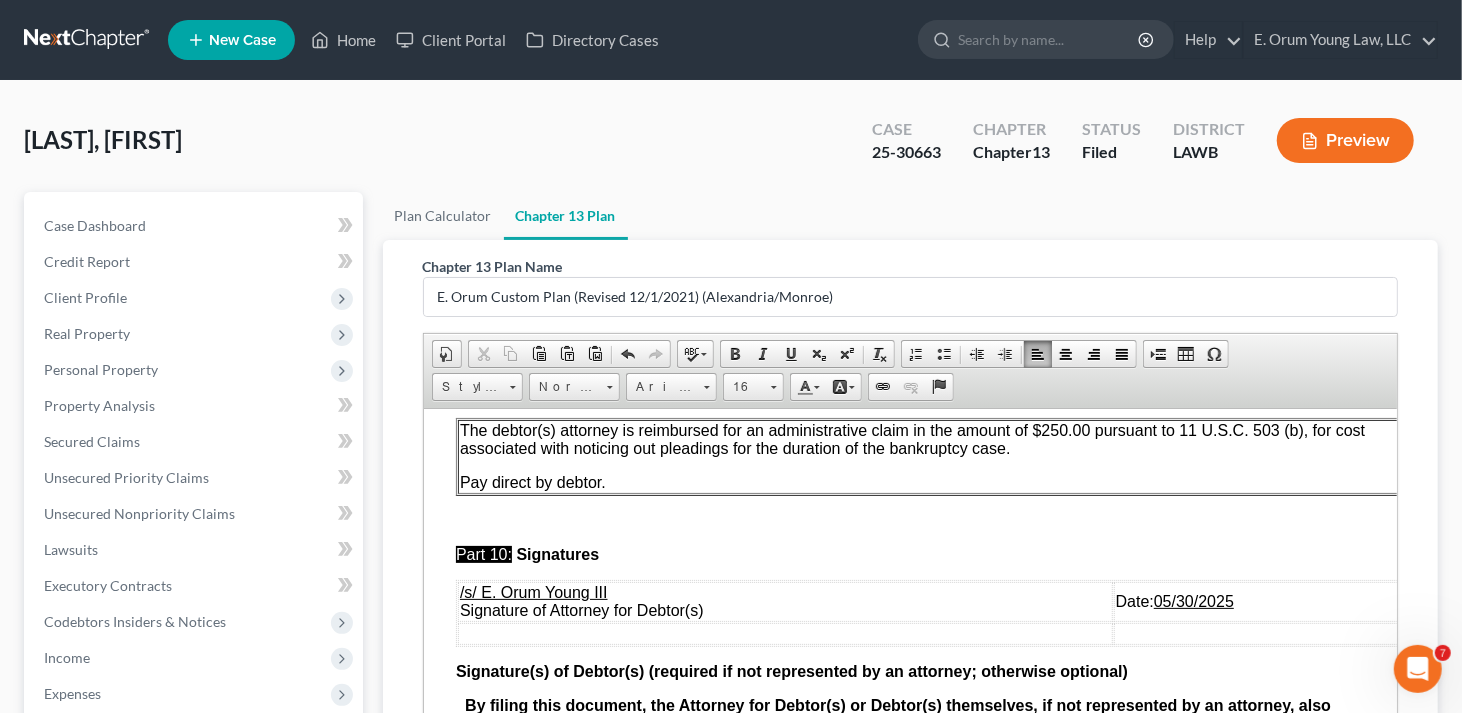 scroll, scrollTop: 6922, scrollLeft: 16, axis: both 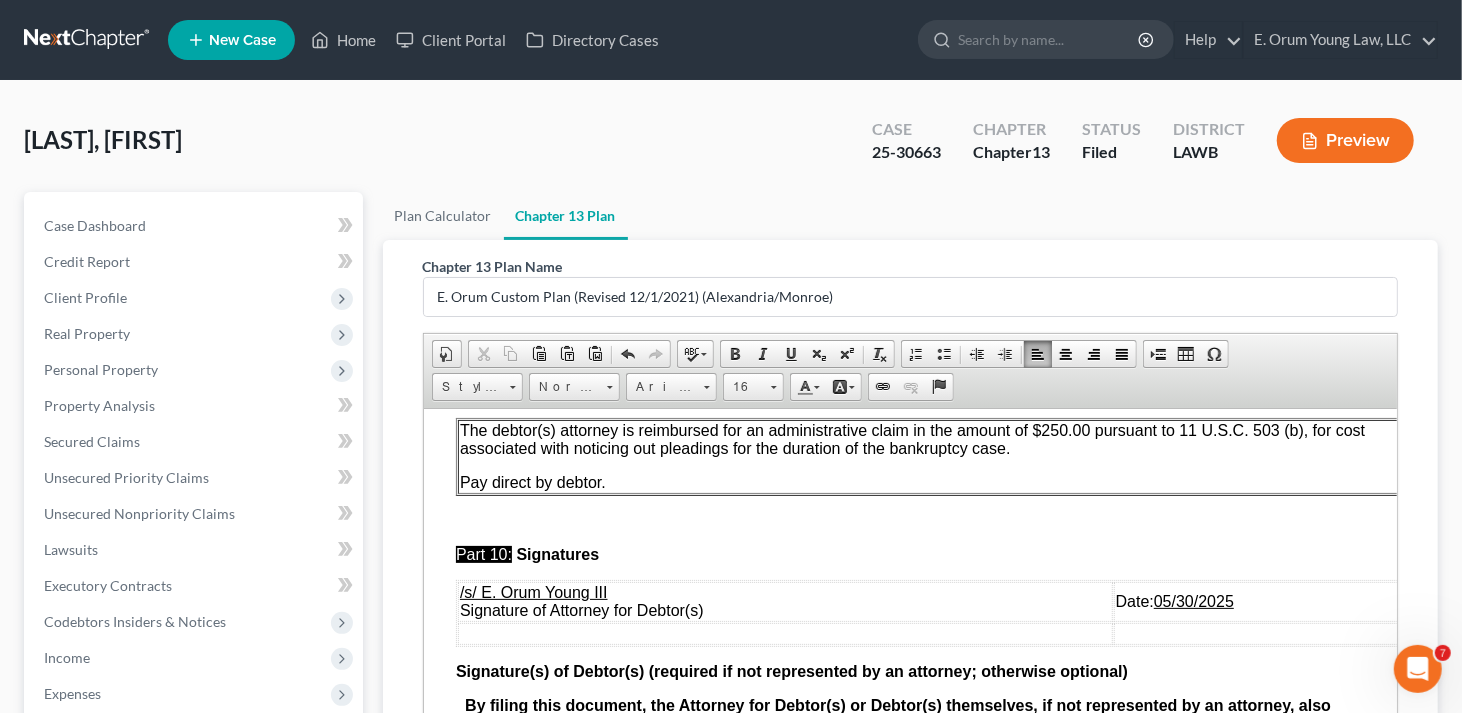 click on "05/30/2025" at bounding box center [1193, 600] 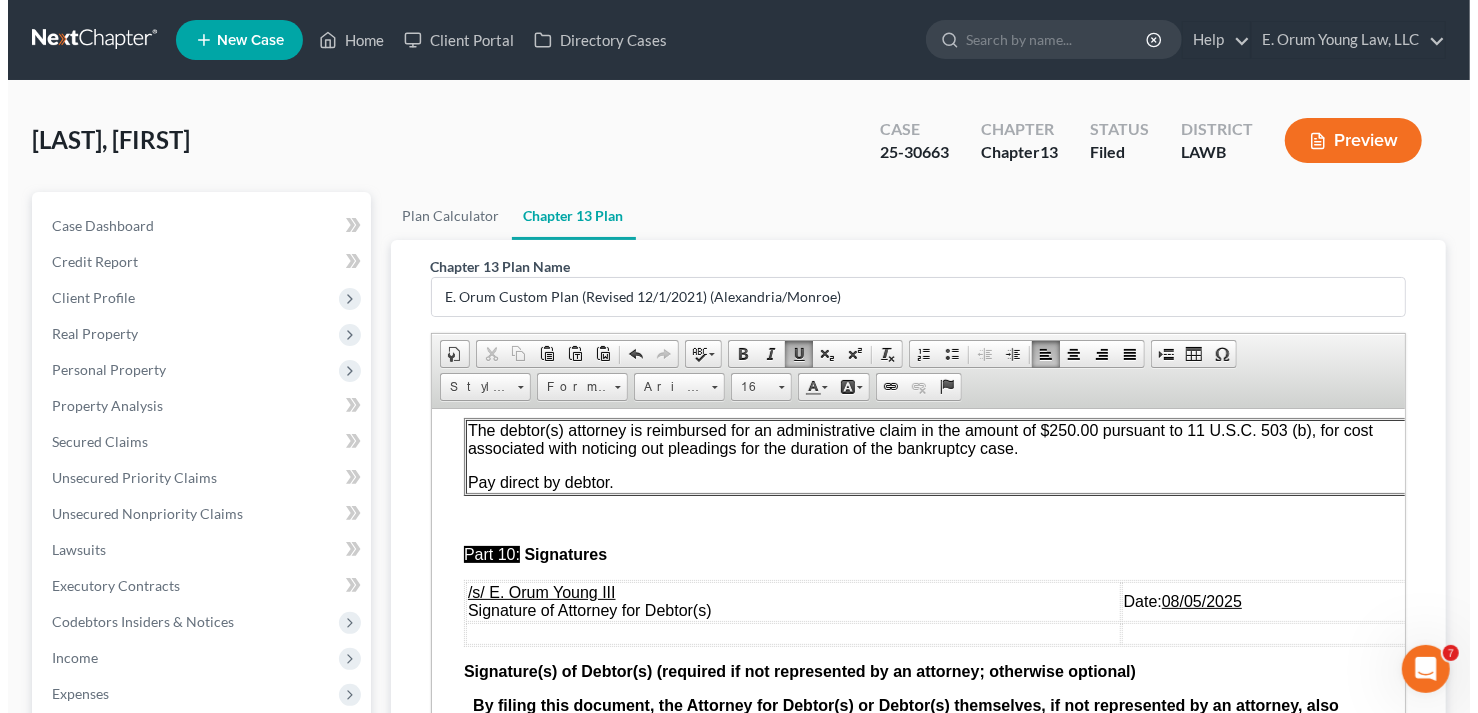 scroll, scrollTop: 400, scrollLeft: 0, axis: vertical 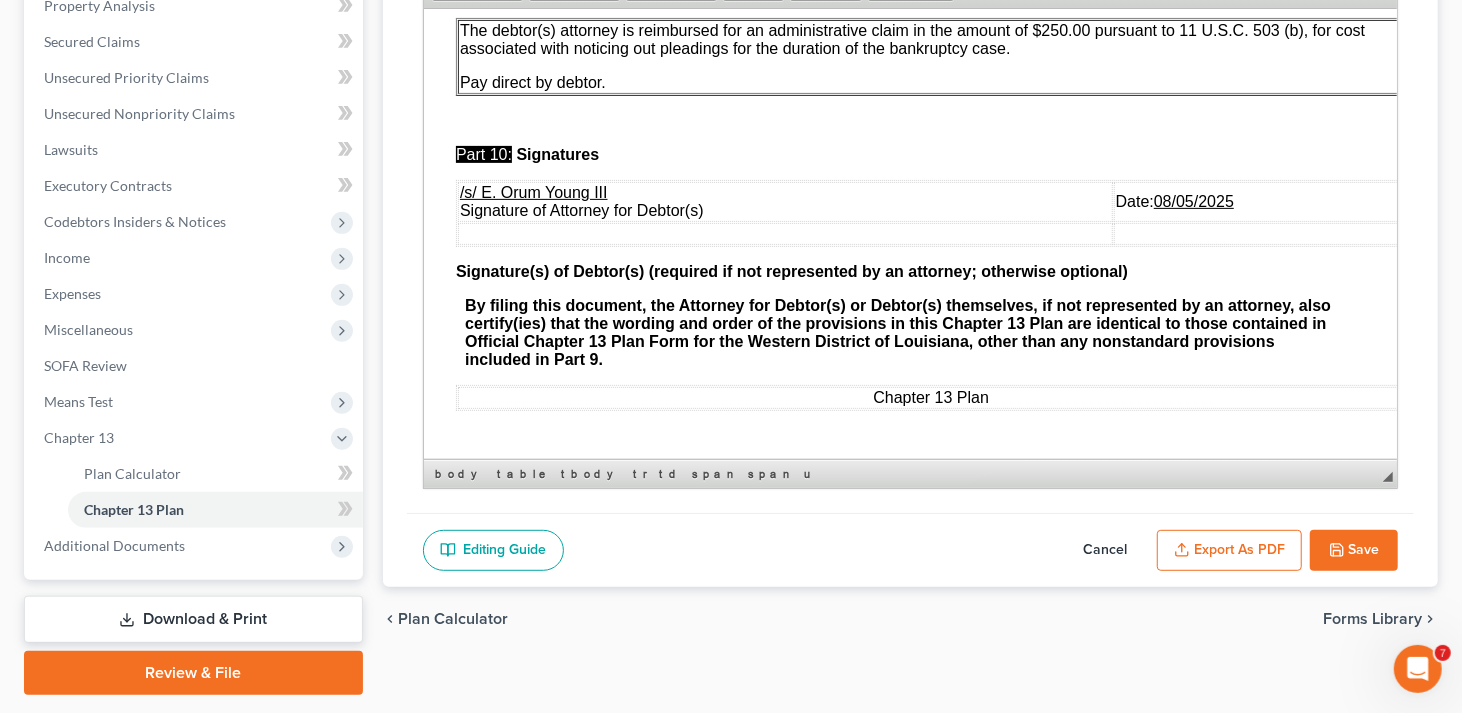 click on "Export as PDF" at bounding box center (1229, 551) 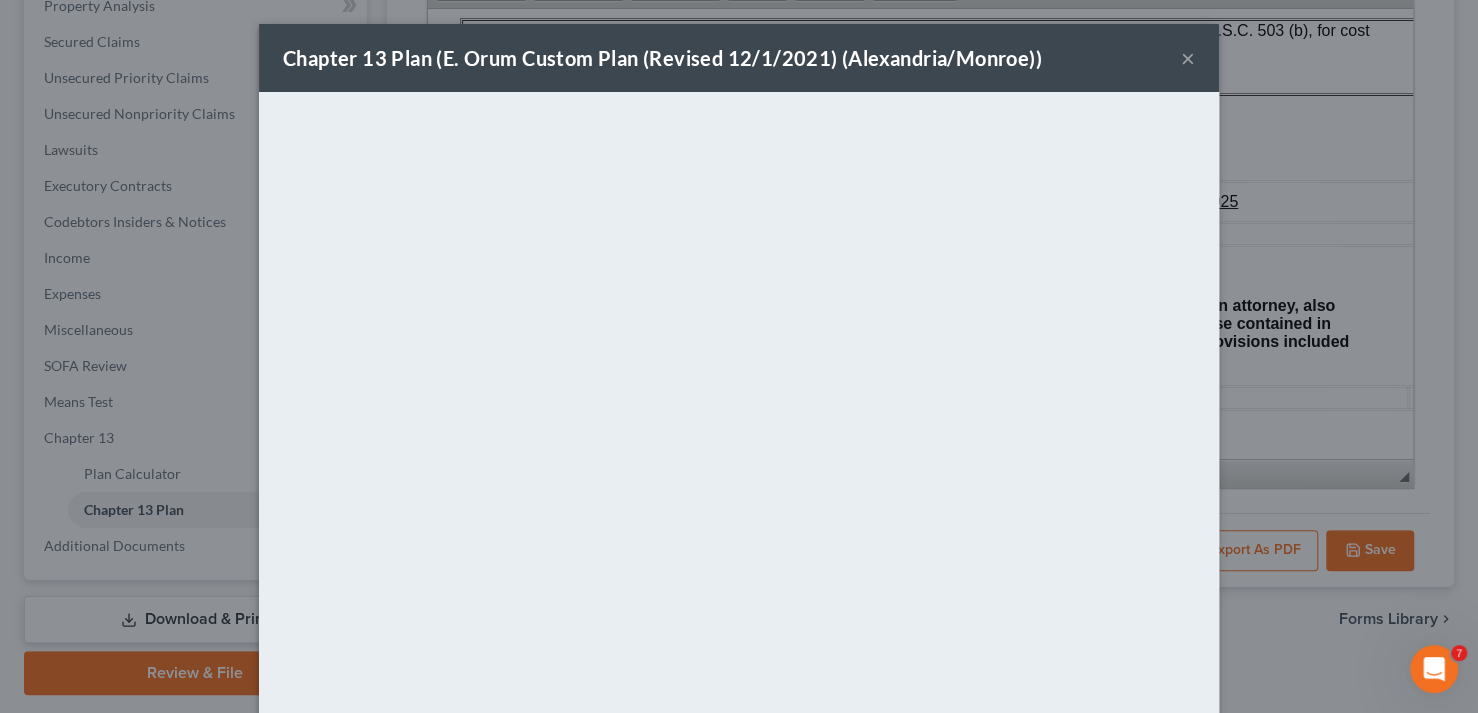 click on "×" at bounding box center [1188, 58] 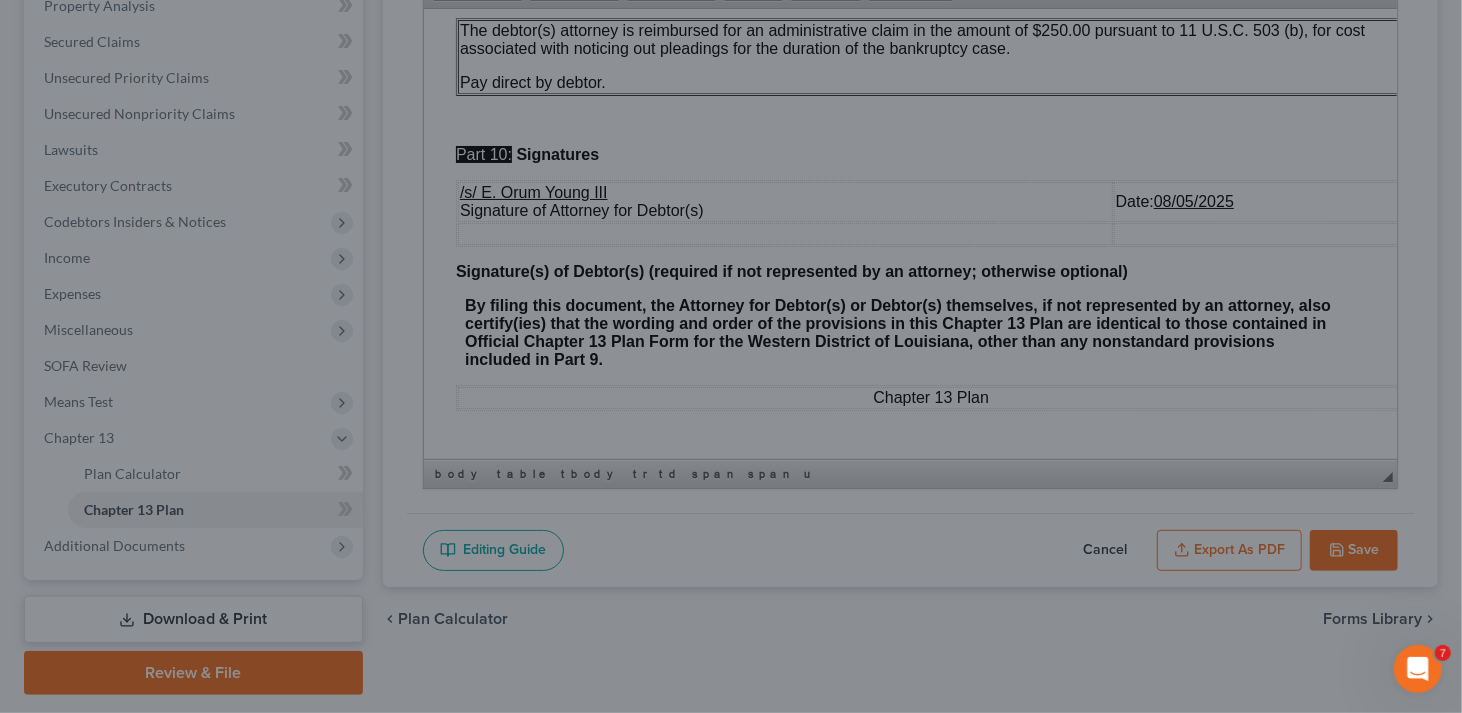 scroll, scrollTop: 6922, scrollLeft: 16, axis: both 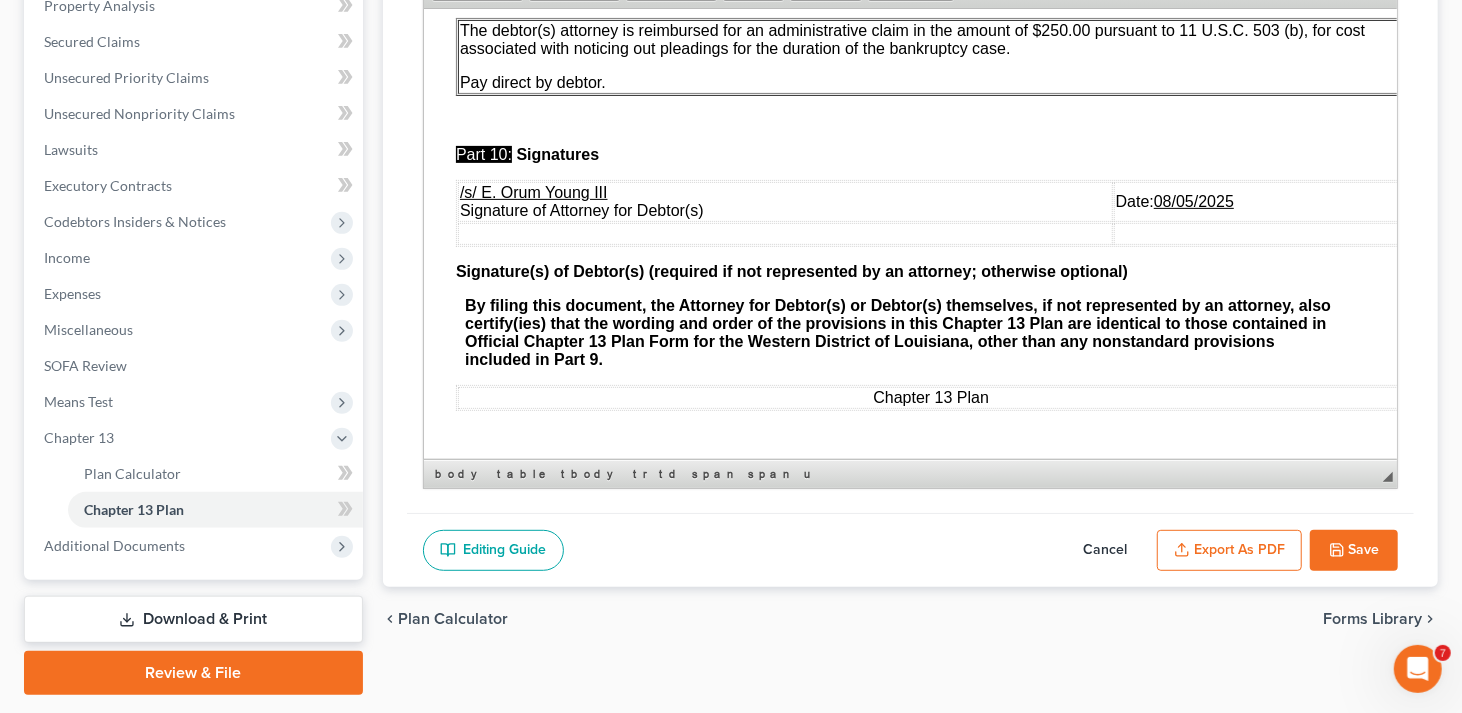click on "Save" at bounding box center [1354, 551] 